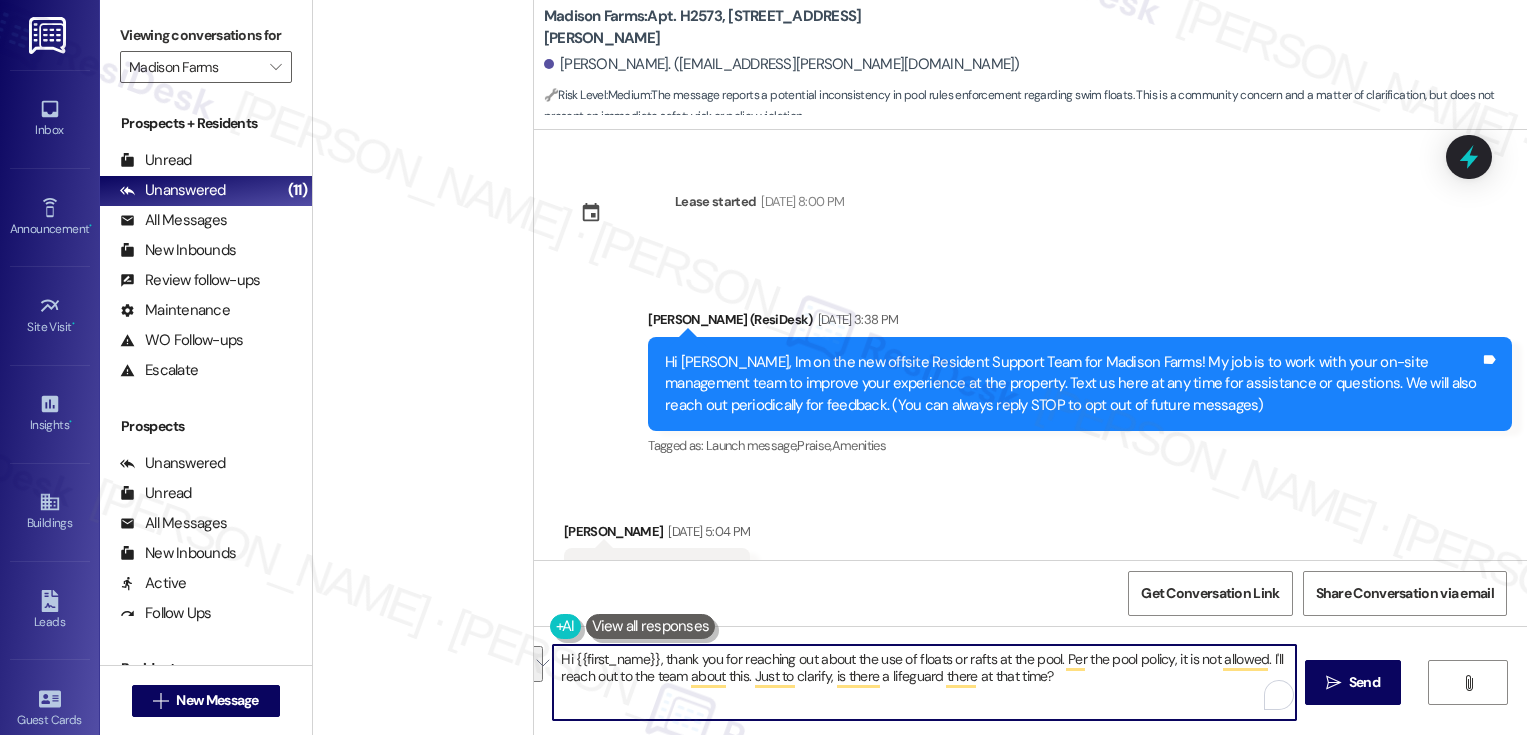 scroll, scrollTop: 0, scrollLeft: 0, axis: both 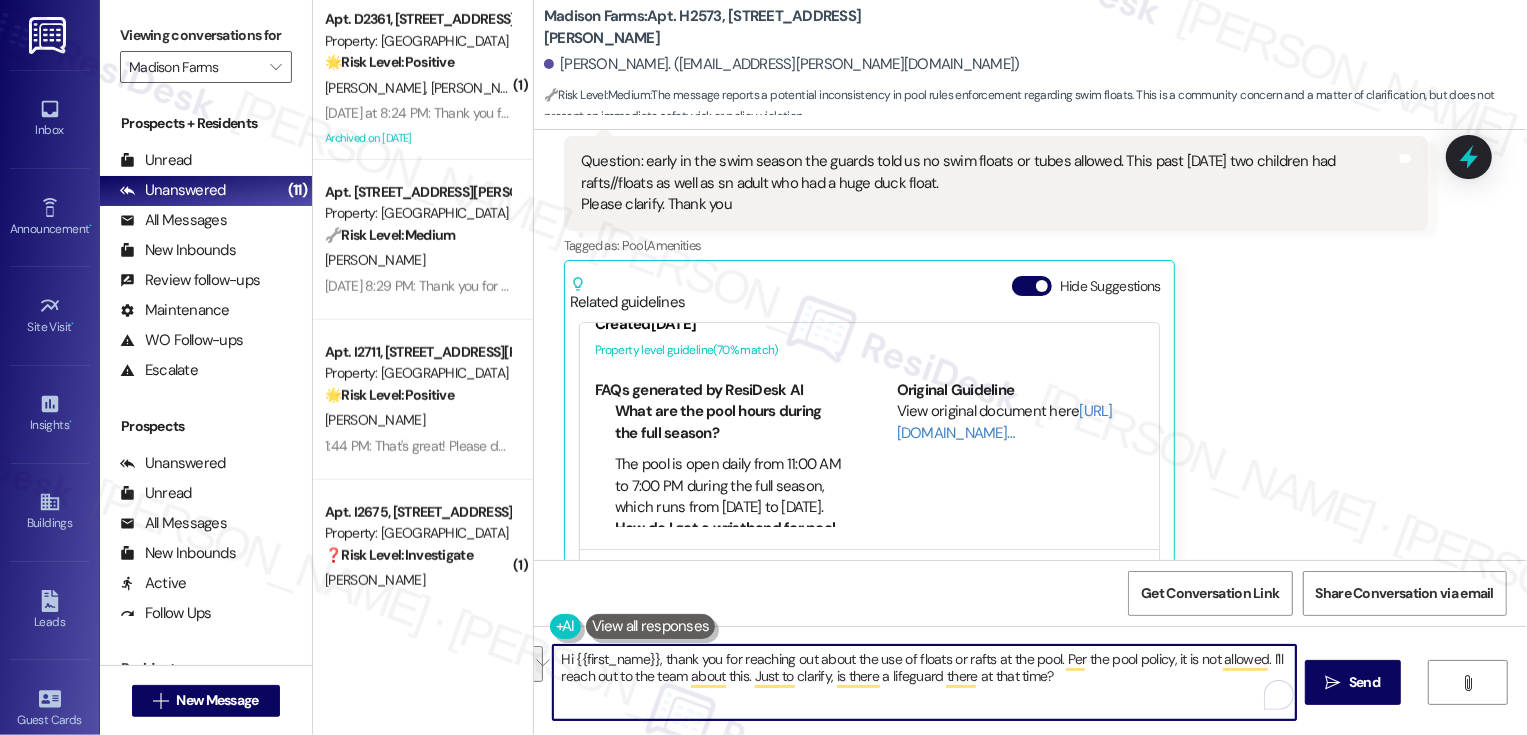 click on "Hi {{first_name}}, thank you for reaching out about the use of floats or rafts at the pool. Per the pool policy, it is not allowed. I'll reach out to the team about this. Just to clarify, is there a lifeguard there at that time?" at bounding box center [924, 682] 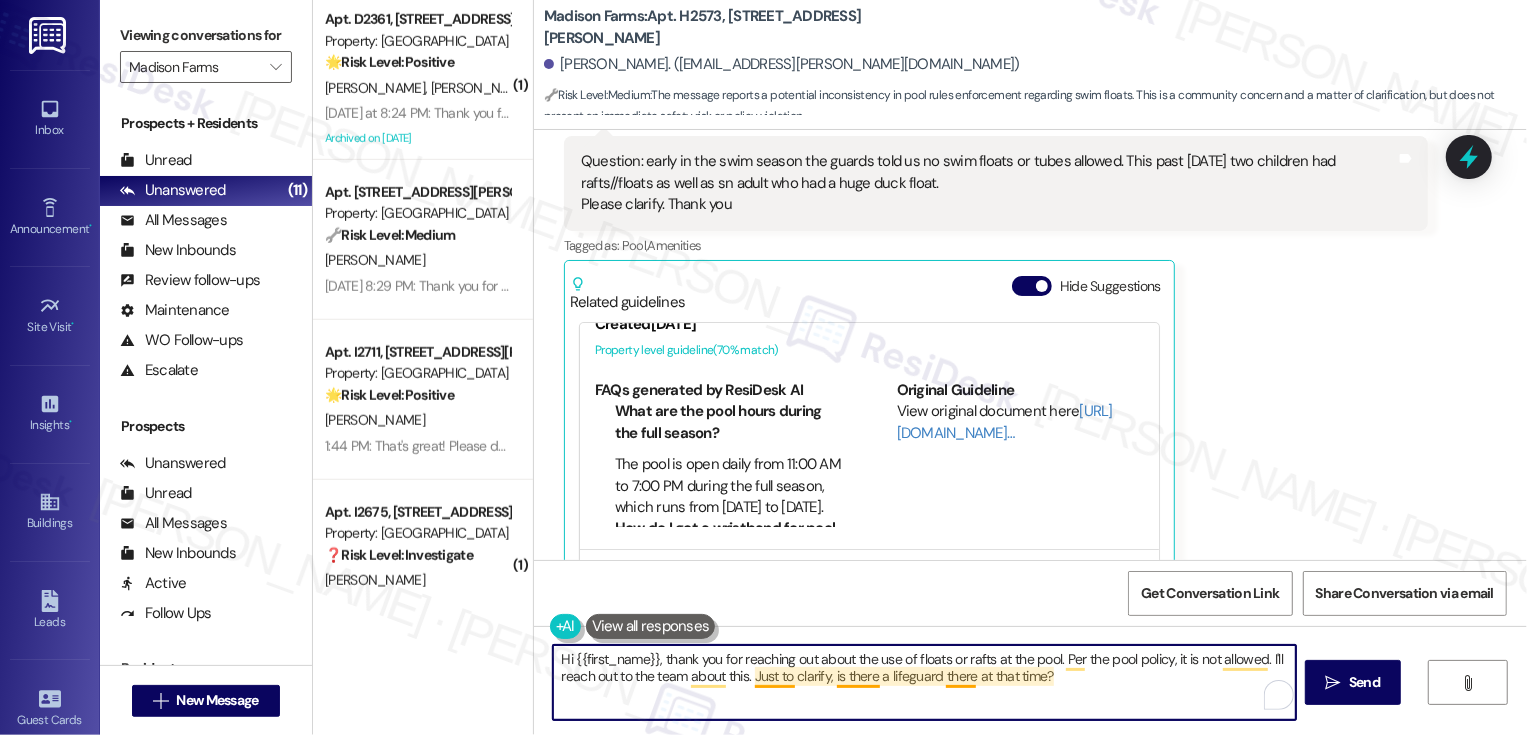 click on "Hi {{first_name}}, thank you for reaching out about the use of floats or rafts at the pool. Per the pool policy, it is not allowed. I'll reach out to the team about this. Just to clarify, is there a lifeguard there at that time?" at bounding box center (924, 682) 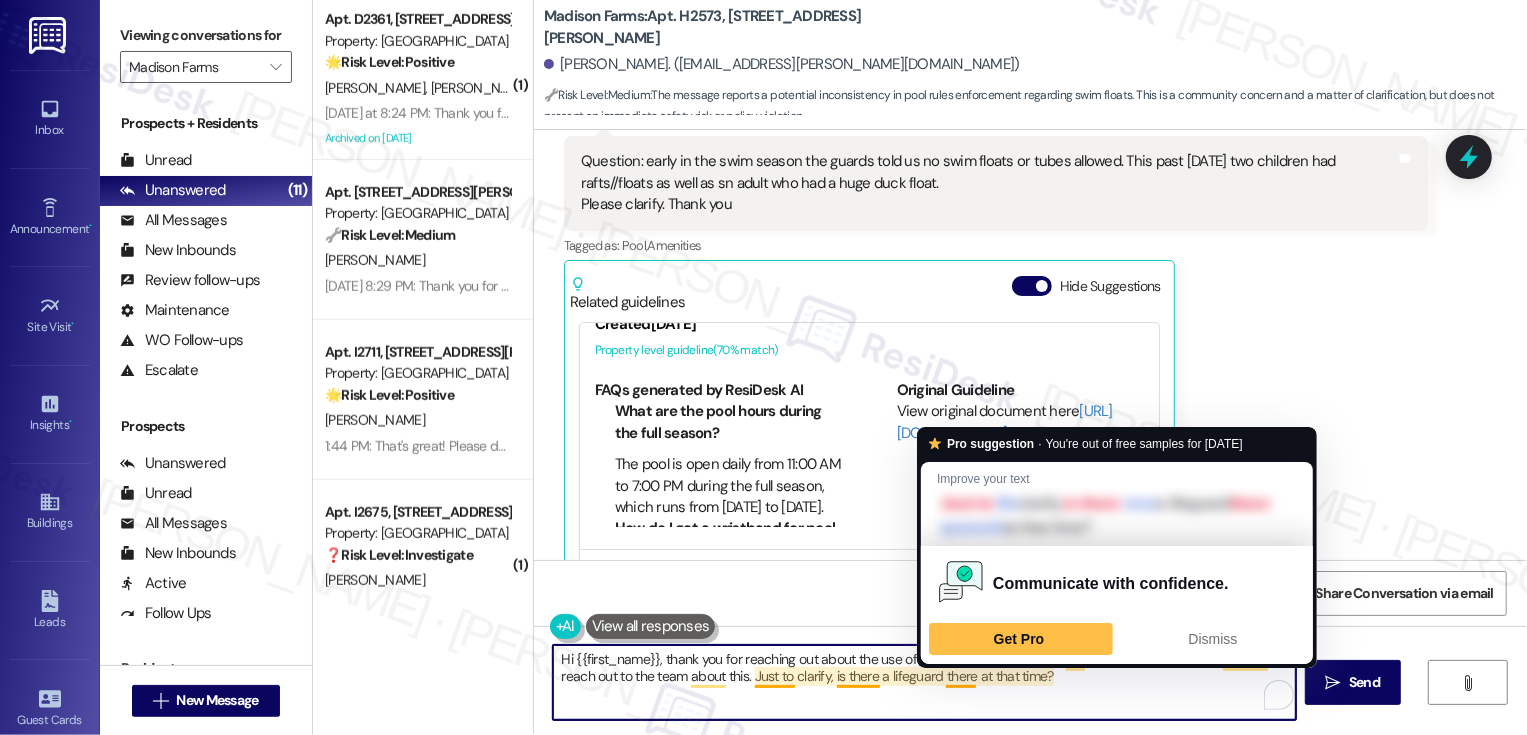 click on "Hi {{first_name}}, thank you for reaching out about the use of floats or rafts at the pool. Per the pool policy, it is not allowed. I'll reach out to the team about this. Just to clarify, is there a lifeguard there at that time?" at bounding box center (924, 682) 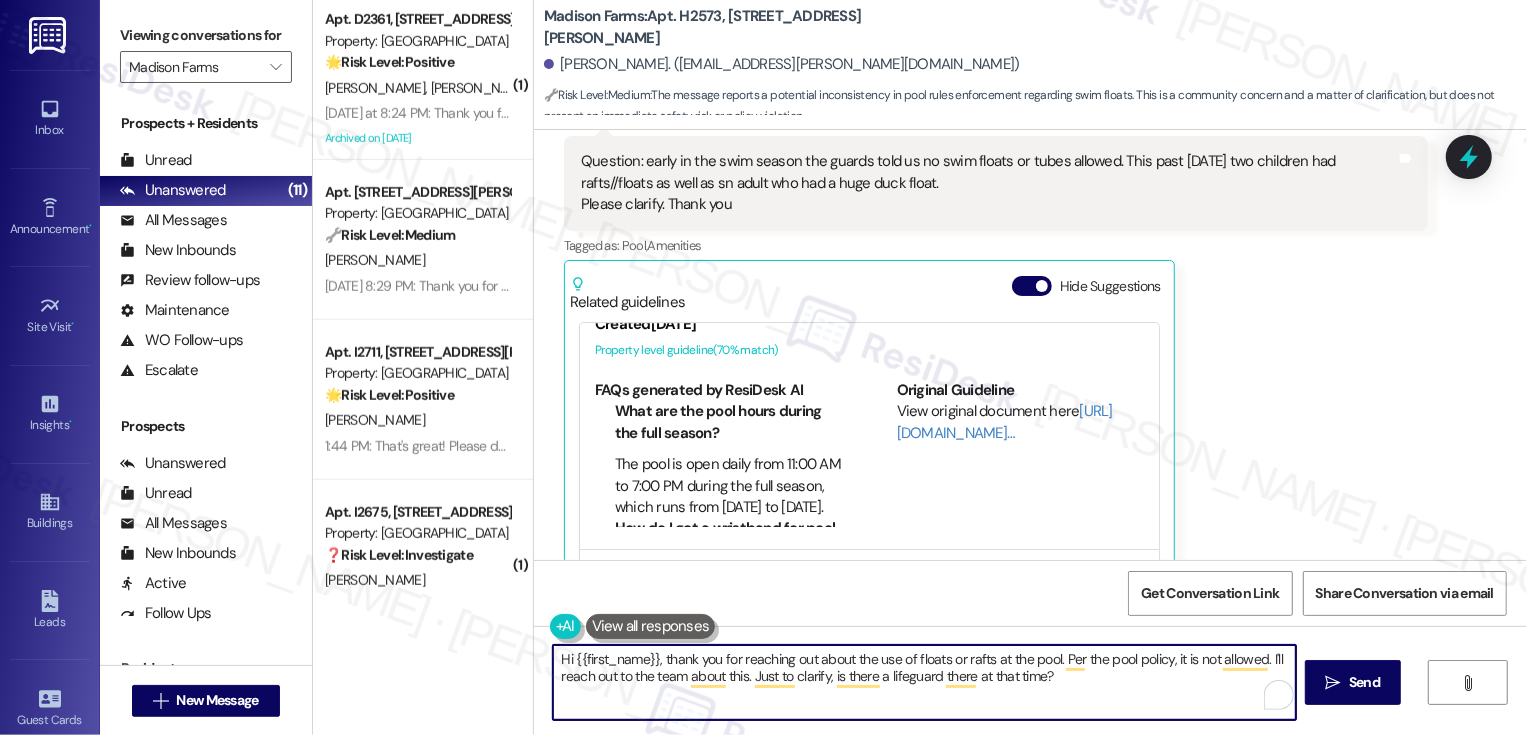 click on "Hi {{first_name}}, thank you for reaching out about the use of floats or rafts at the pool. Per the pool policy, it is not allowed. I'll reach out to the team about this. Just to clarify, is there a lifeguard there at that time?" at bounding box center [924, 682] 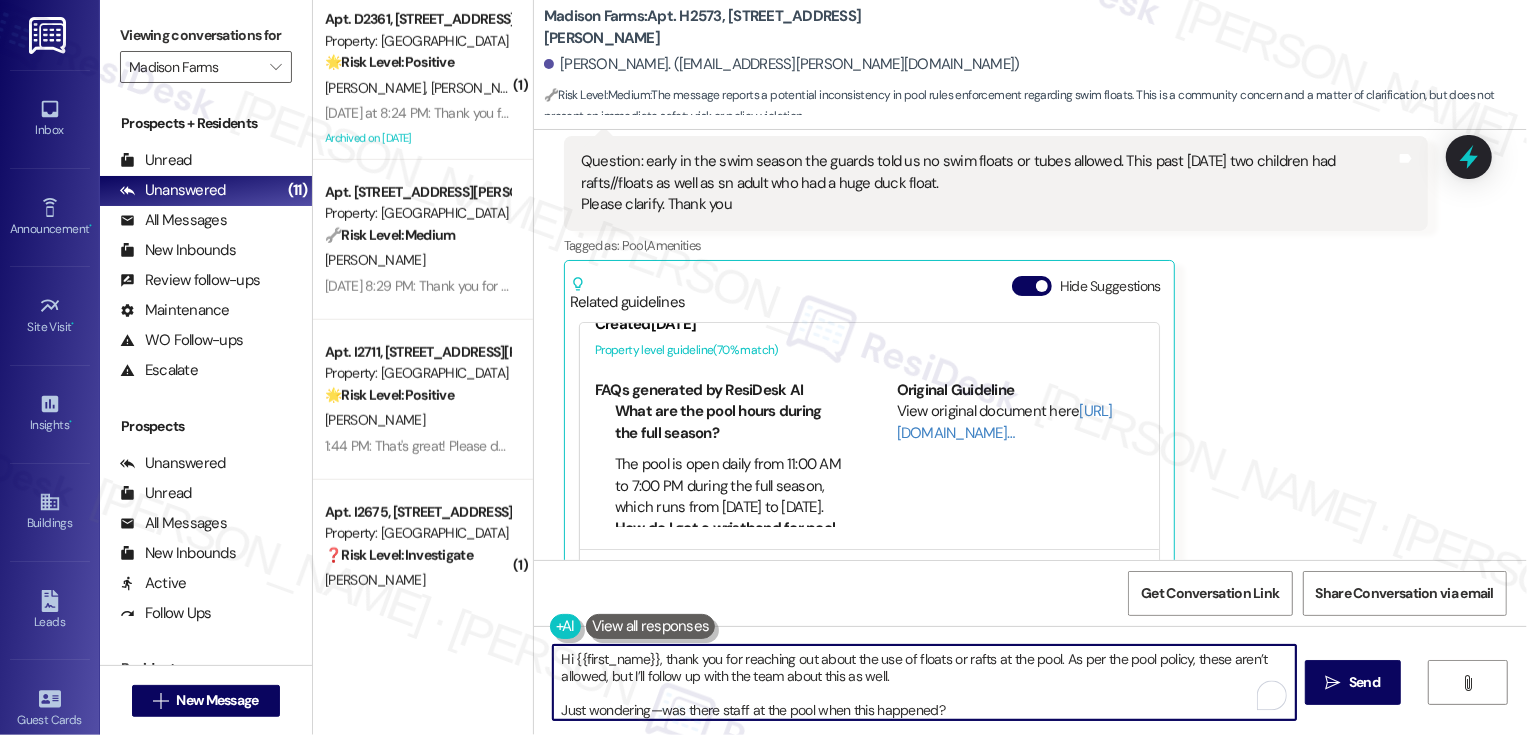 click on "Hi {{first_name}}, thank you for reaching out about the use of floats or rafts at the pool. As per the pool policy, these aren’t allowed, but I’ll follow up with the team about this as well.
Just wondering—was there staff at the pool when this happened?" at bounding box center (924, 682) 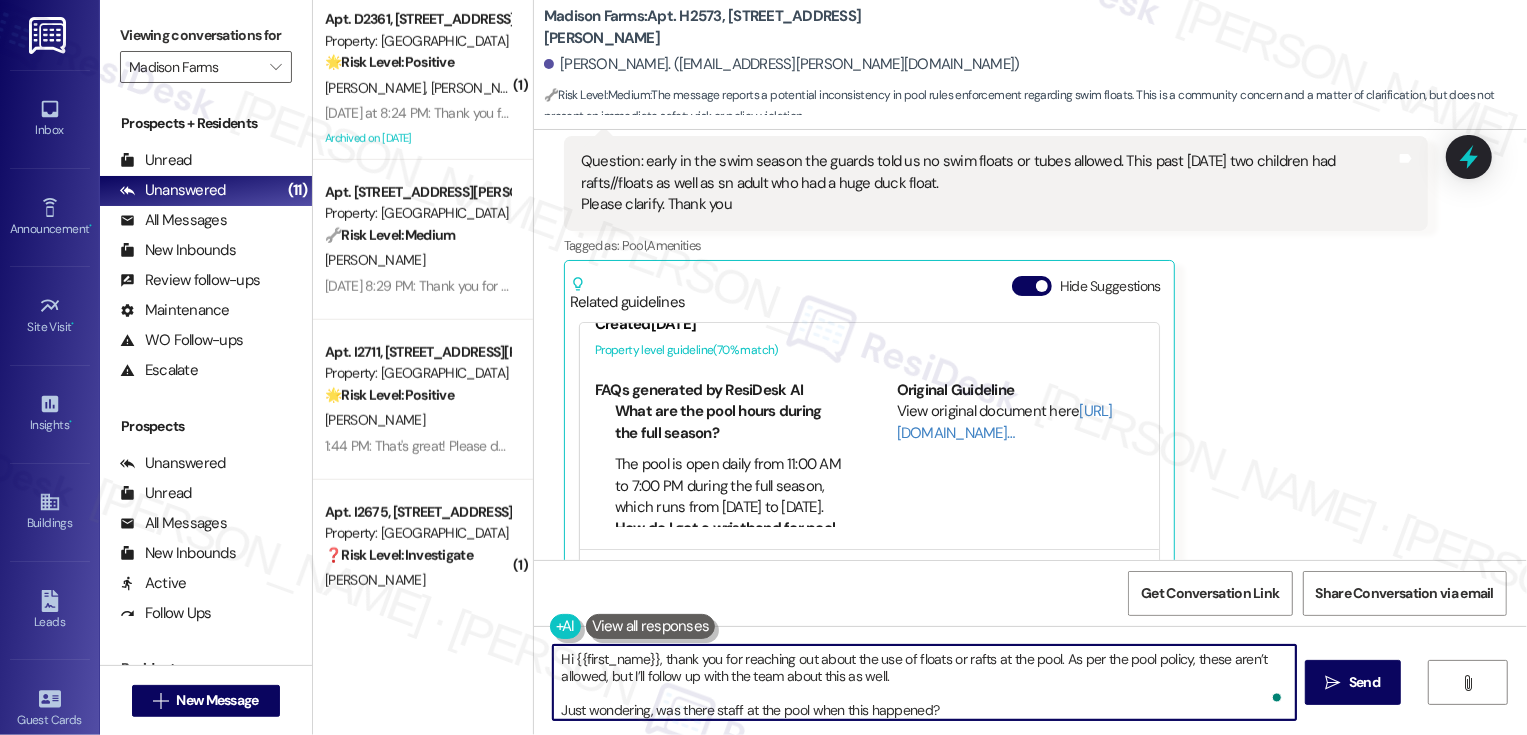 click on "Hi {{first_name}}, thank you for reaching out about the use of floats or rafts at the pool. As per the pool policy, these aren’t allowed, but I’ll follow up with the team about this as well.
Just wondering, was there staff at the pool when this happened?" at bounding box center [924, 682] 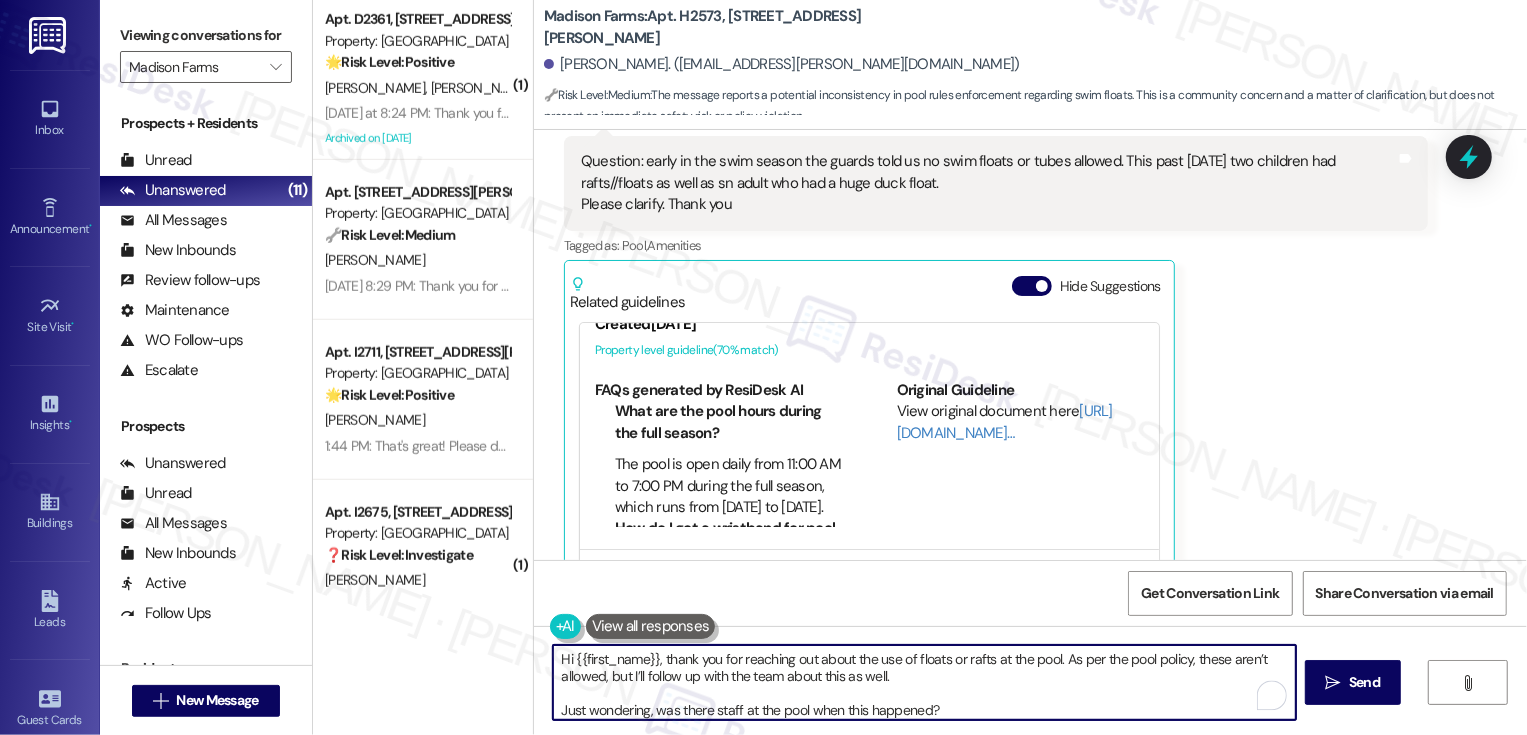 click on "Hi {{first_name}}, thank you for reaching out about the use of floats or rafts at the pool. As per the pool policy, these aren’t allowed, but I’ll follow up with the team about this as well.
Just wondering, was there staff at the pool when this happened?" at bounding box center [924, 682] 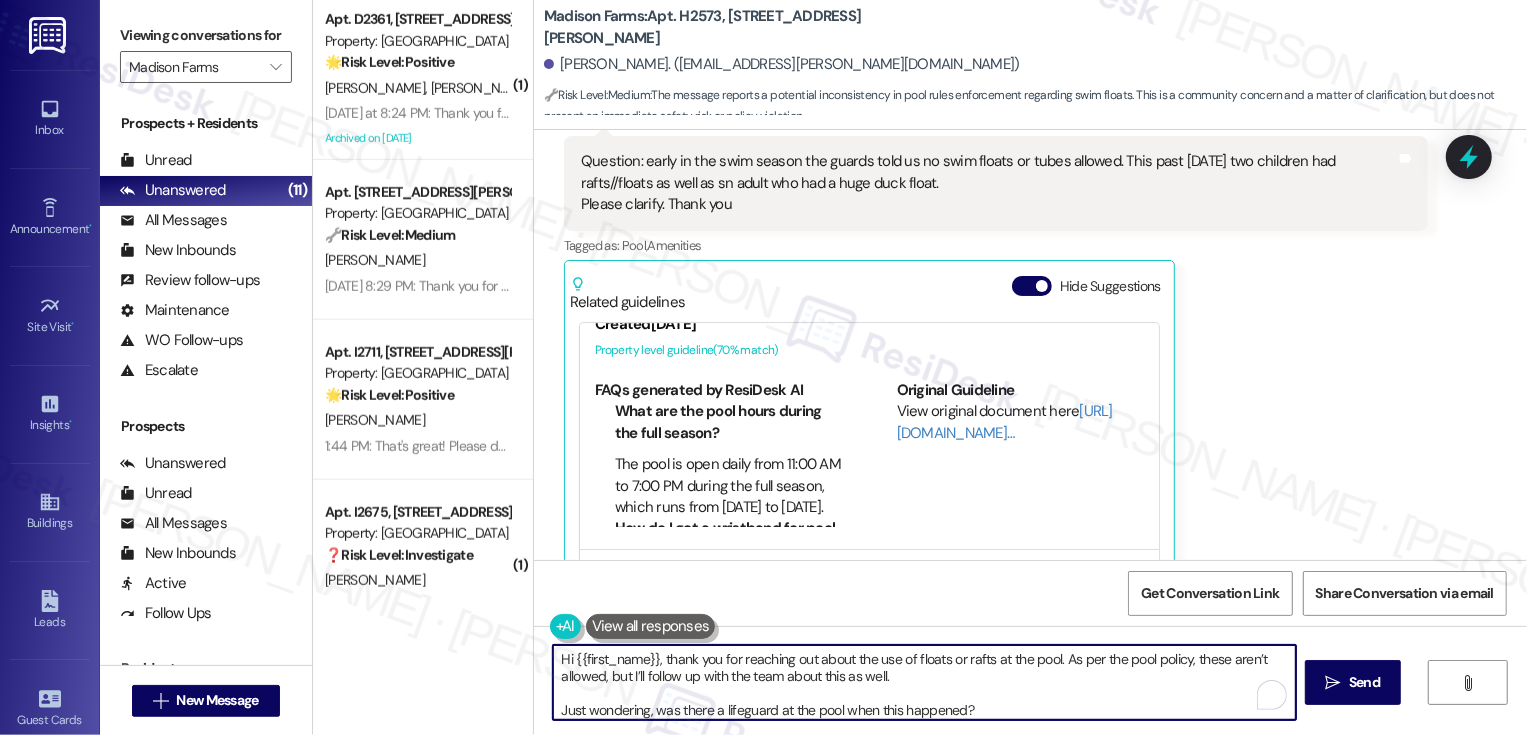 scroll, scrollTop: 5, scrollLeft: 0, axis: vertical 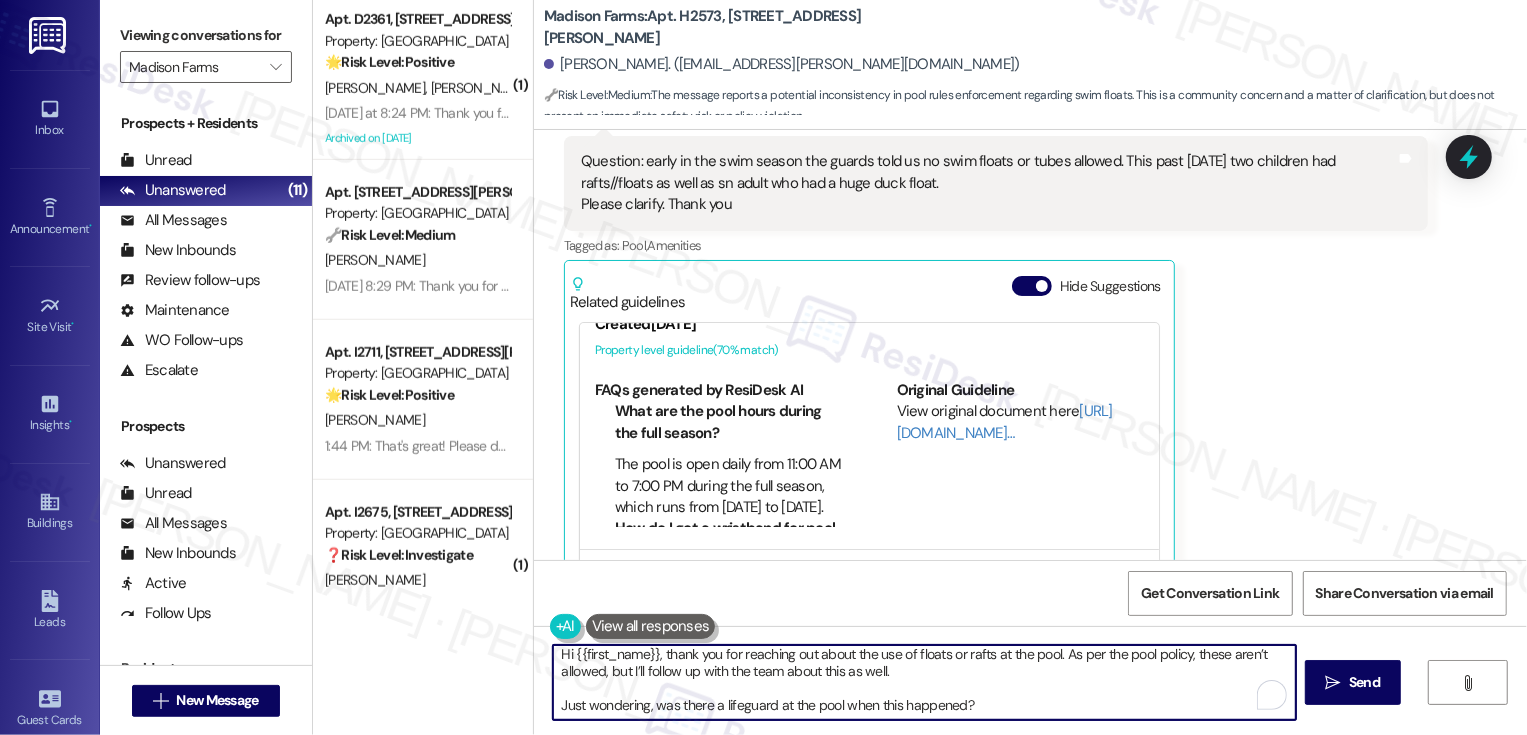 drag, startPoint x: 867, startPoint y: 710, endPoint x: 1029, endPoint y: 714, distance: 162.04938 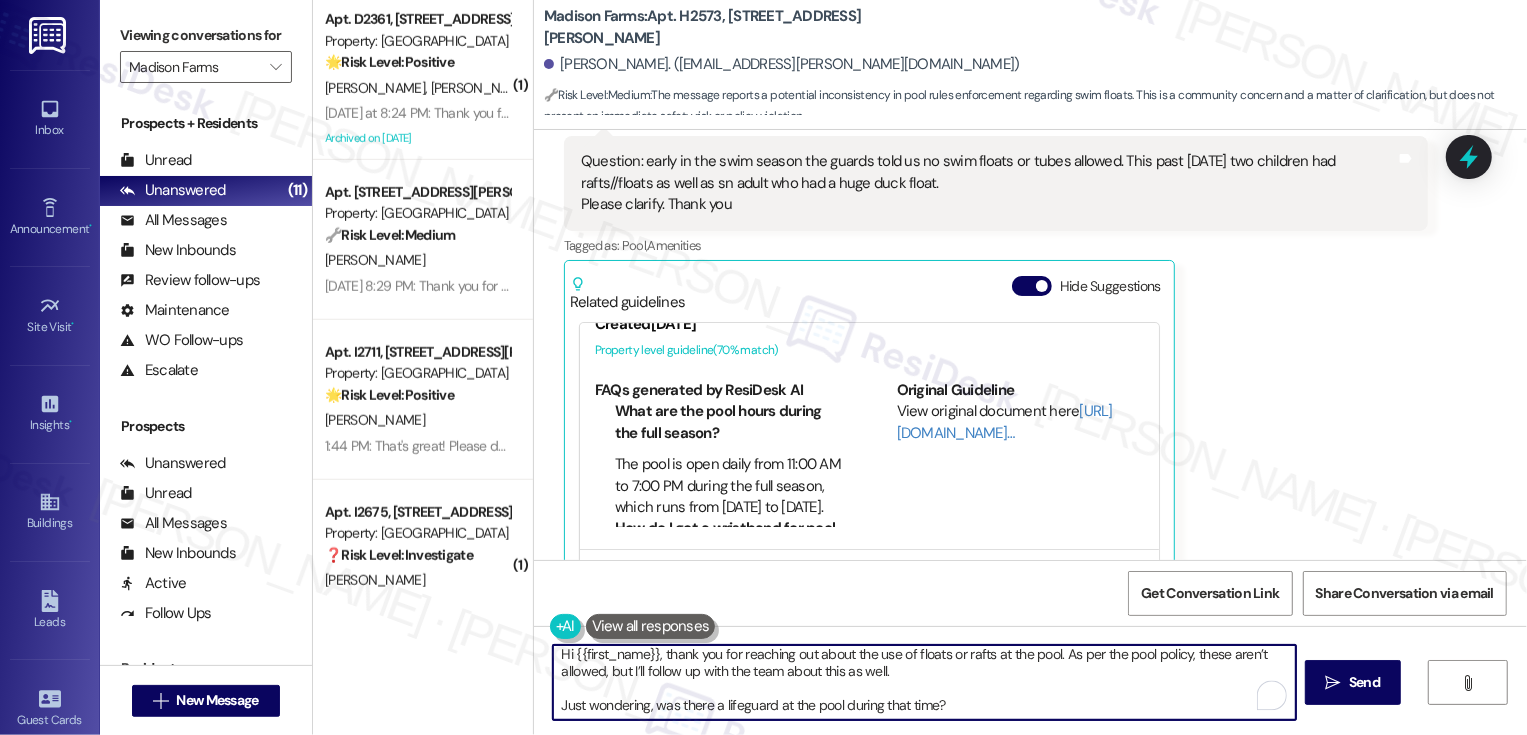 drag, startPoint x: 651, startPoint y: 708, endPoint x: 953, endPoint y: 708, distance: 302 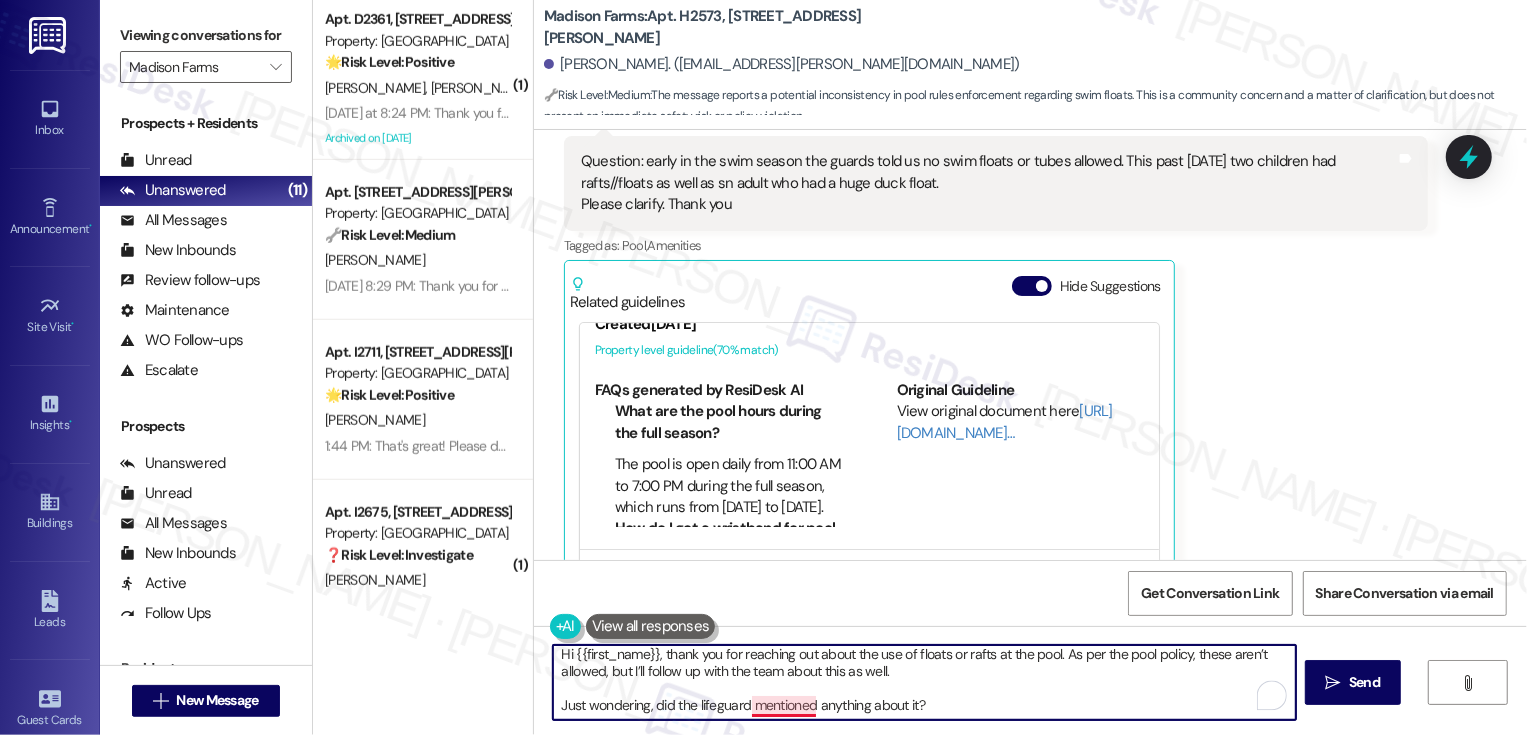 click on "Hi {{first_name}}, thank you for reaching out about the use of floats or rafts at the pool. As per the pool policy, these aren’t allowed, but I’ll follow up with the team about this as well.
Just wondering, did the lifeguard mentioned anything about it?" at bounding box center [924, 682] 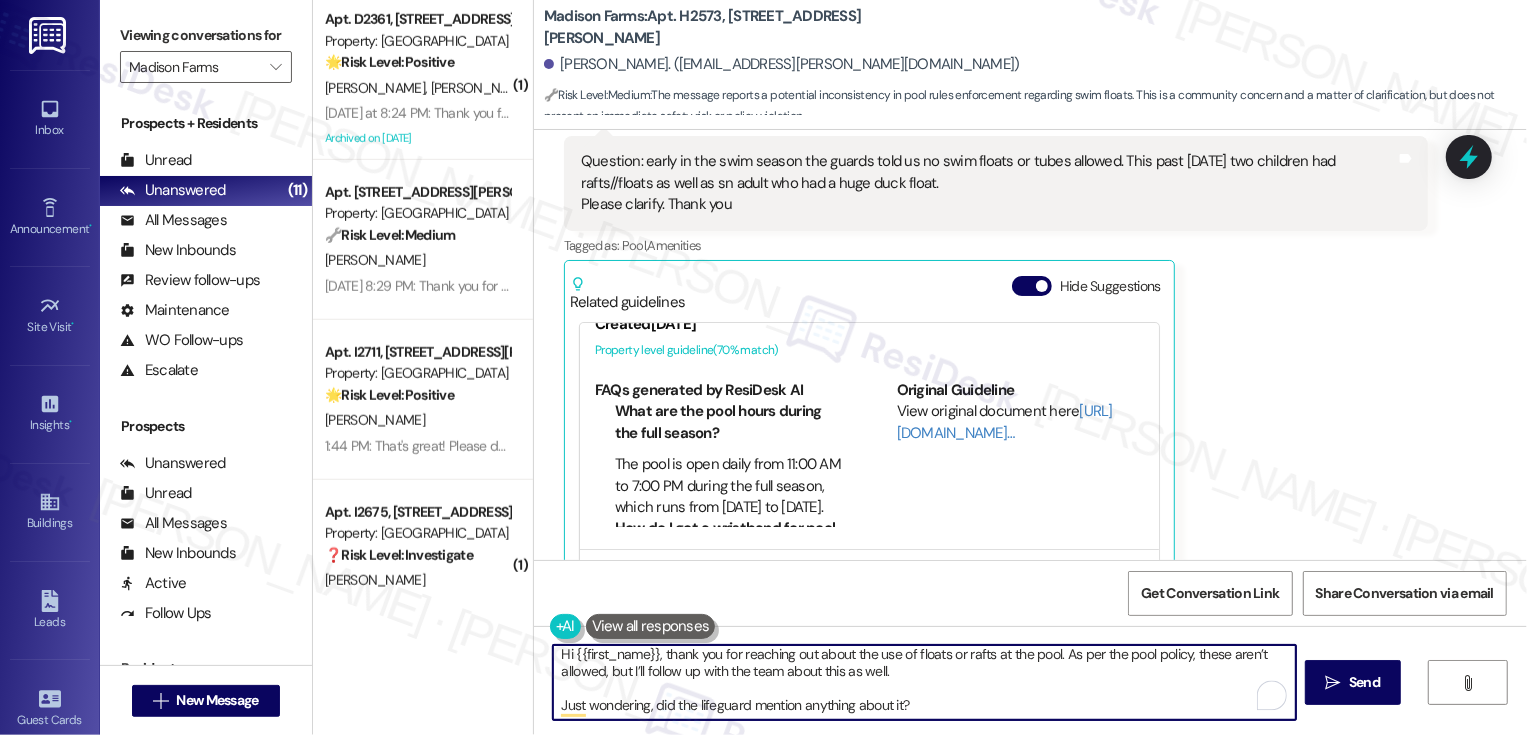 click on "Hi {{first_name}}, thank you for reaching out about the use of floats or rafts at the pool. As per the pool policy, these aren’t allowed, but I’ll follow up with the team about this as well.
Just wondering, did the lifeguard mention anything about it?" at bounding box center [924, 682] 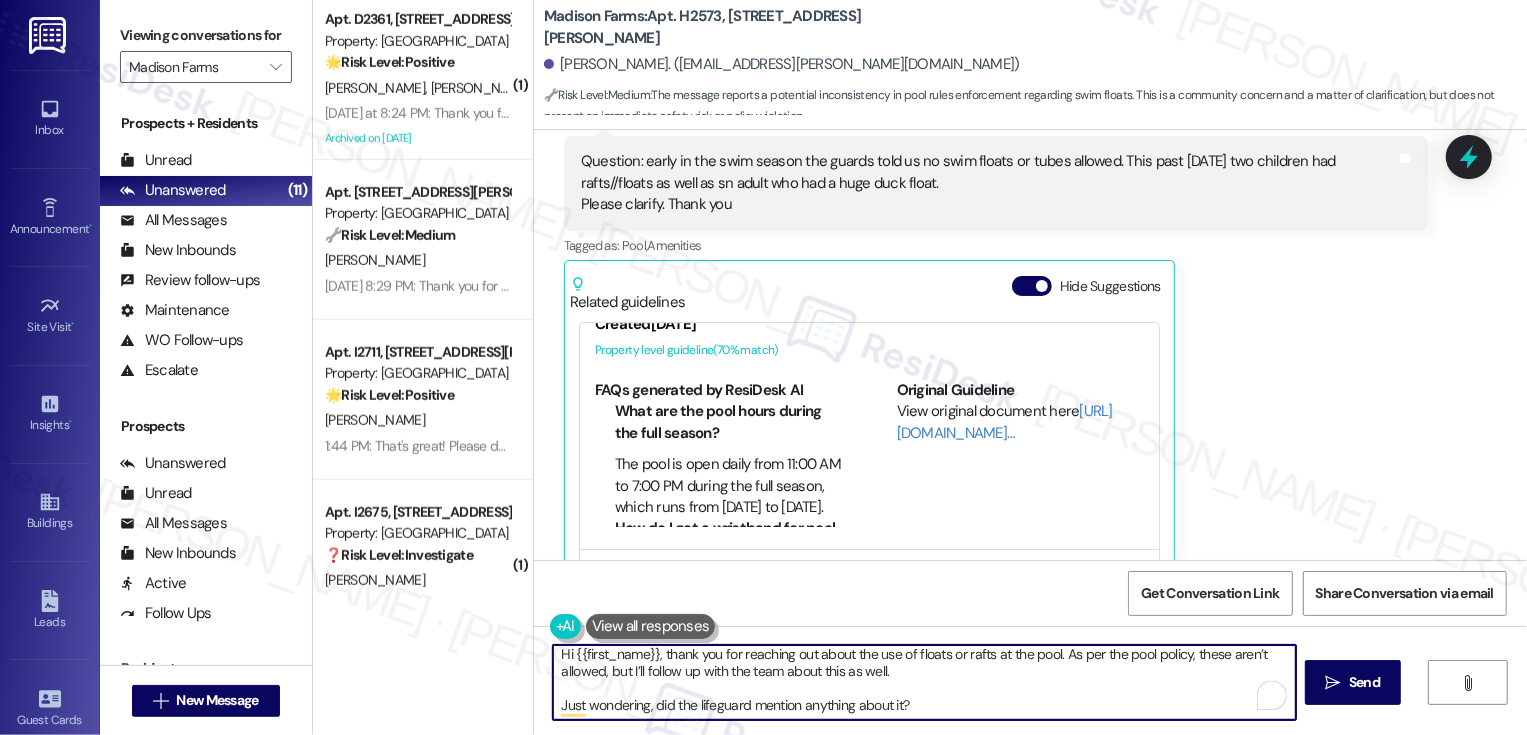 scroll, scrollTop: 0, scrollLeft: 0, axis: both 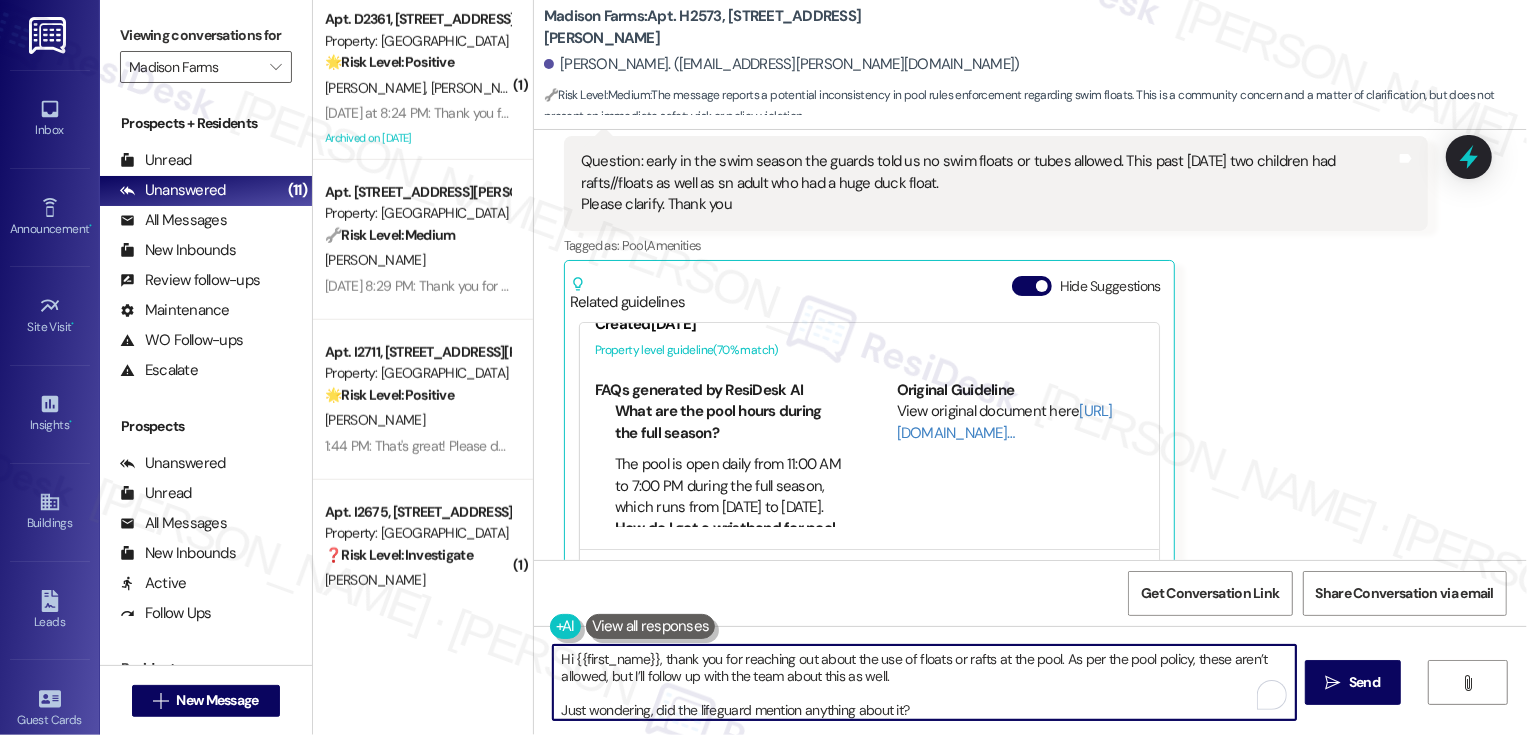 click on "Hi {{first_name}}, thank you for reaching out about the use of floats or rafts at the pool. As per the pool policy, these aren’t allowed, but I’ll follow up with the team about this as well.
Just wondering, did the lifeguard mention anything about it?" at bounding box center [924, 682] 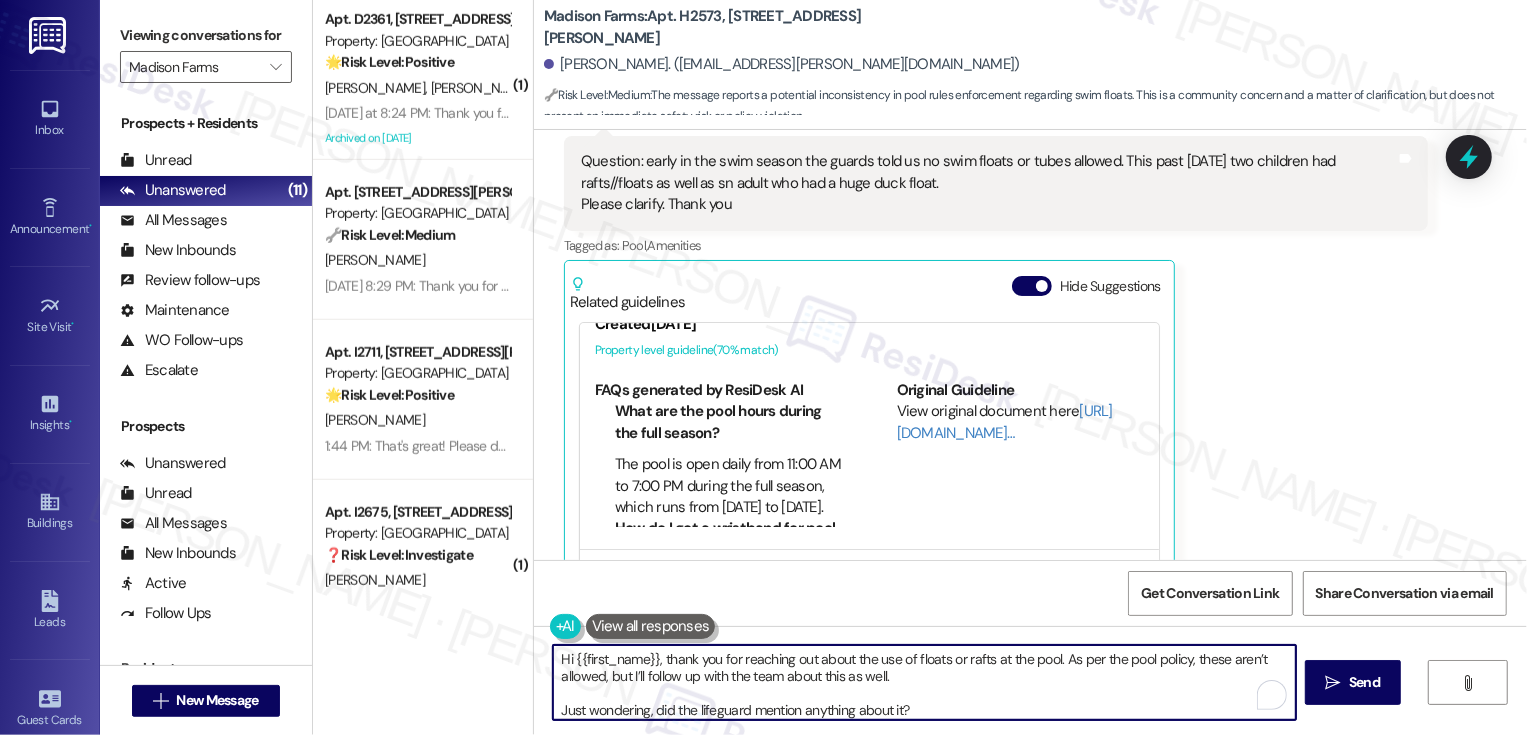 scroll, scrollTop: 5, scrollLeft: 0, axis: vertical 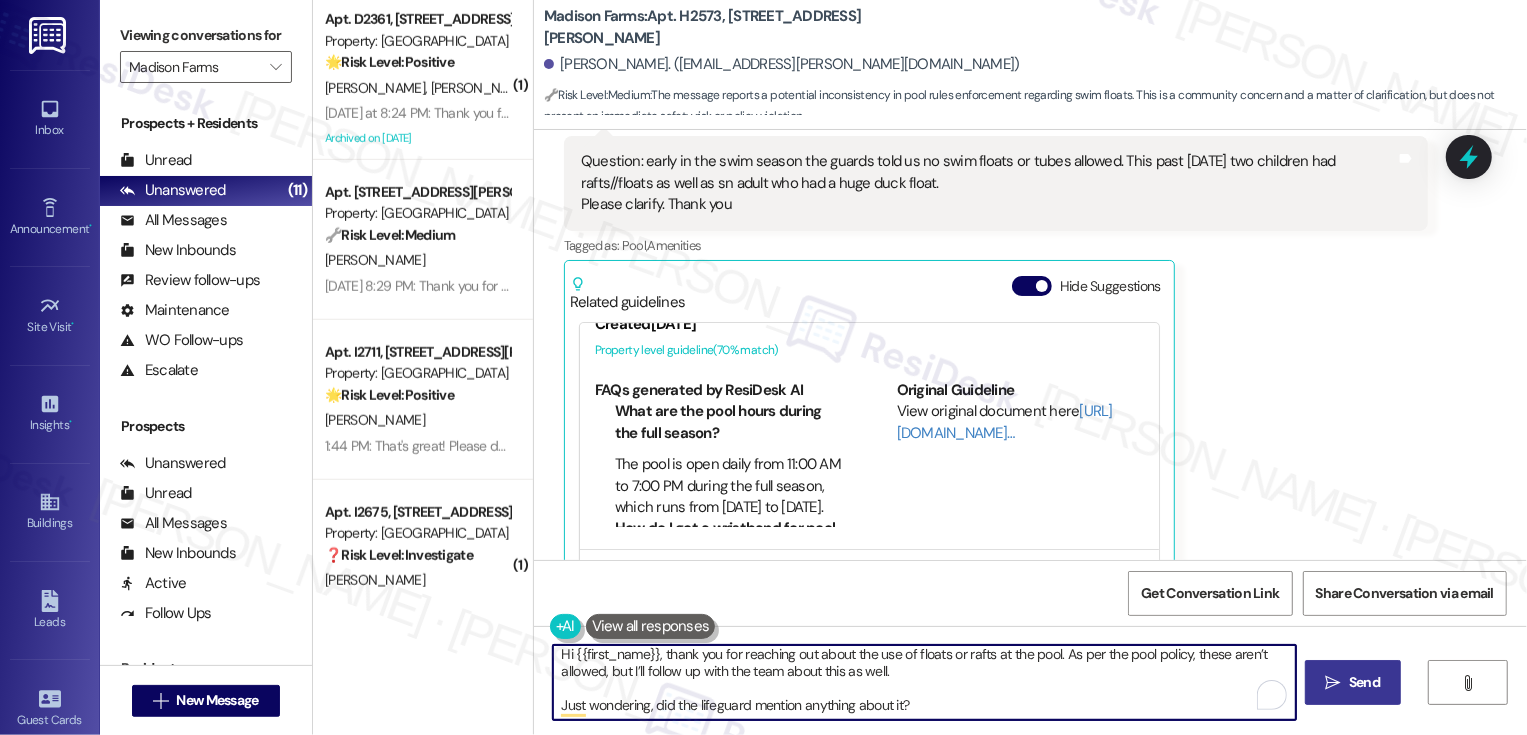 type on "Hi {{first_name}}, thank you for reaching out about the use of floats or rafts at the pool. As per the pool policy, these aren’t allowed, but I’ll follow up with the team about this as well.
Just wondering, did the lifeguard mention anything about it?" 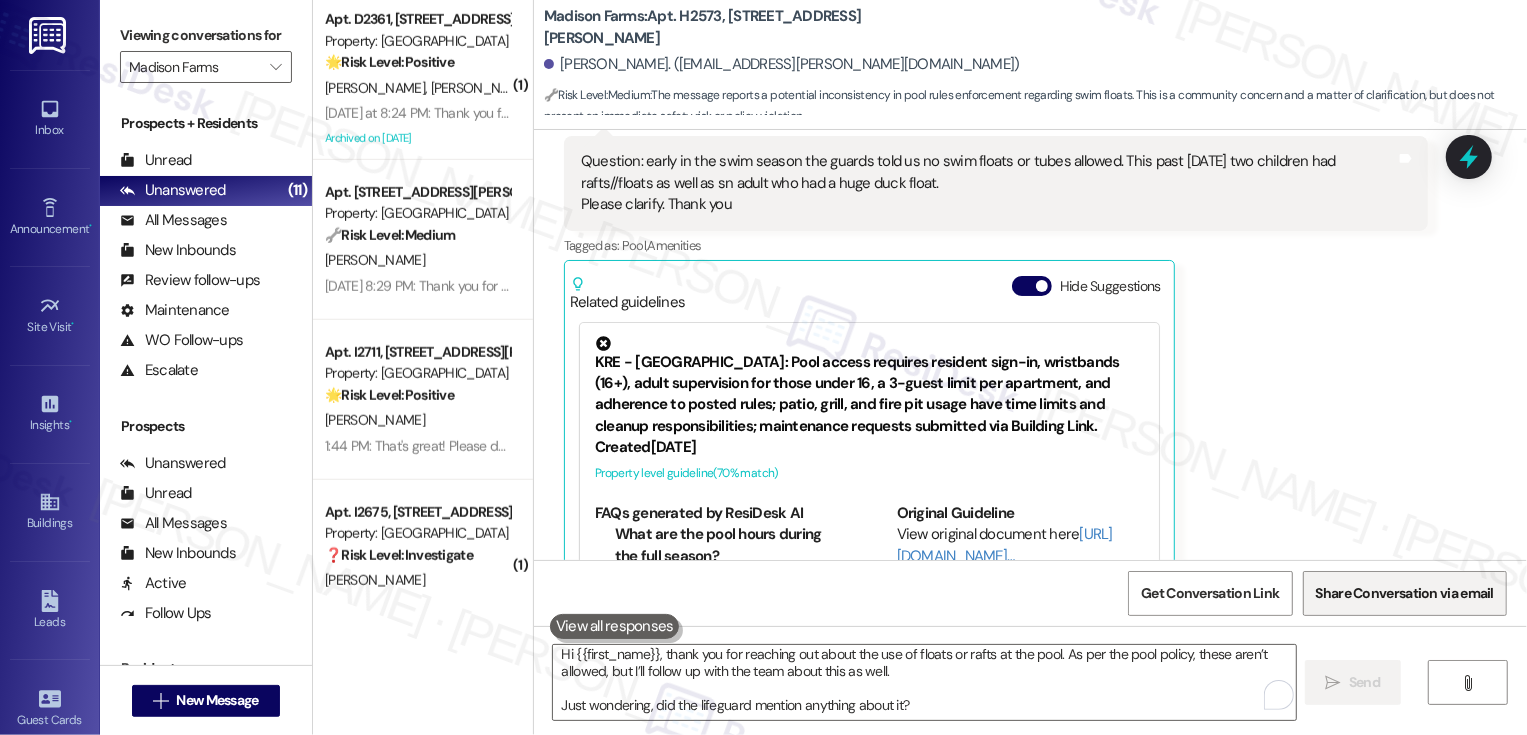 scroll, scrollTop: 0, scrollLeft: 0, axis: both 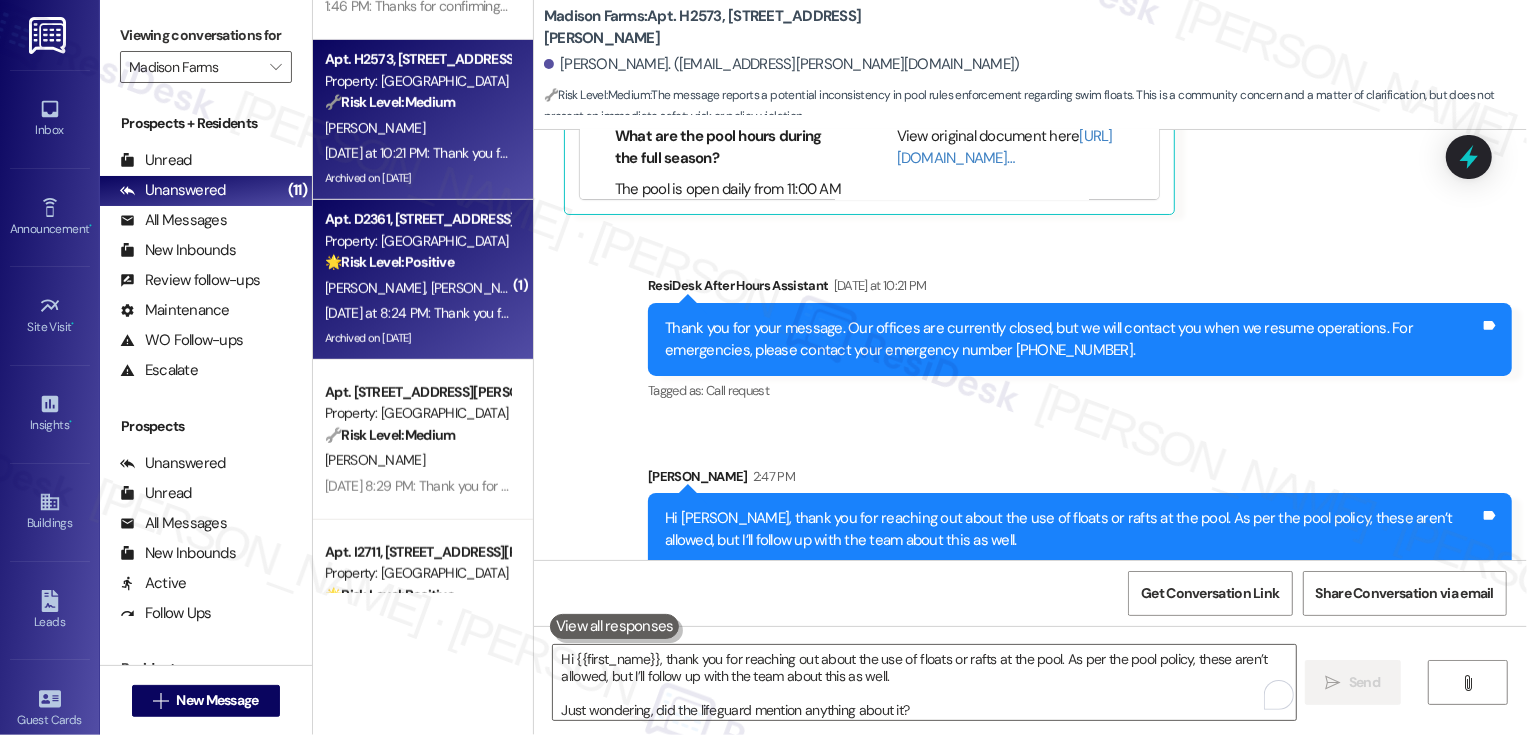 click on "[DATE] at 8:24 PM: Thank you for your message. Our offices are currently closed, but we will contact you when we resume operations. For emergencies, please contact your emergency number [PHONE_NUMBER]. [DATE] at 8:24 PM: Thank you for your message. Our offices are currently closed, but we will contact you when we resume operations. For emergencies, please contact your emergency number [PHONE_NUMBER]." at bounding box center (938, 313) 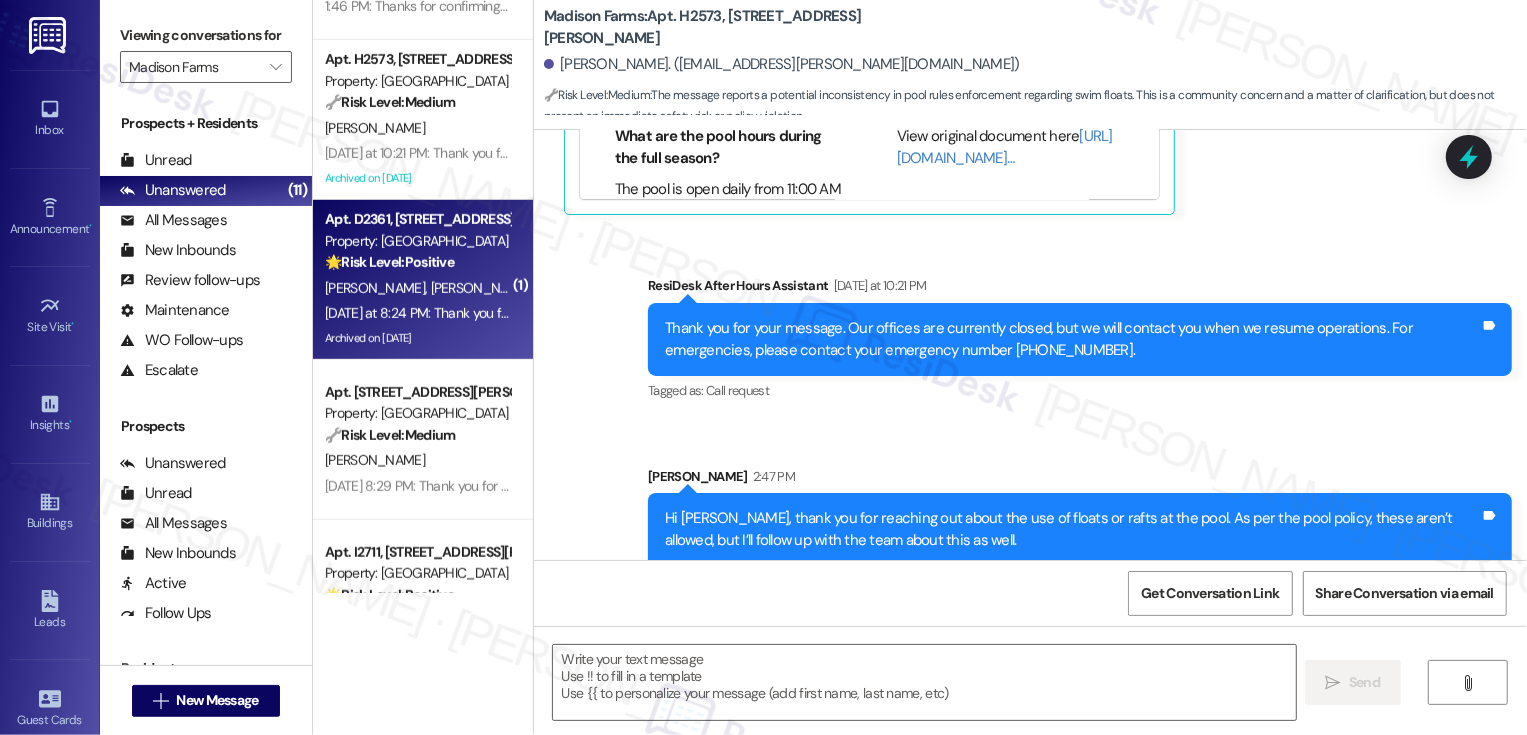 click on "[DATE] at 8:24 PM: Thank you for your message. Our offices are currently closed, but we will contact you when we resume operations. For emergencies, please contact your emergency number [PHONE_NUMBER]. [DATE] at 8:24 PM: Thank you for your message. Our offices are currently closed, but we will contact you when we resume operations. For emergencies, please contact your emergency number [PHONE_NUMBER]." at bounding box center [938, 313] 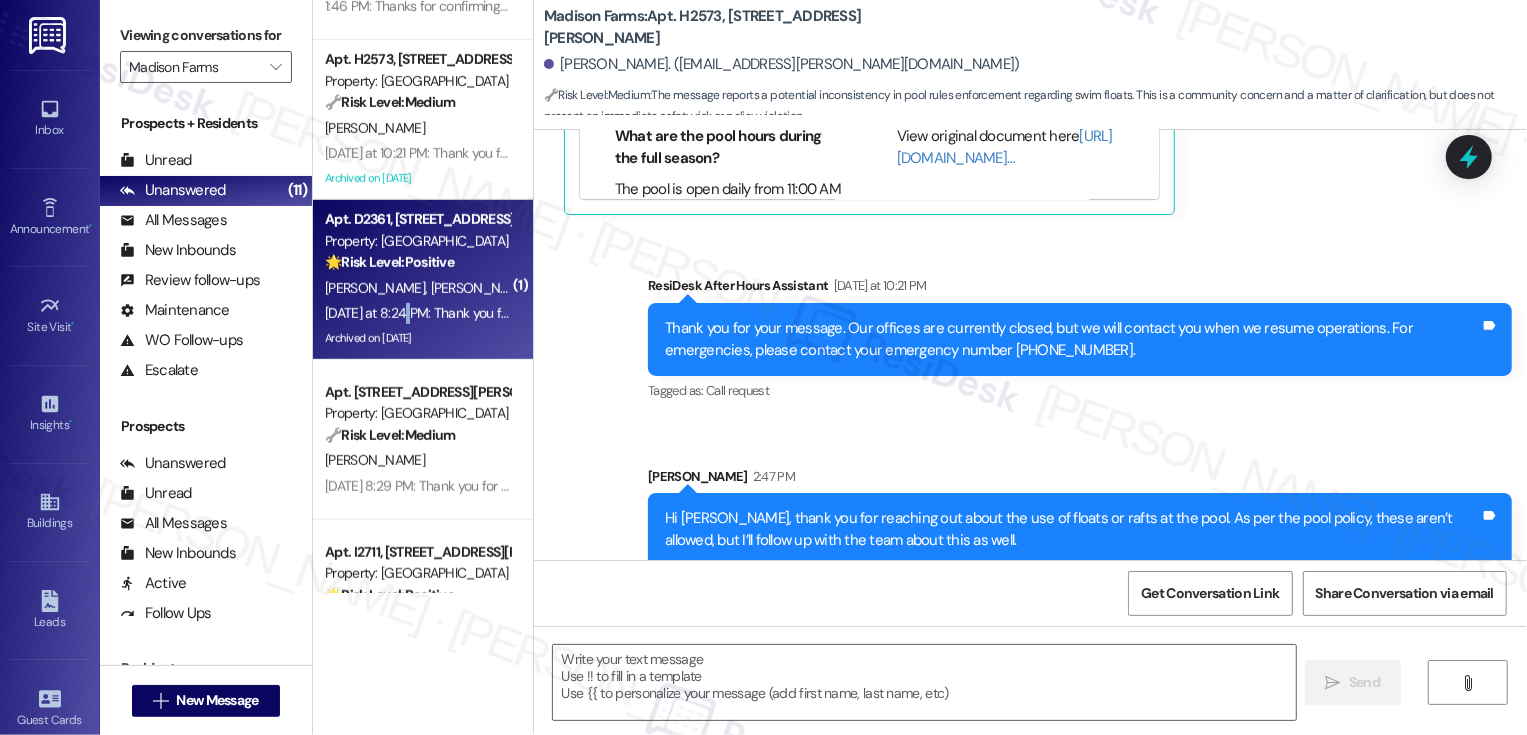 type on "Fetching suggested responses. Please feel free to read through the conversation in the meantime." 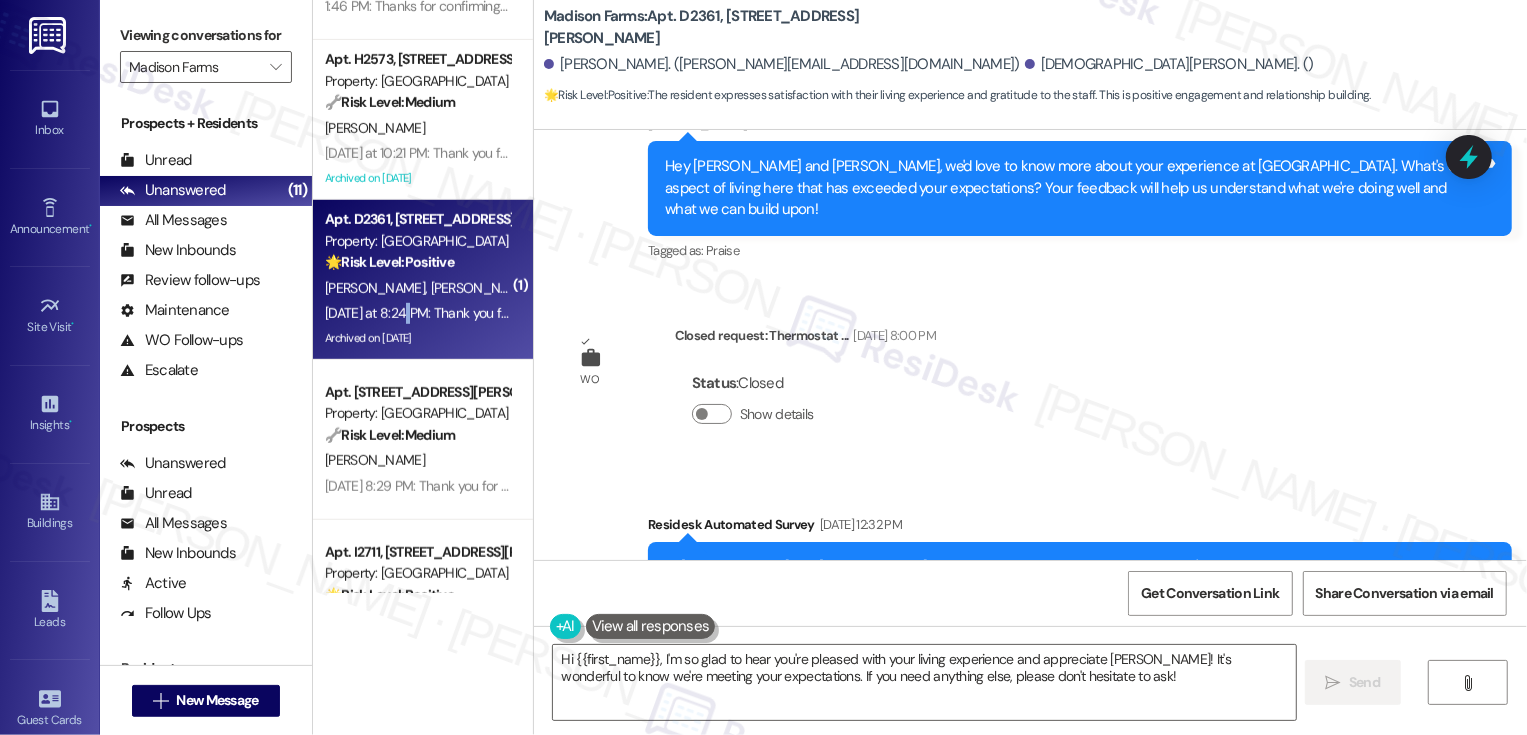 scroll, scrollTop: 2350, scrollLeft: 0, axis: vertical 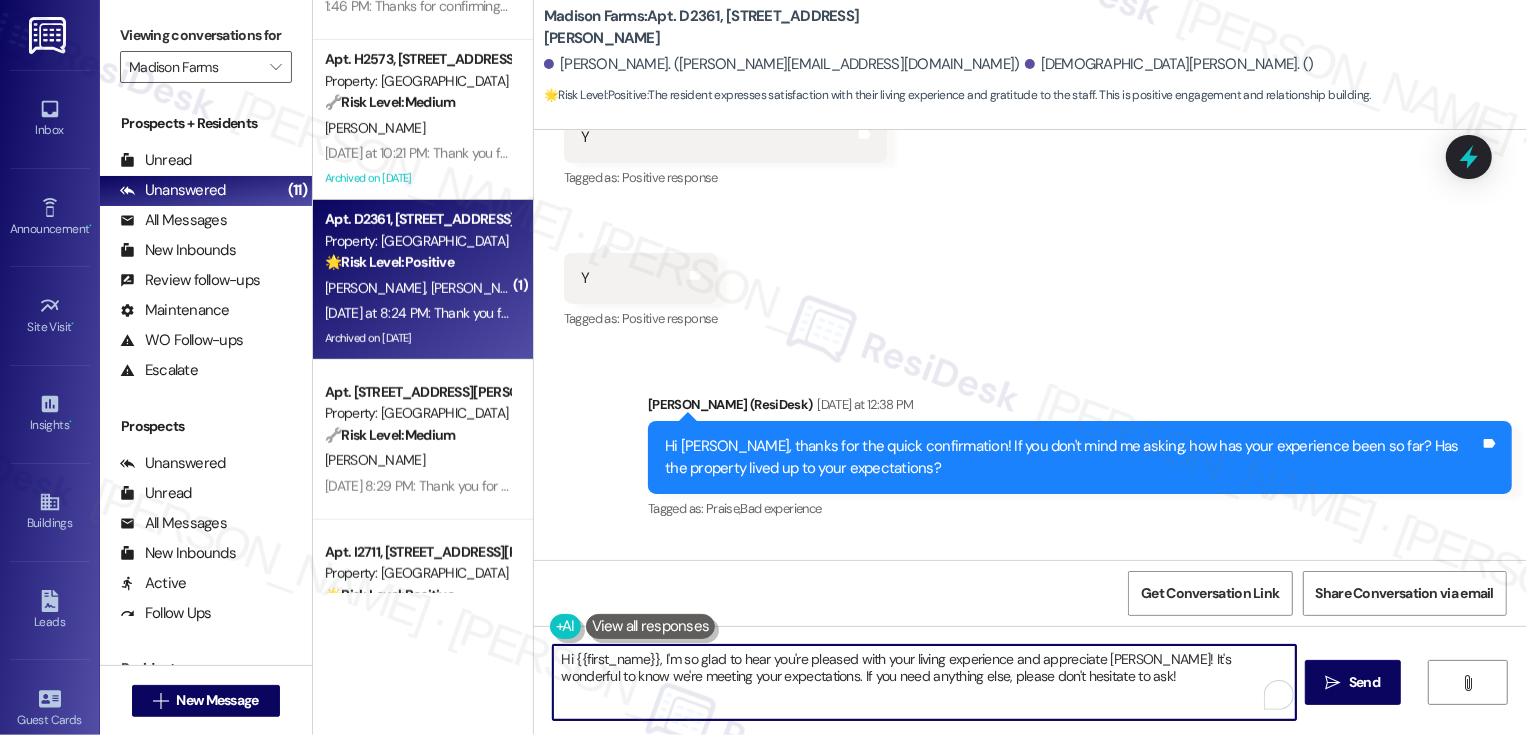 drag, startPoint x: 652, startPoint y: 661, endPoint x: 485, endPoint y: 660, distance: 167.00299 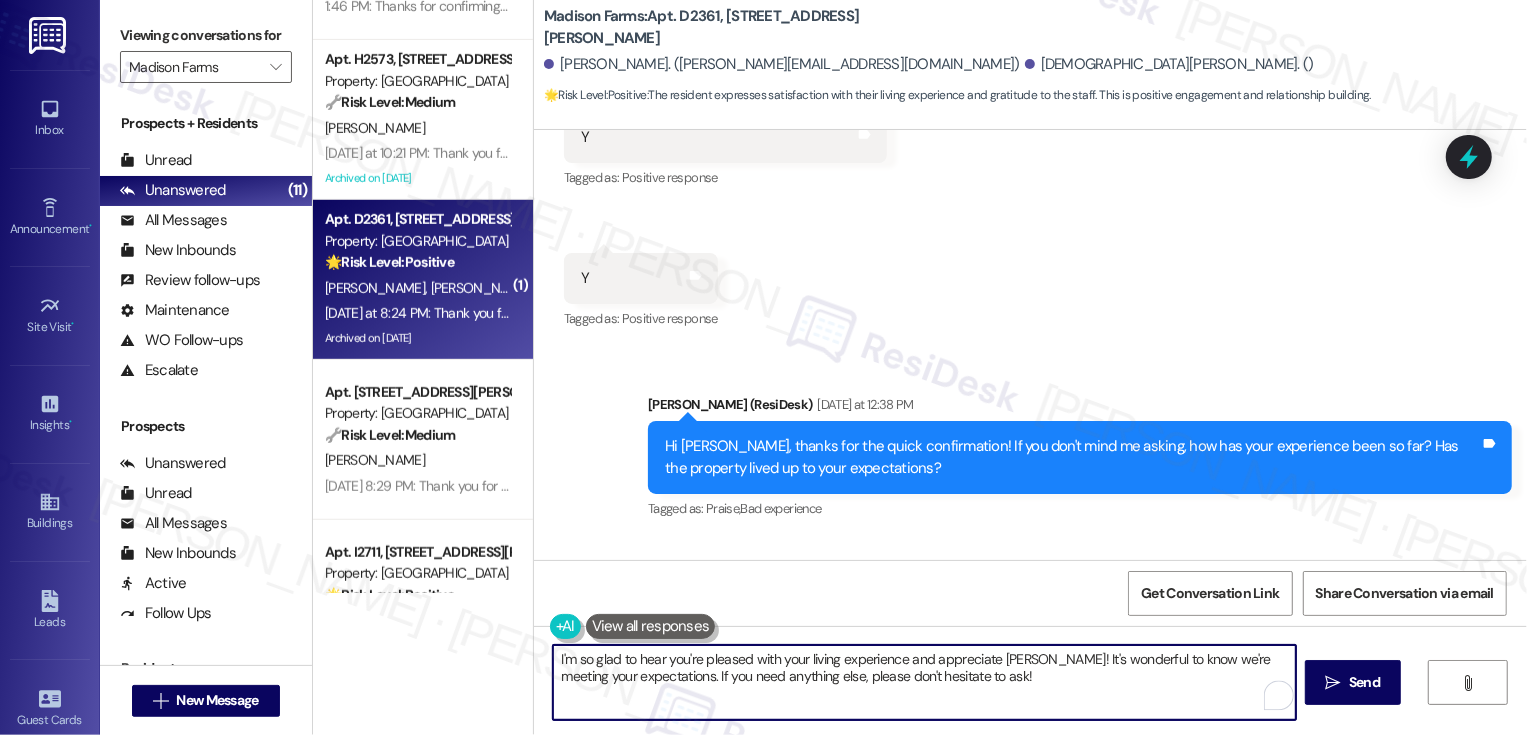 scroll, scrollTop: 2855, scrollLeft: 0, axis: vertical 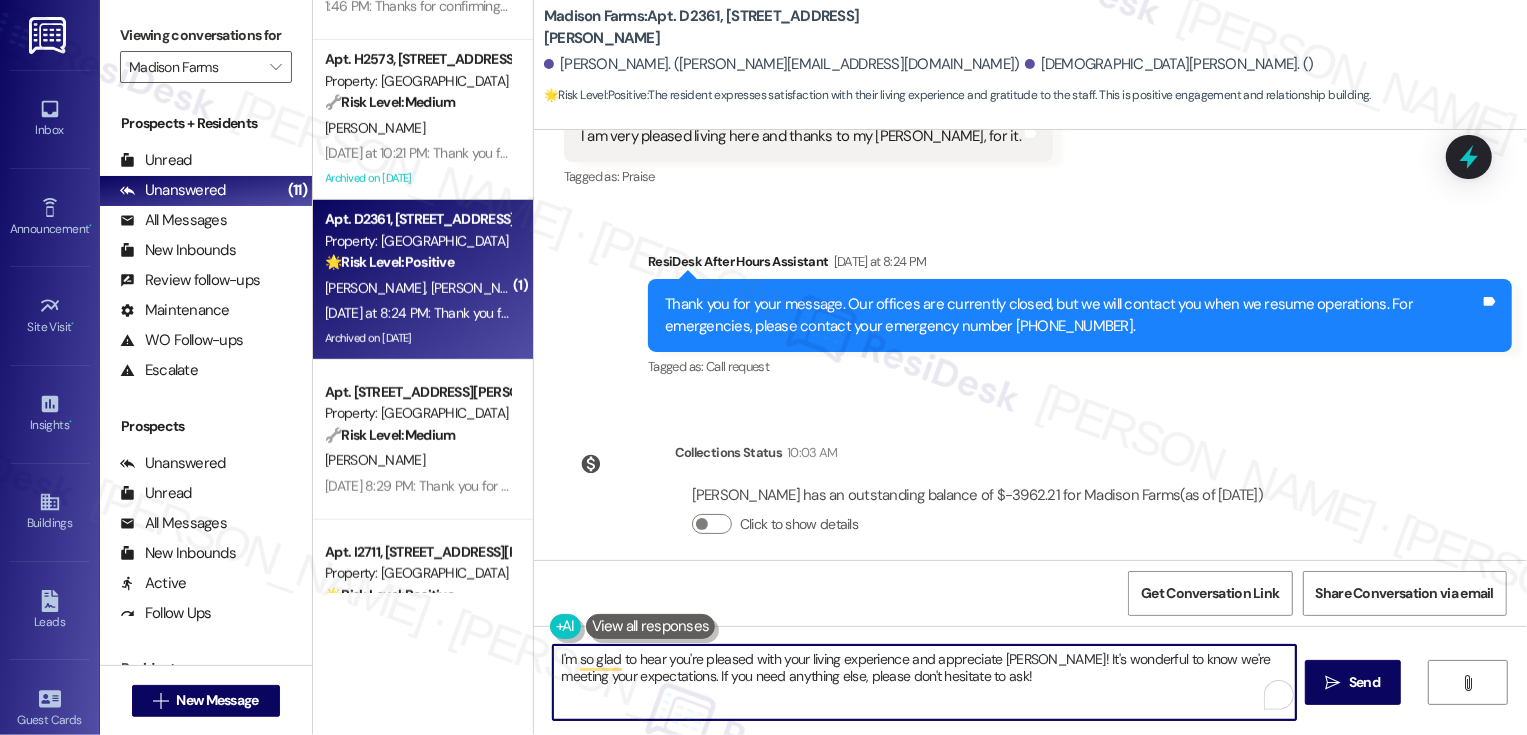 click on "I'm so glad to hear you're pleased with your living experience and appreciate [PERSON_NAME]! It's wonderful to know we're meeting your expectations. If you need anything else, please don't hesitate to ask!" at bounding box center [924, 682] 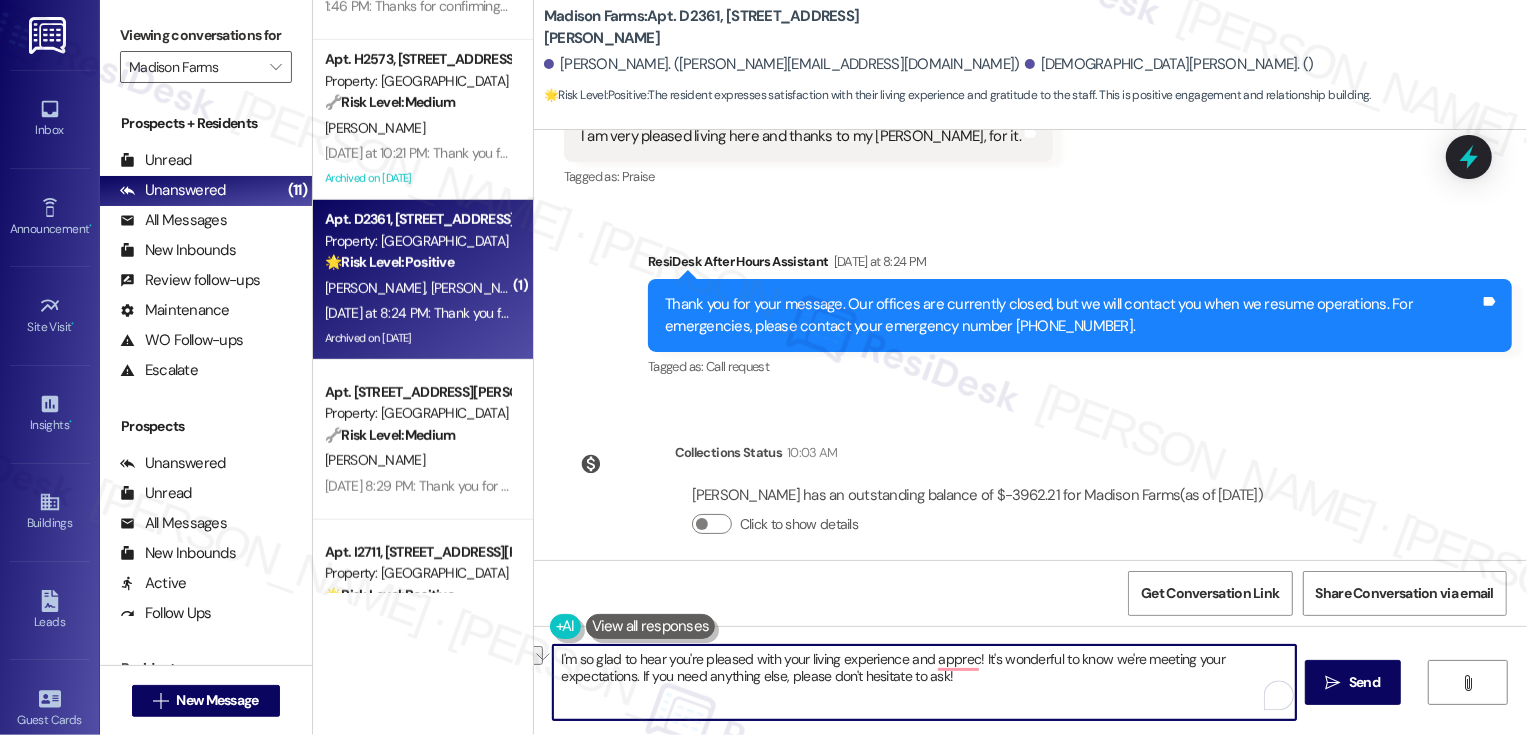 drag, startPoint x: 966, startPoint y: 662, endPoint x: 655, endPoint y: 665, distance: 311.01447 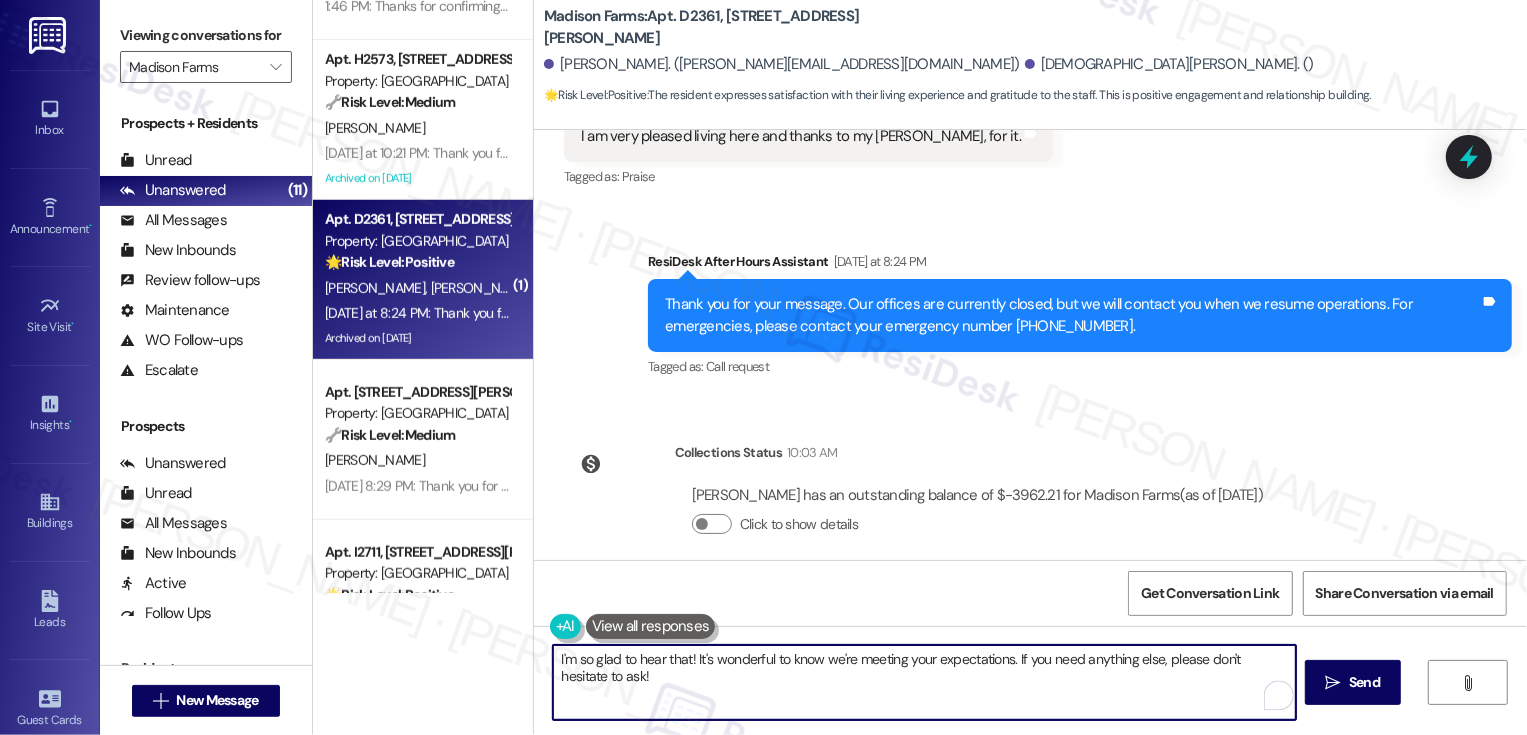 click on "I'm so glad to hear that! It's wonderful to know we're meeting your expectations. If you need anything else, please don't hesitate to ask!" at bounding box center [924, 682] 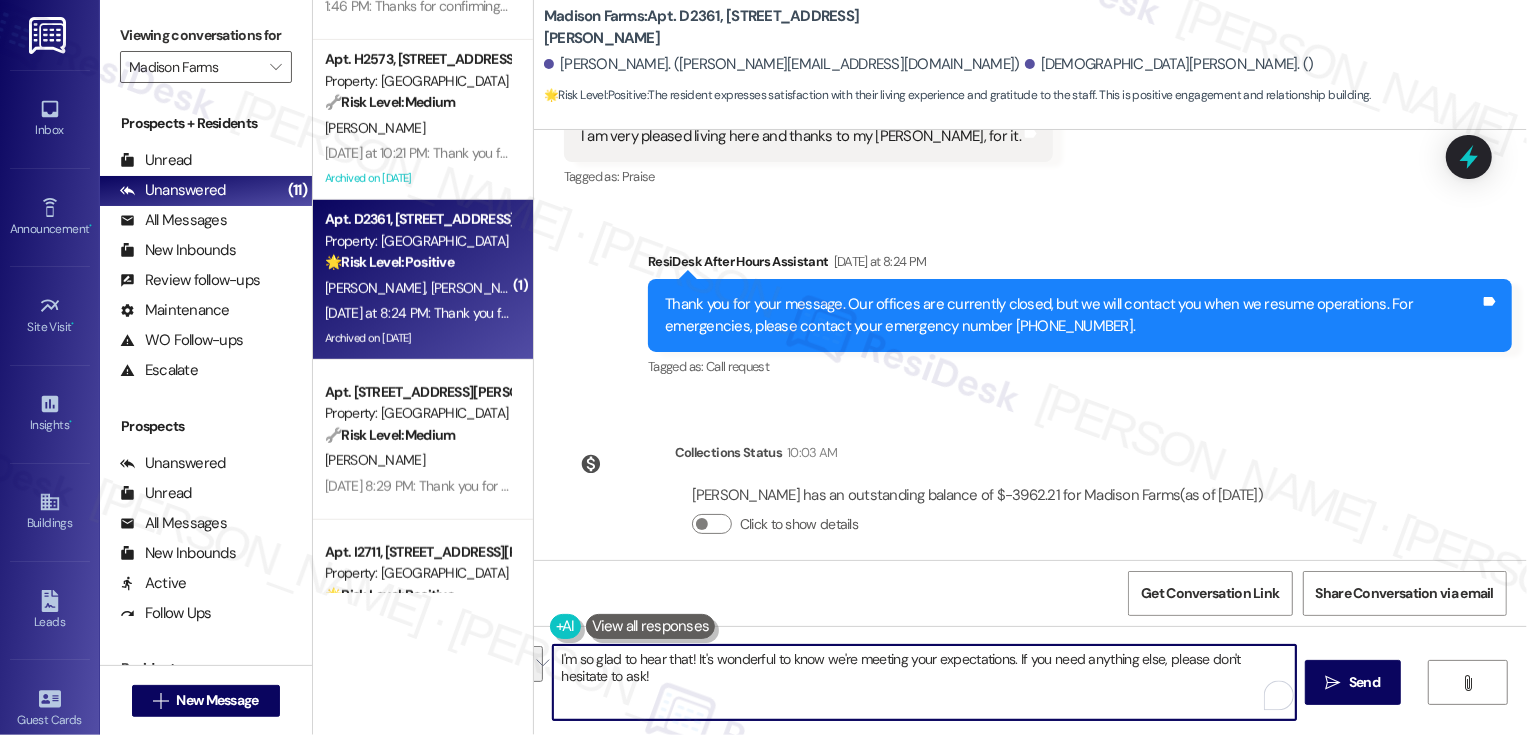 drag, startPoint x: 1009, startPoint y: 660, endPoint x: 686, endPoint y: 665, distance: 323.0387 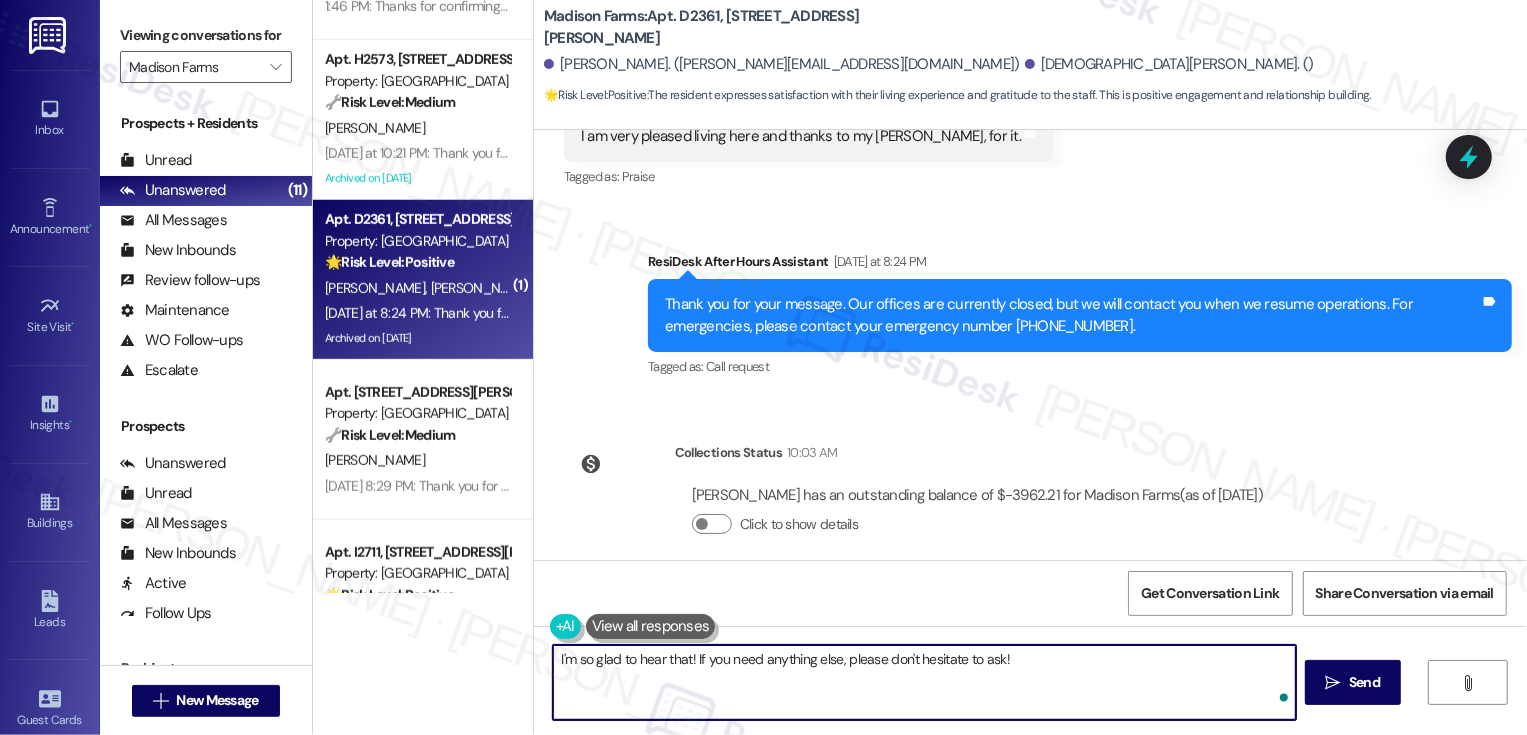 click on "I'm so glad to hear that! If you need anything else, please don't hesitate to ask!" at bounding box center [924, 682] 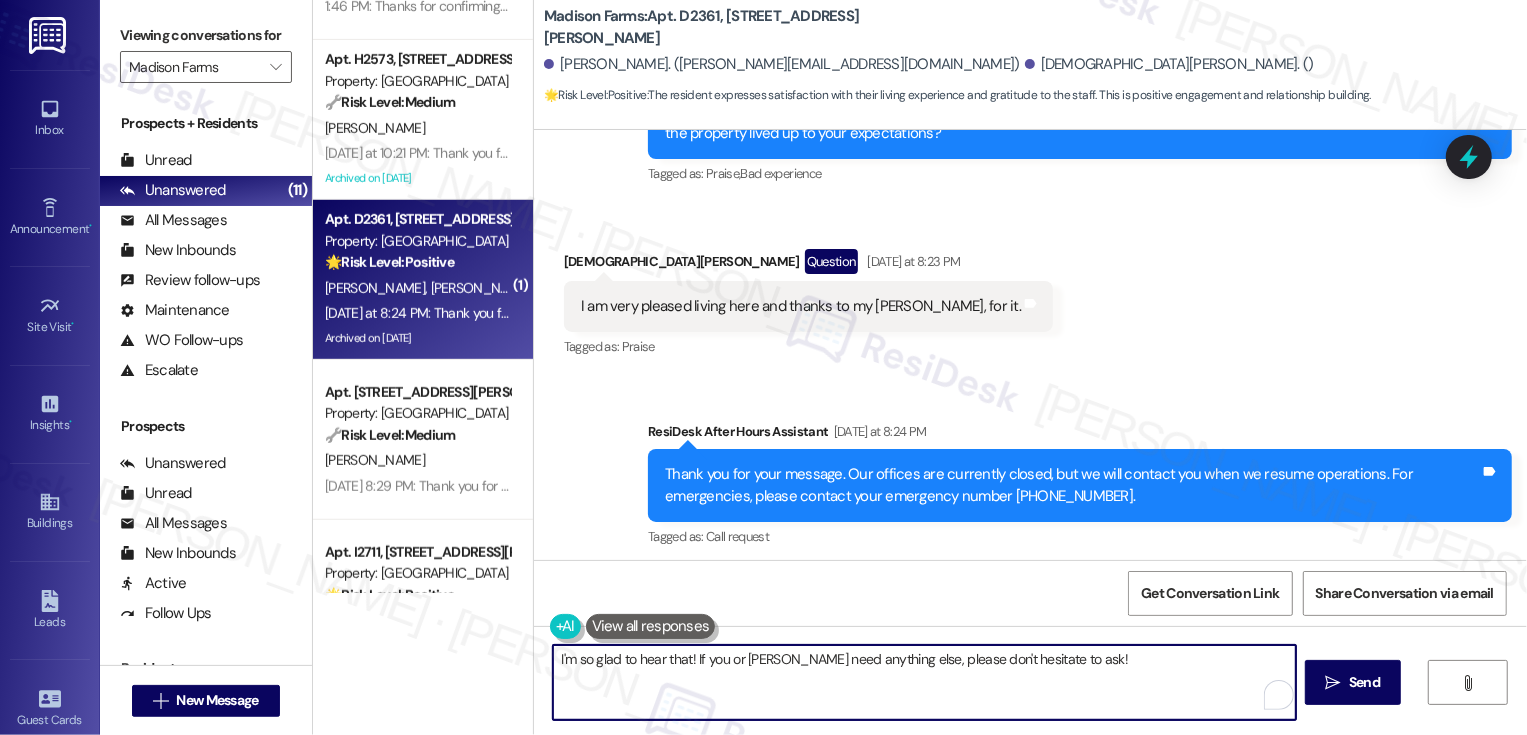 scroll, scrollTop: 2662, scrollLeft: 0, axis: vertical 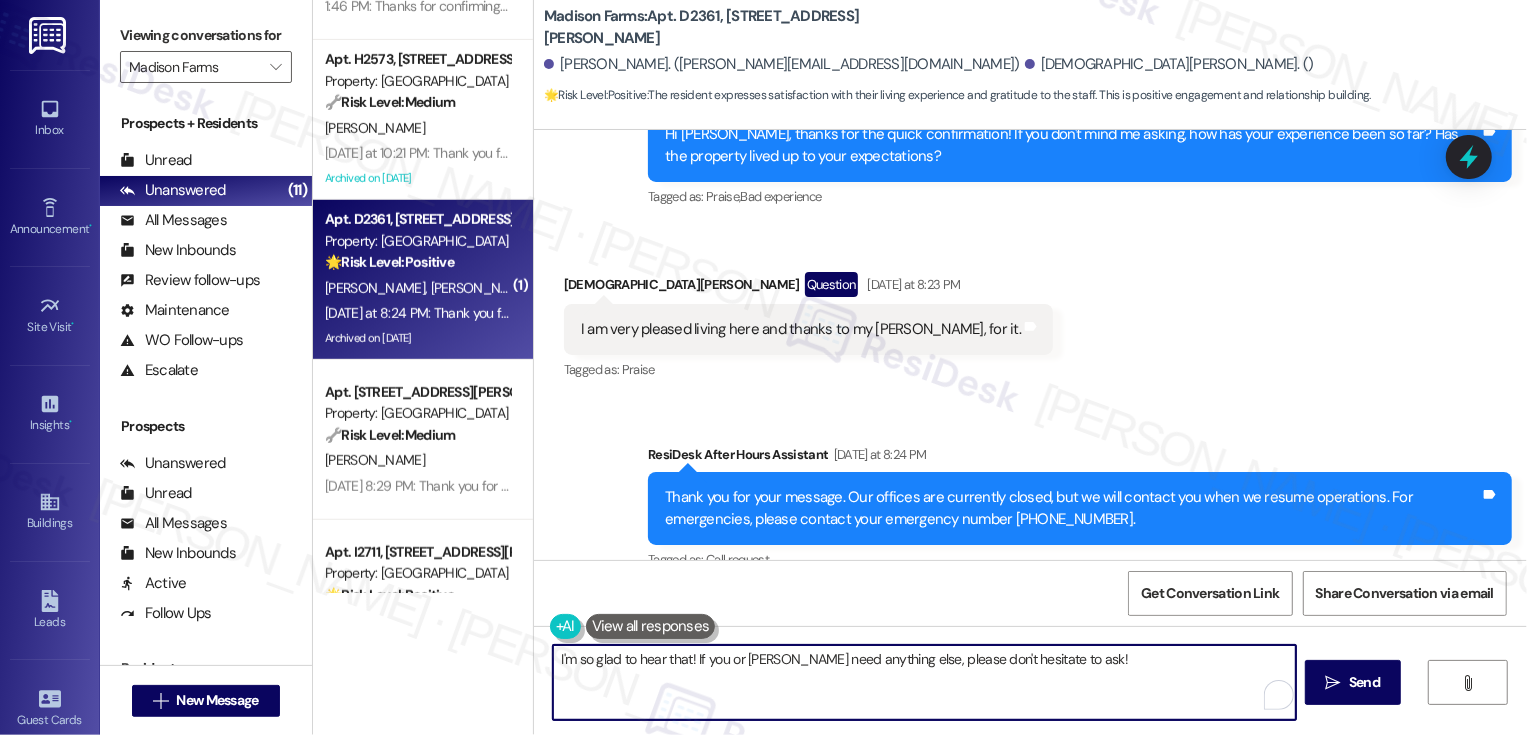 click on "[DEMOGRAPHIC_DATA][PERSON_NAME] Question [DATE] at 8:23 PM" at bounding box center [808, 288] 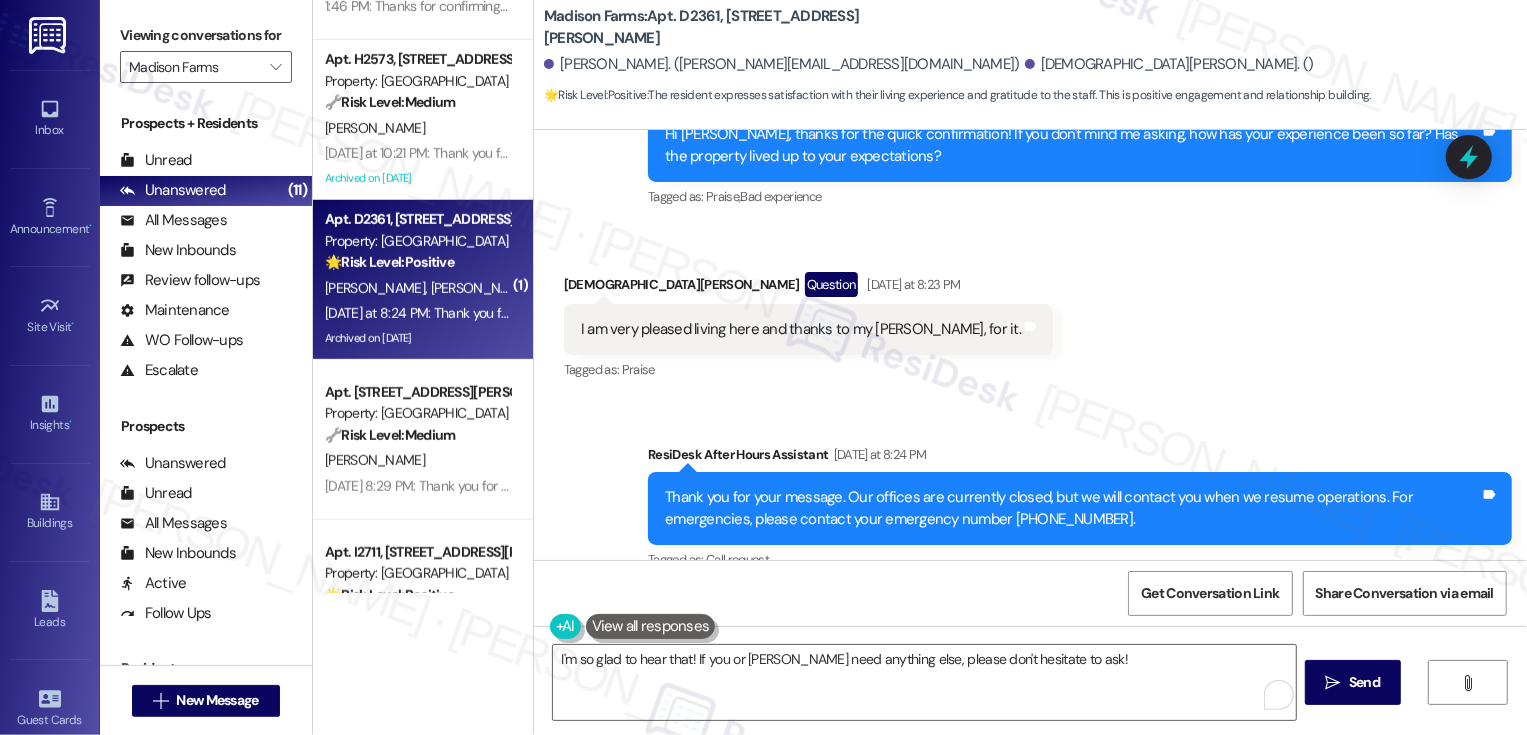 click on "[DEMOGRAPHIC_DATA][PERSON_NAME] Question [DATE] at 8:23 PM" at bounding box center (808, 288) 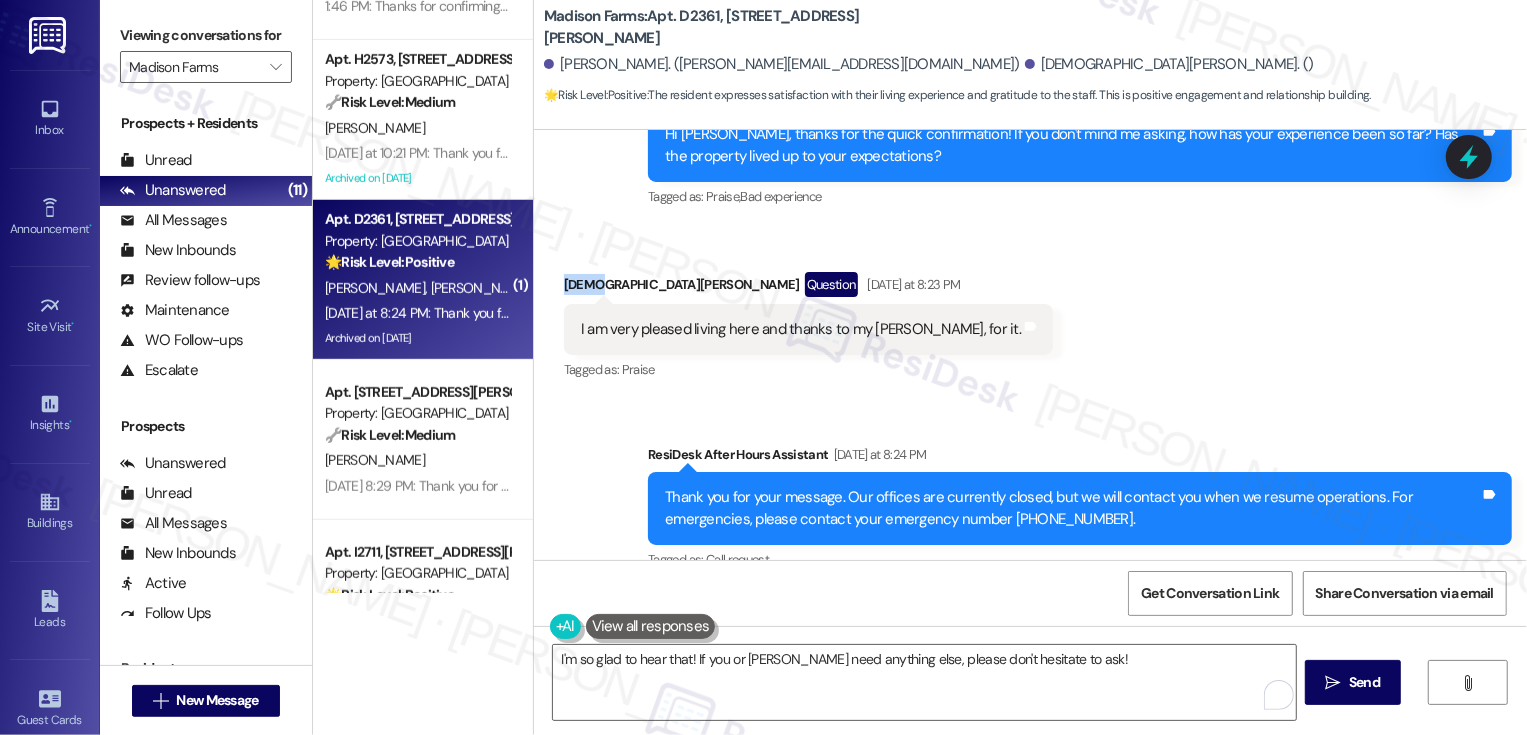 copy on "[DEMOGRAPHIC_DATA]" 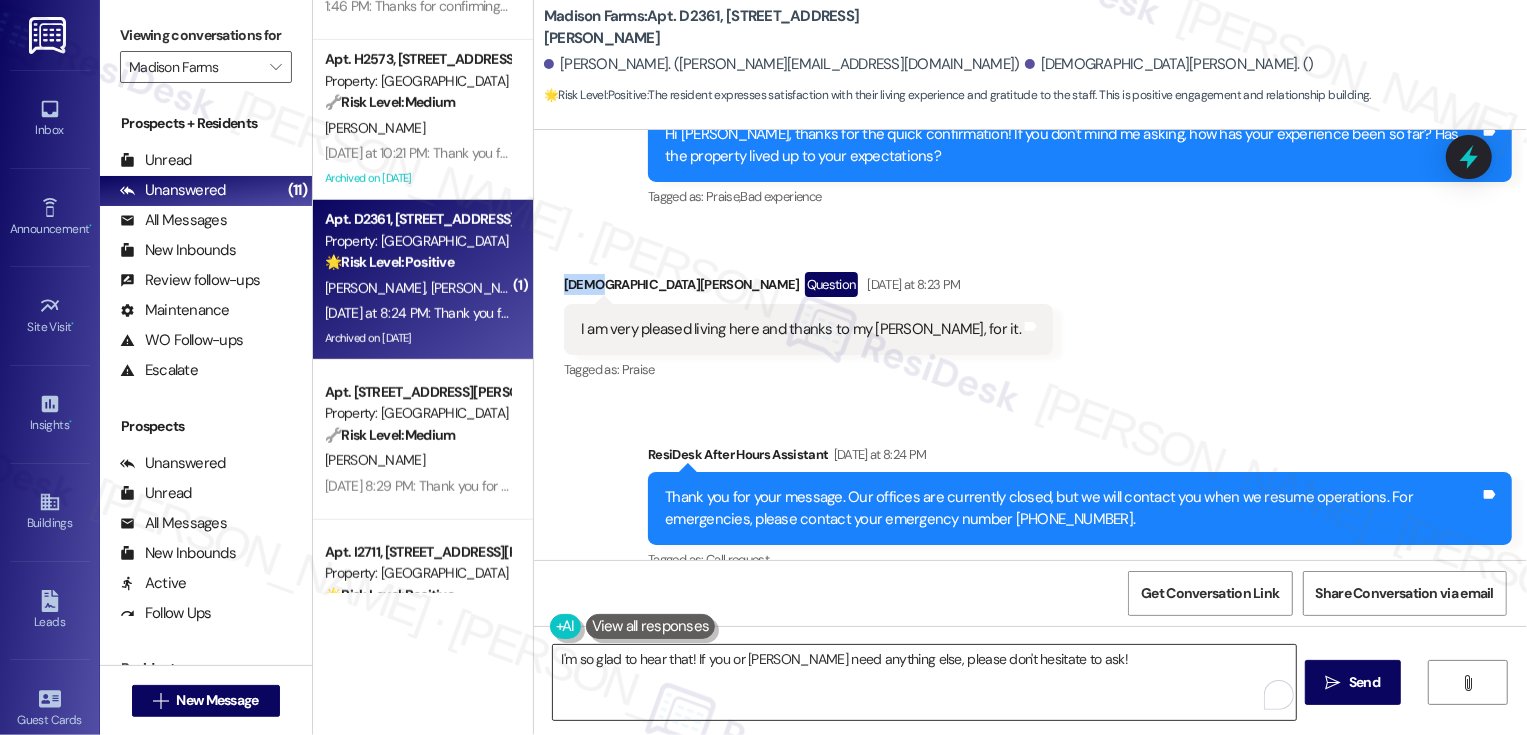 click on "I'm so glad to hear that! If you or [PERSON_NAME] need anything else, please don't hesitate to ask!" at bounding box center (924, 682) 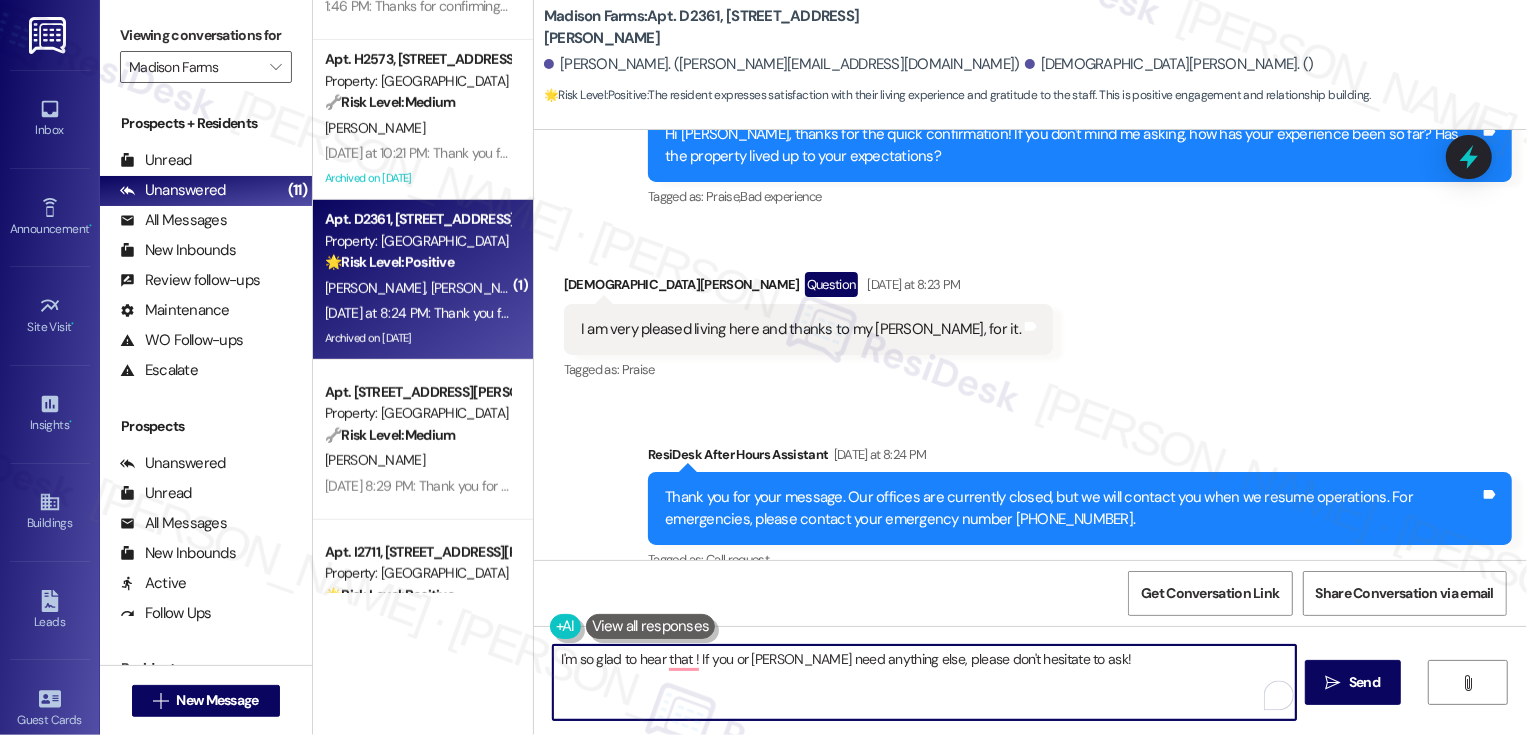 paste on "[DEMOGRAPHIC_DATA]" 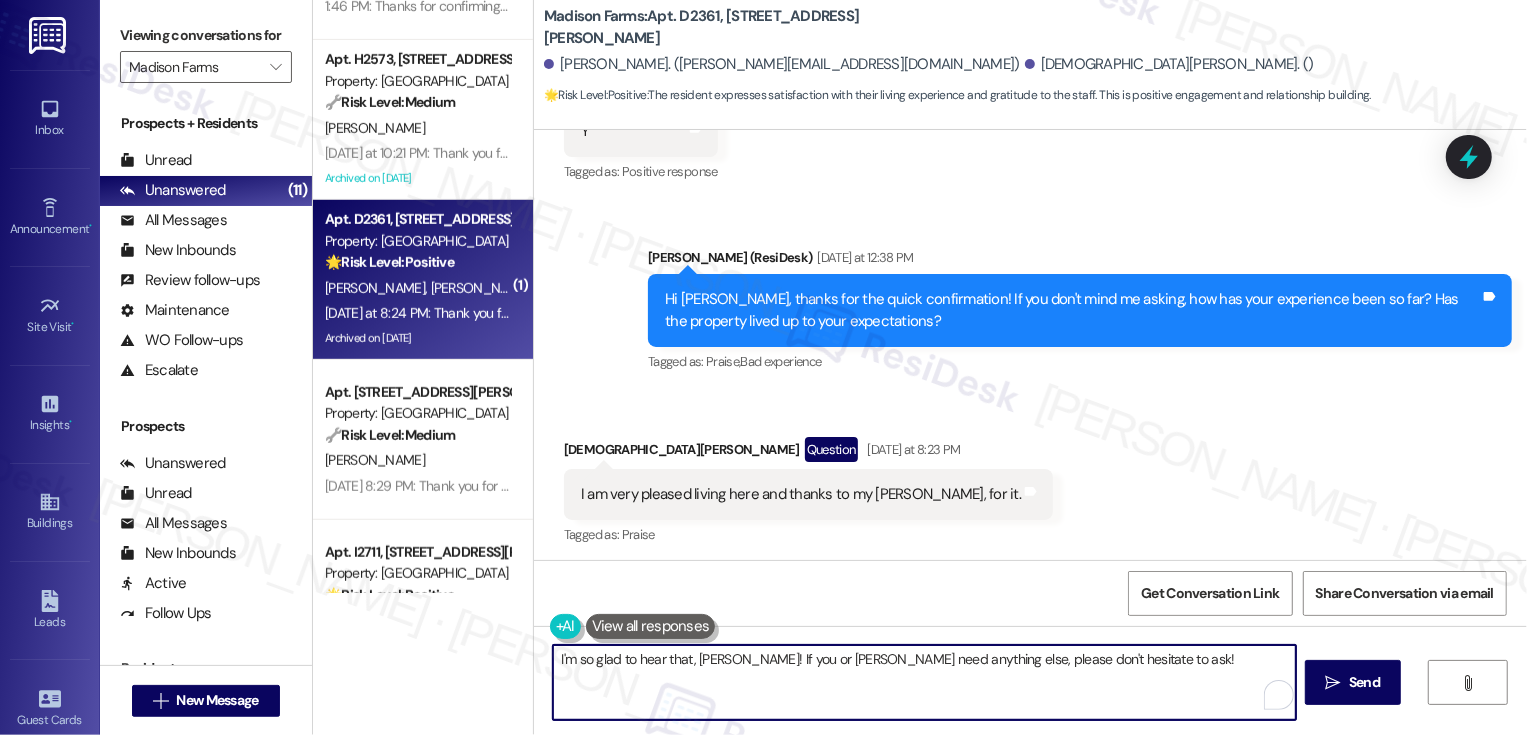 scroll, scrollTop: 2498, scrollLeft: 0, axis: vertical 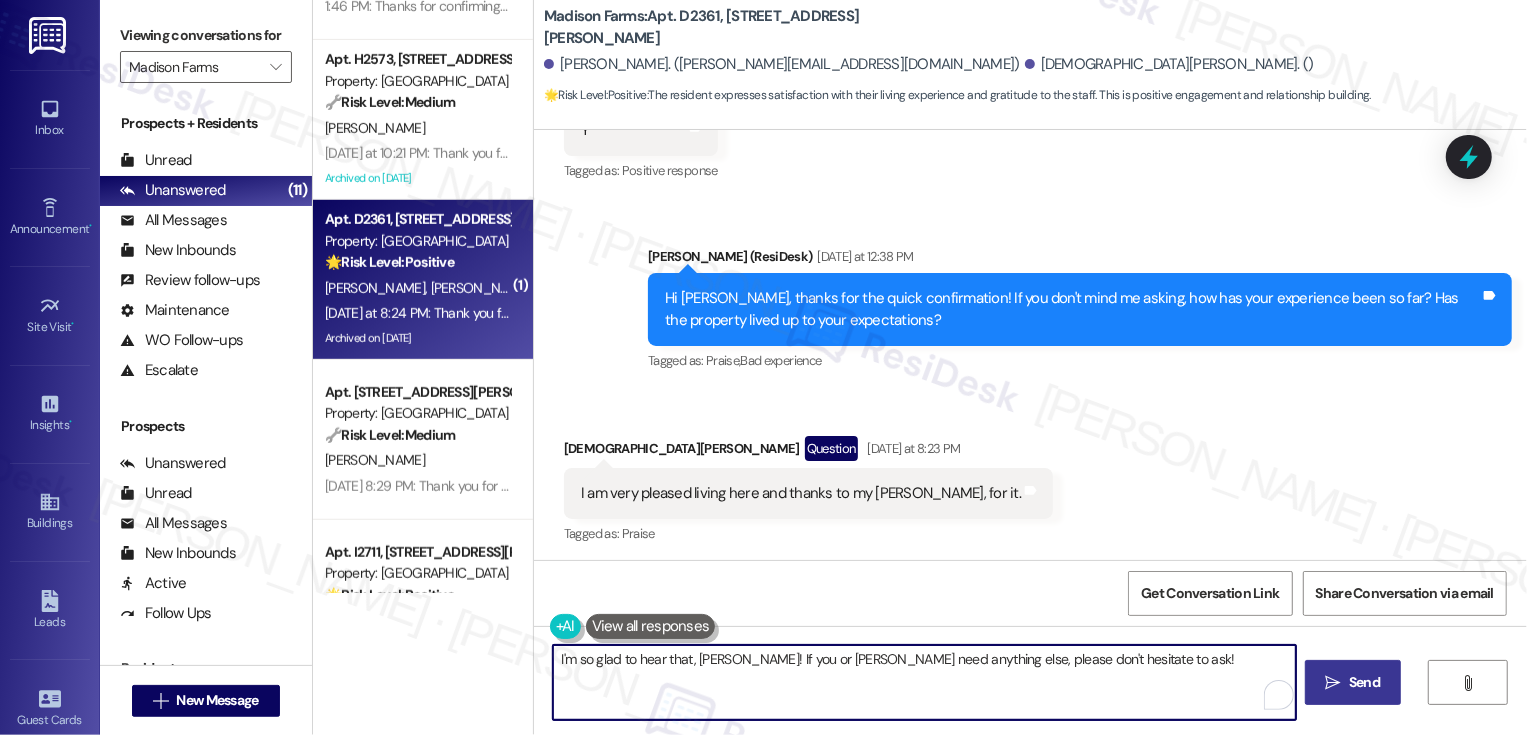 type on "I'm so glad to hear that, [PERSON_NAME]! If you or [PERSON_NAME] need anything else, please don't hesitate to ask!" 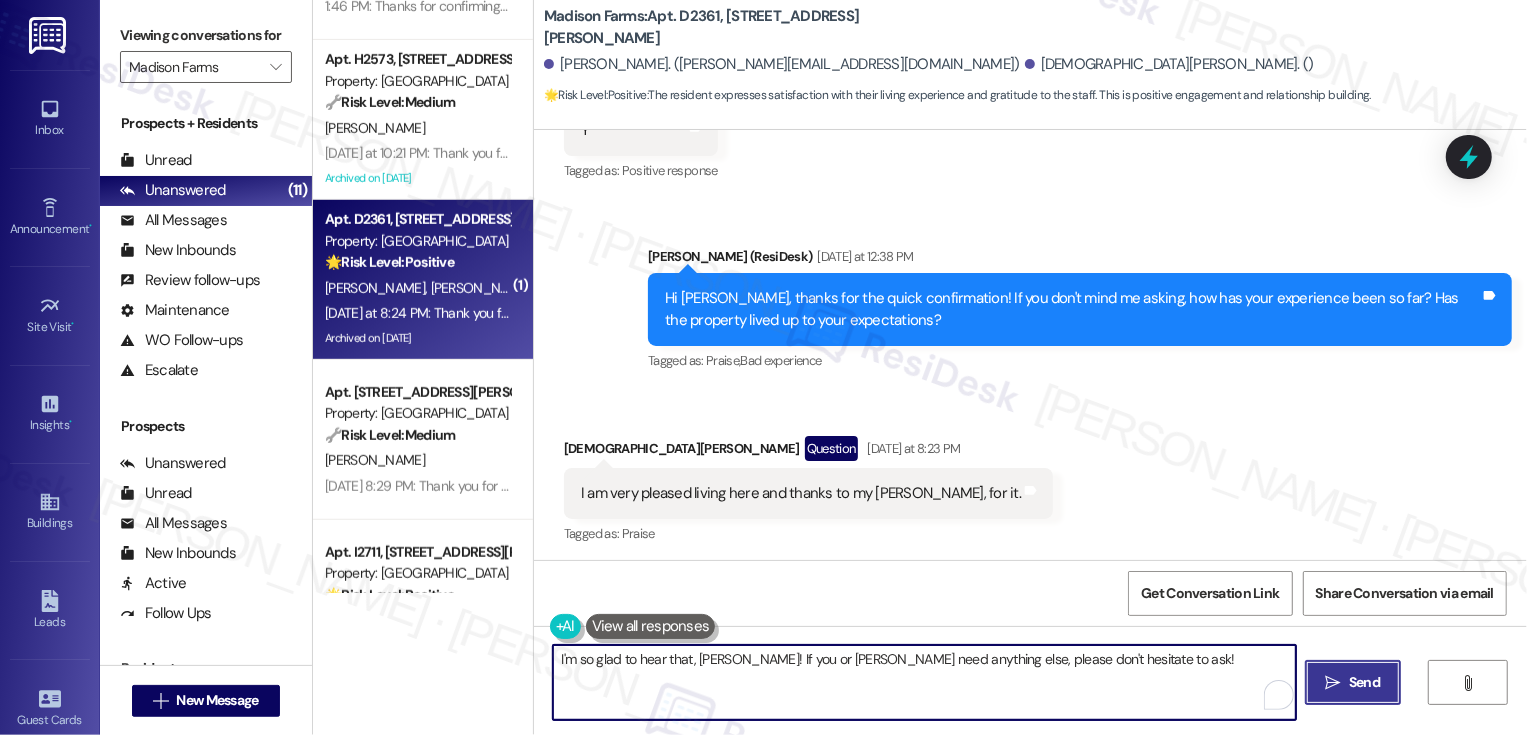 click on " Send" at bounding box center (1353, 682) 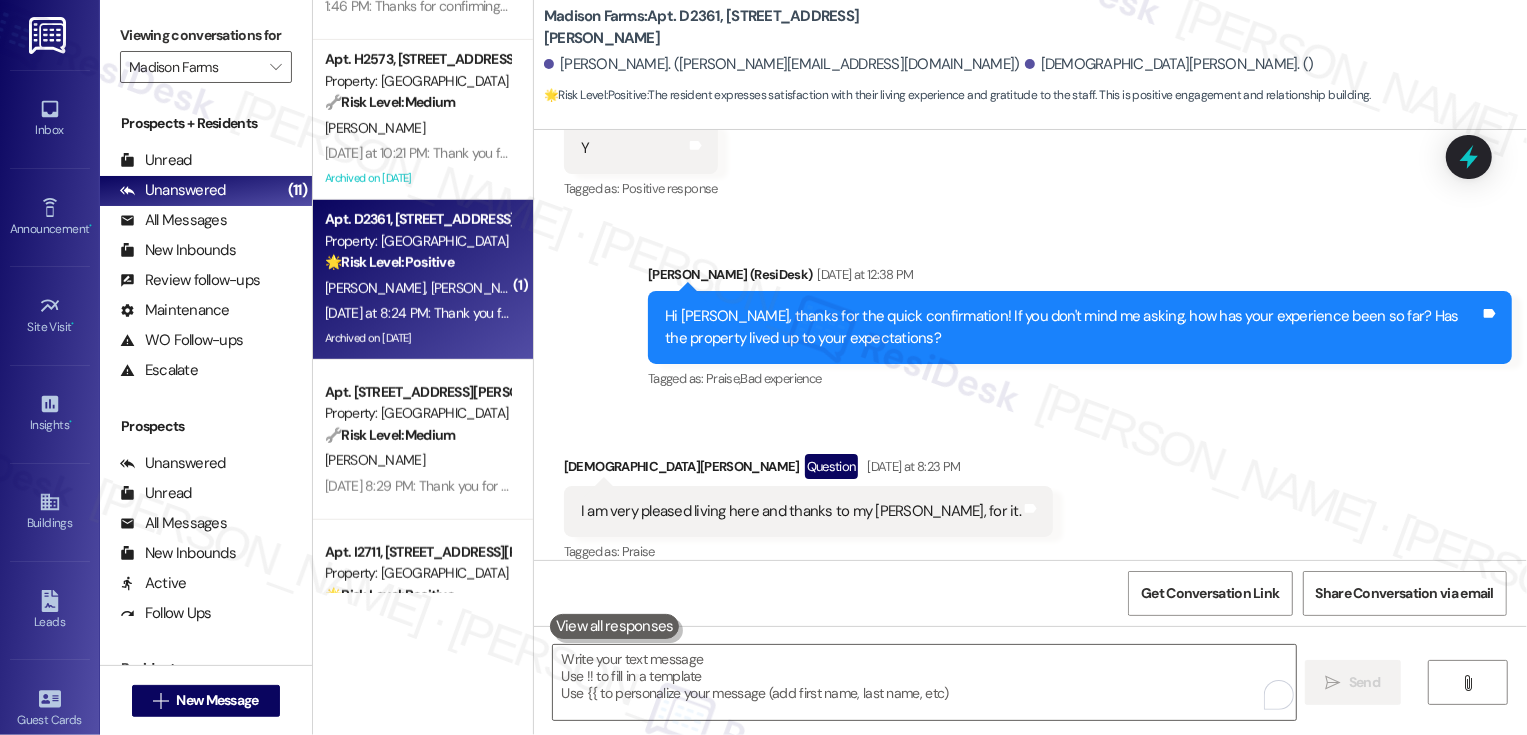 scroll, scrollTop: 2994, scrollLeft: 0, axis: vertical 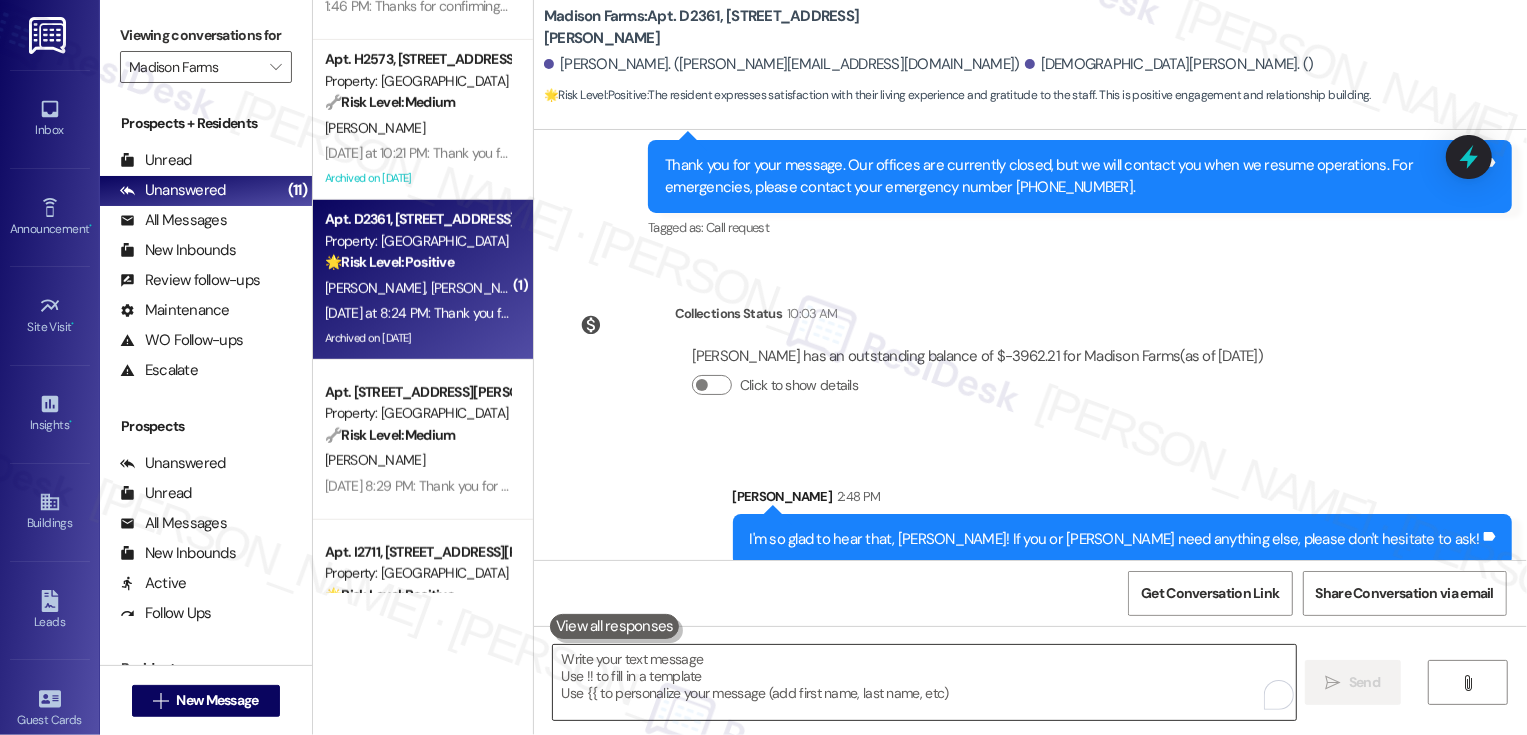 click at bounding box center (924, 682) 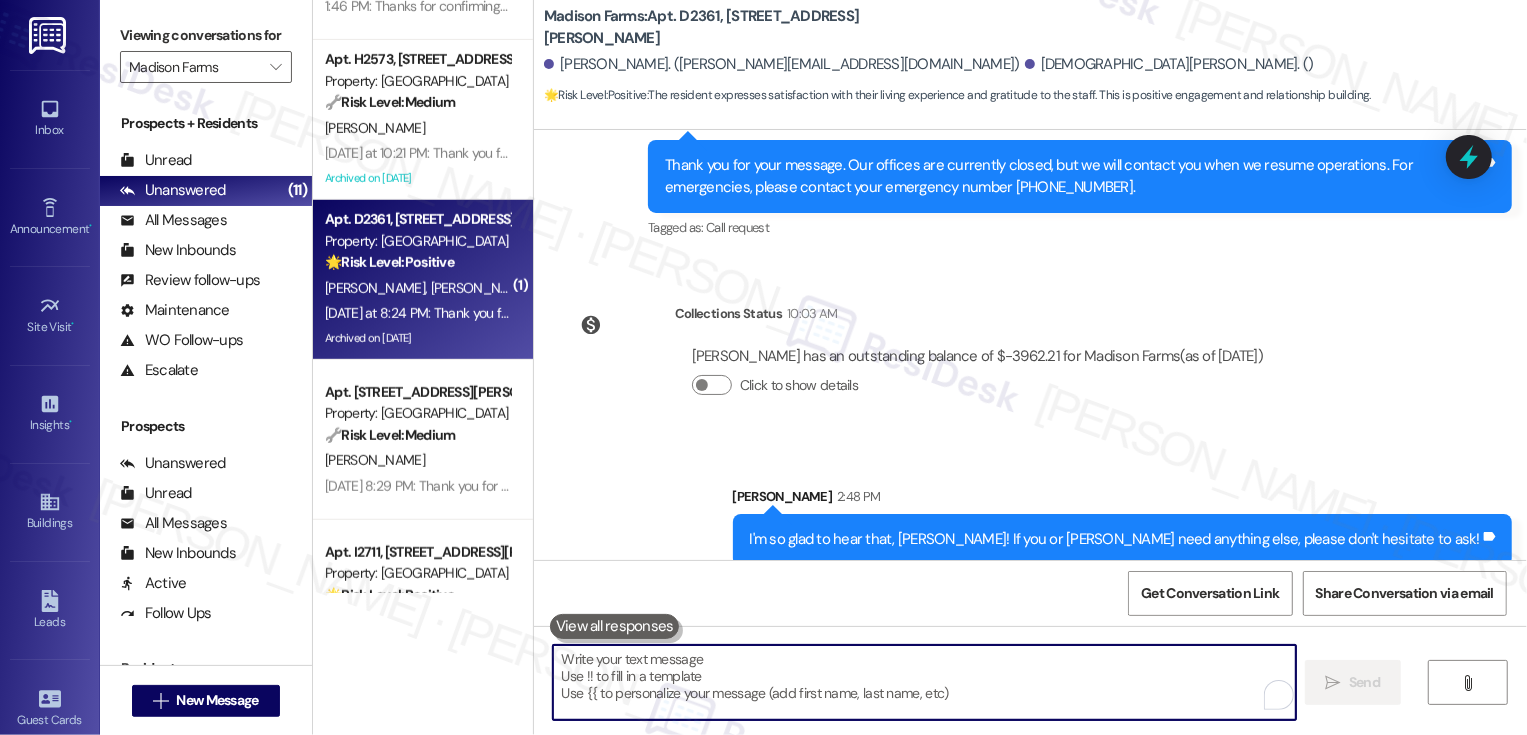 paste on "If you have a minute, could I ask a quick favor? Would you mind leaving us a Google review? It would mean so much to us! Of course, no pressure at all if it’s not convenient. Here is a quick link: {{google_review_link}}. Thank you so much! 😊" 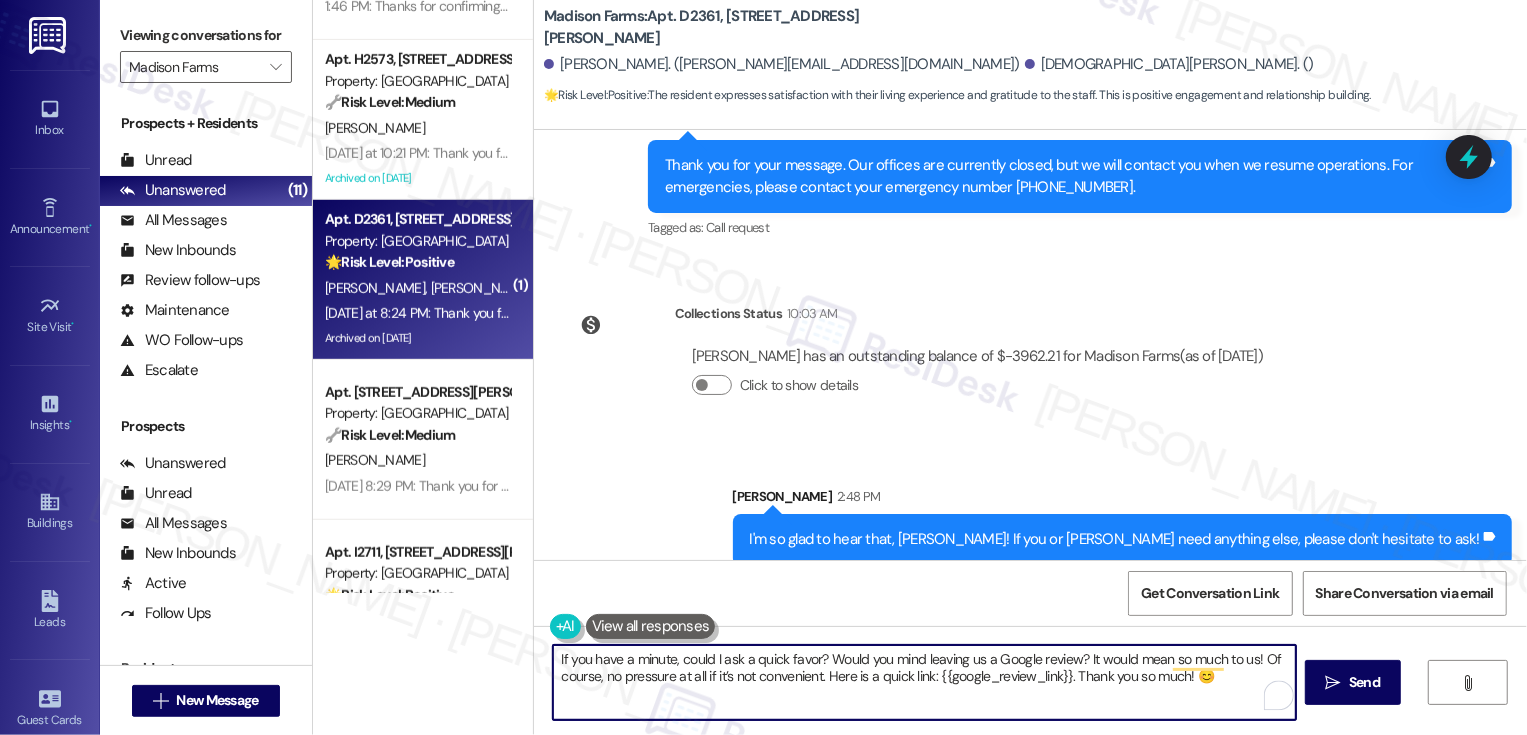 click on "If you have a minute, could I ask a quick favor? Would you mind leaving us a Google review? It would mean so much to us! Of course, no pressure at all if it’s not convenient. Here is a quick link: {{google_review_link}}. Thank you so much! 😊" at bounding box center [924, 682] 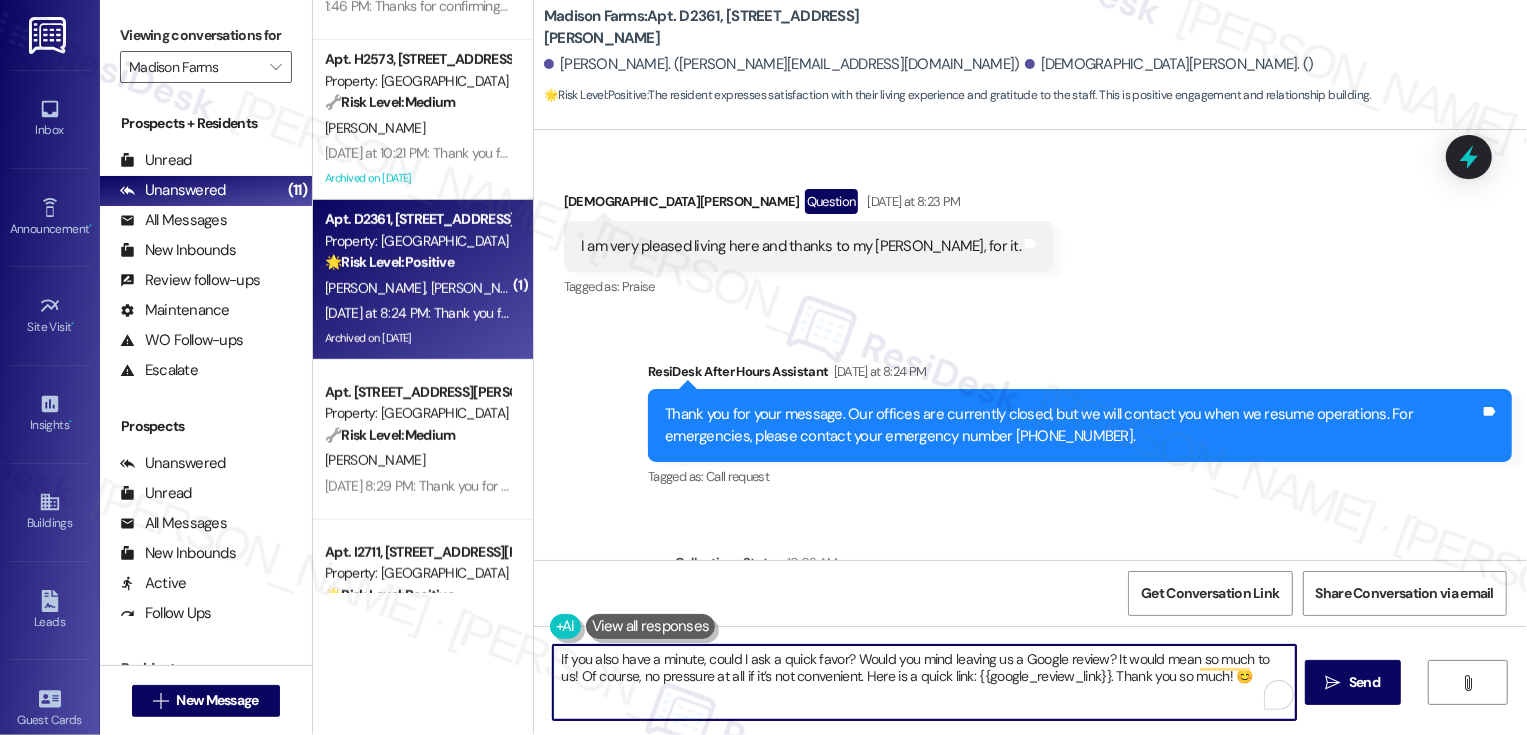 scroll, scrollTop: 2994, scrollLeft: 0, axis: vertical 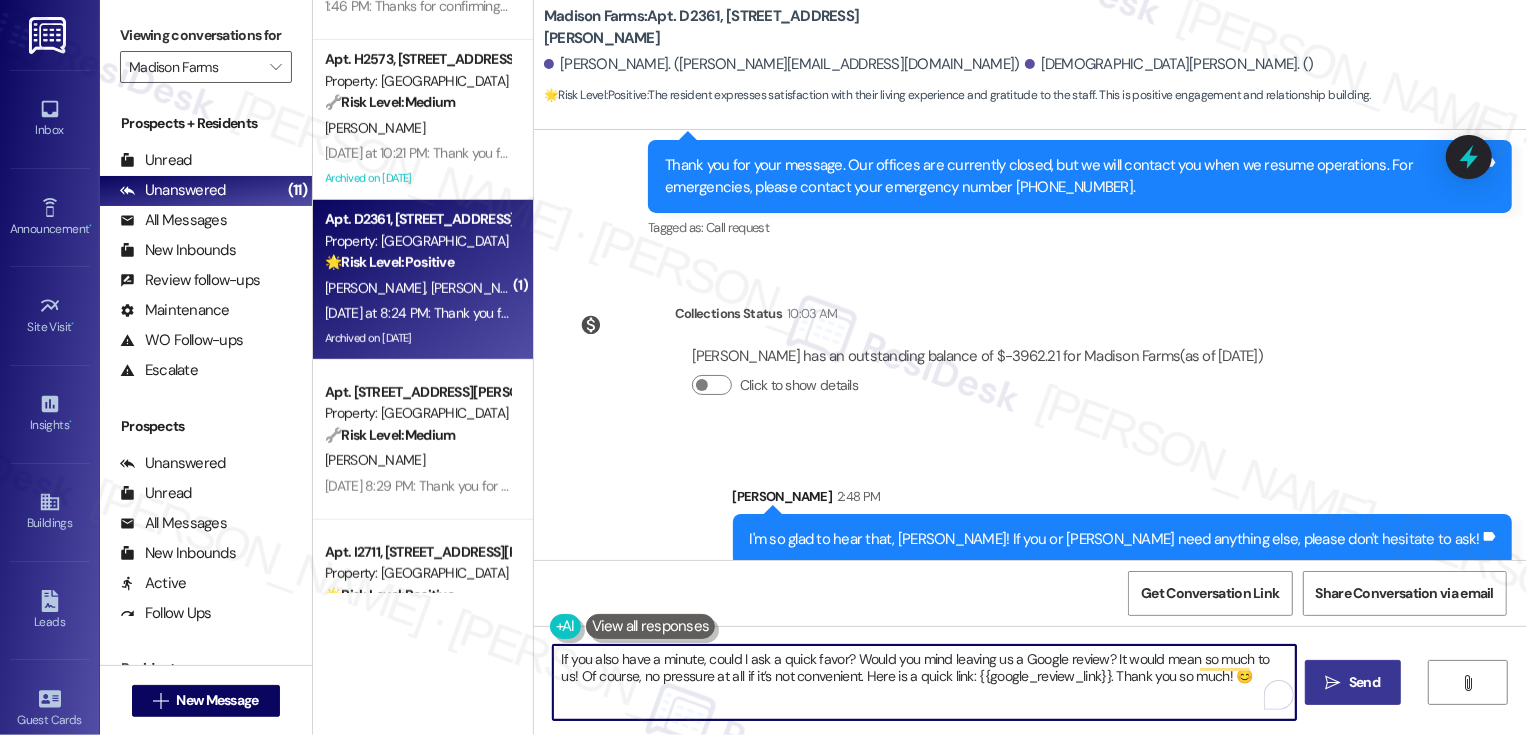 type on "If you also have a minute, could I ask a quick favor? Would you mind leaving us a Google review? It would mean so much to us! Of course, no pressure at all if it’s not convenient. Here is a quick link: {{google_review_link}}. Thank you so much! 😊" 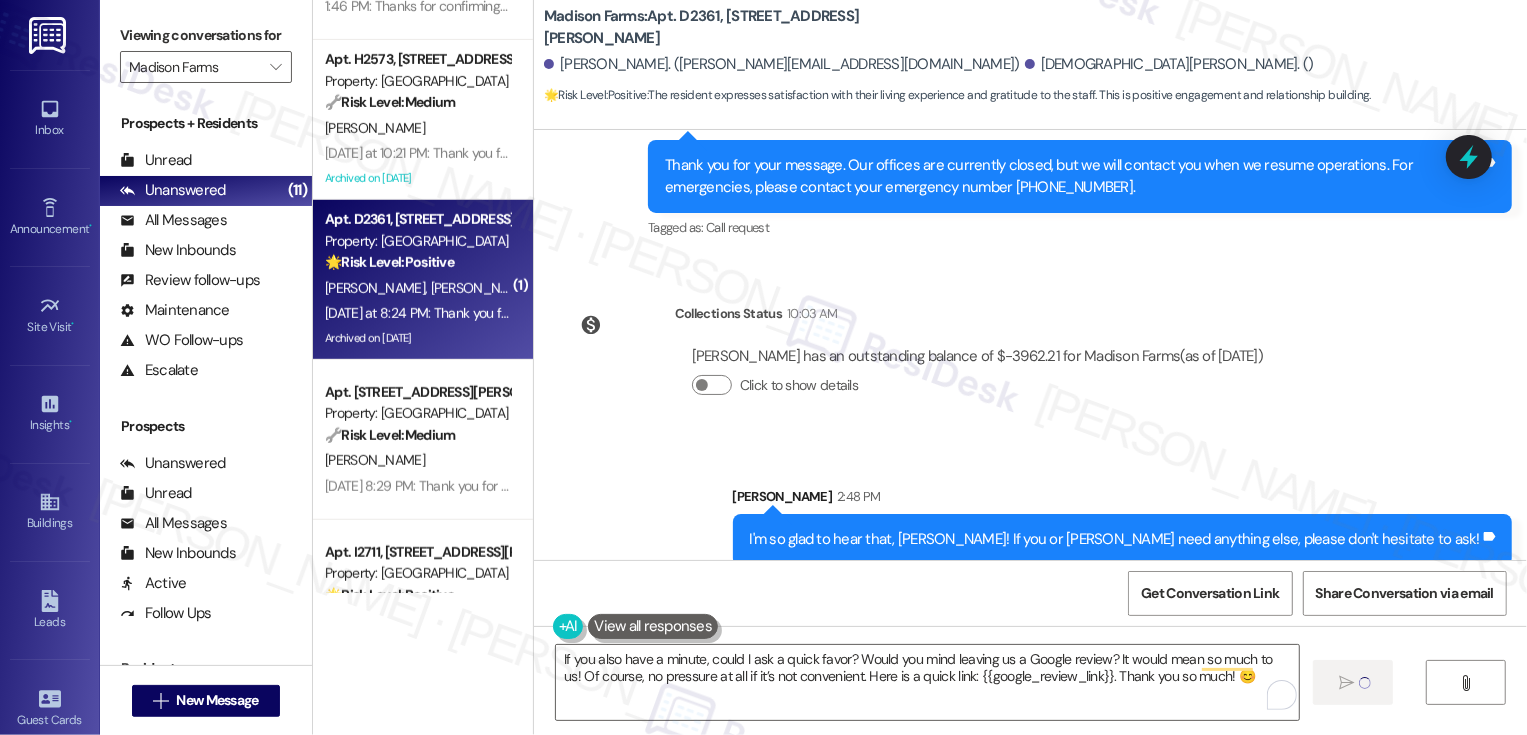 type 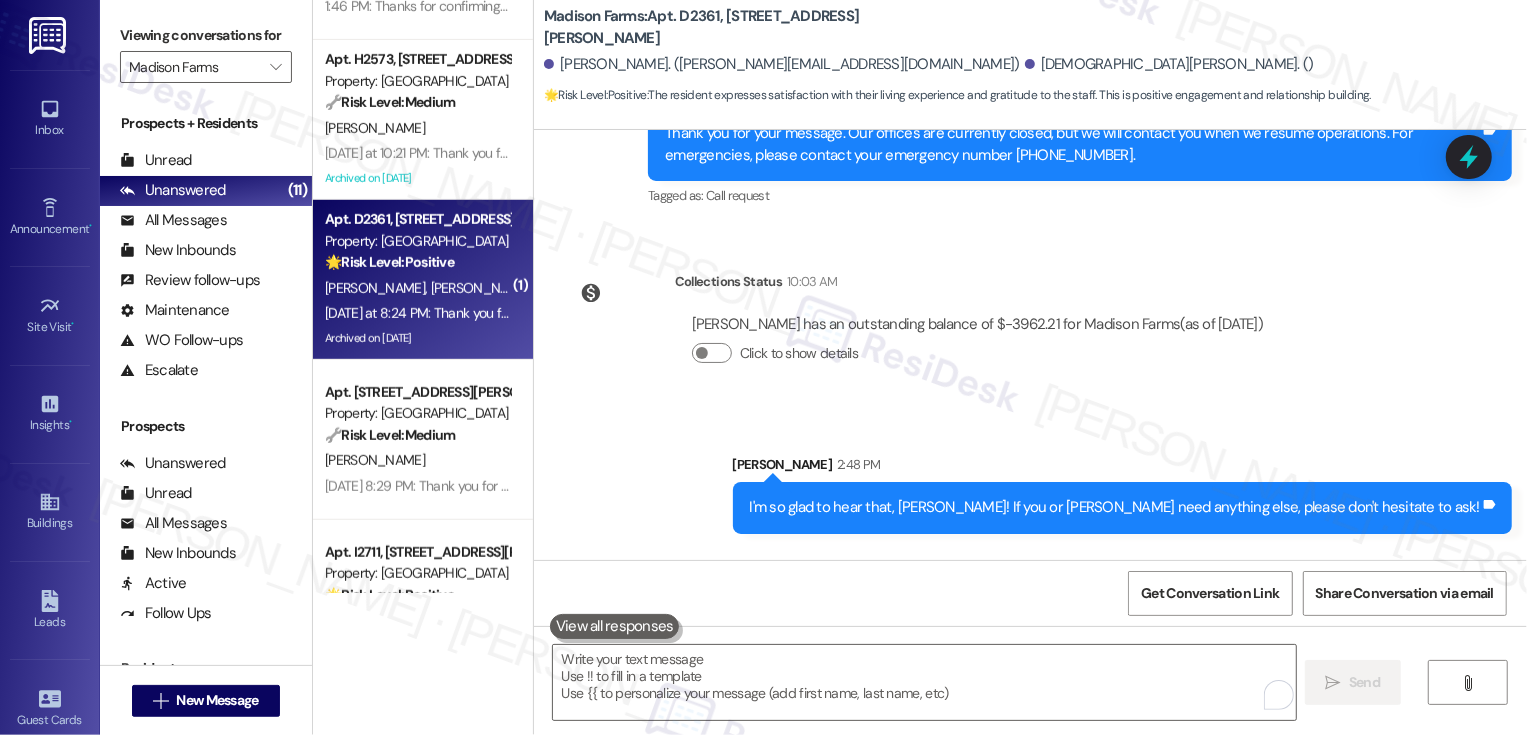 scroll, scrollTop: 3176, scrollLeft: 0, axis: vertical 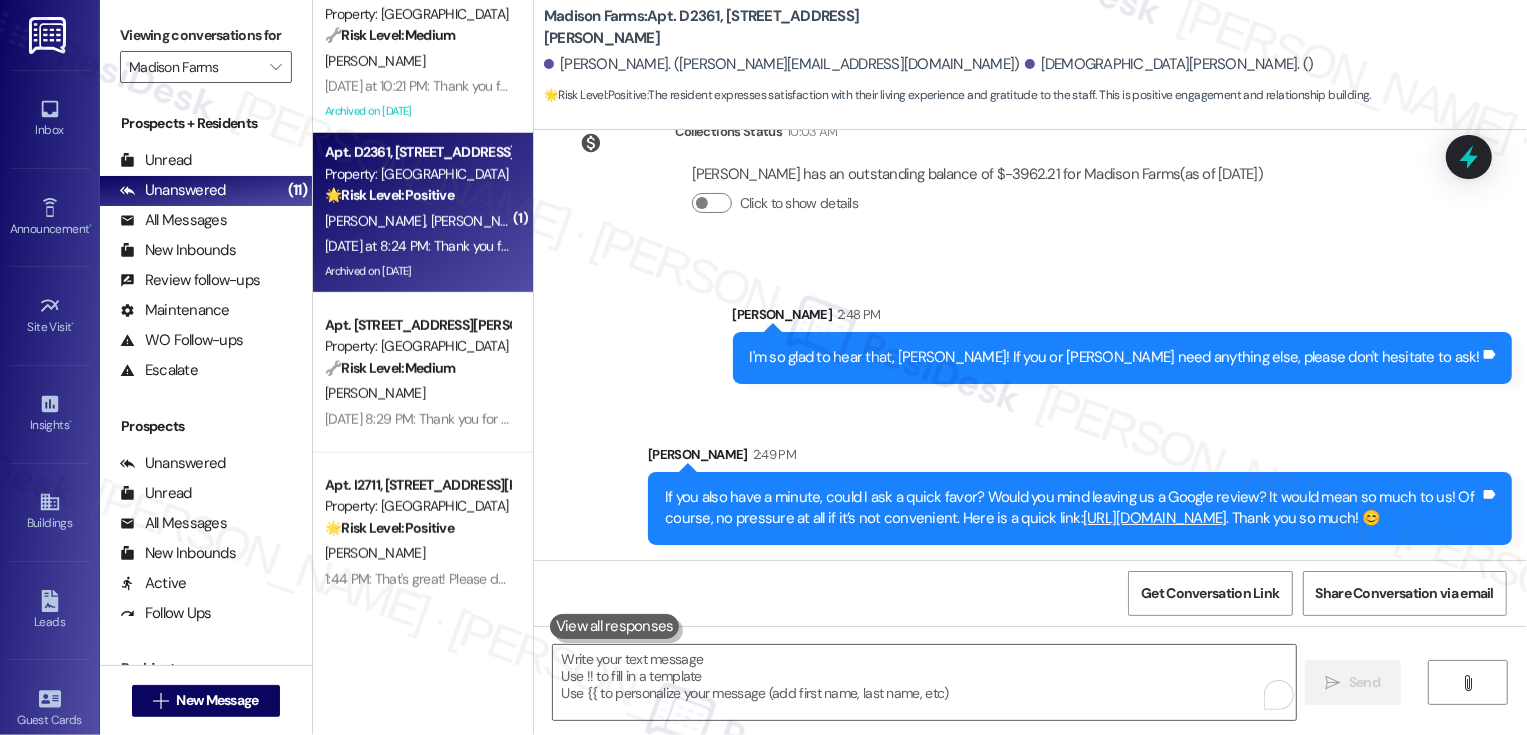 click on "🔧  Risk Level:  Medium" at bounding box center [390, 368] 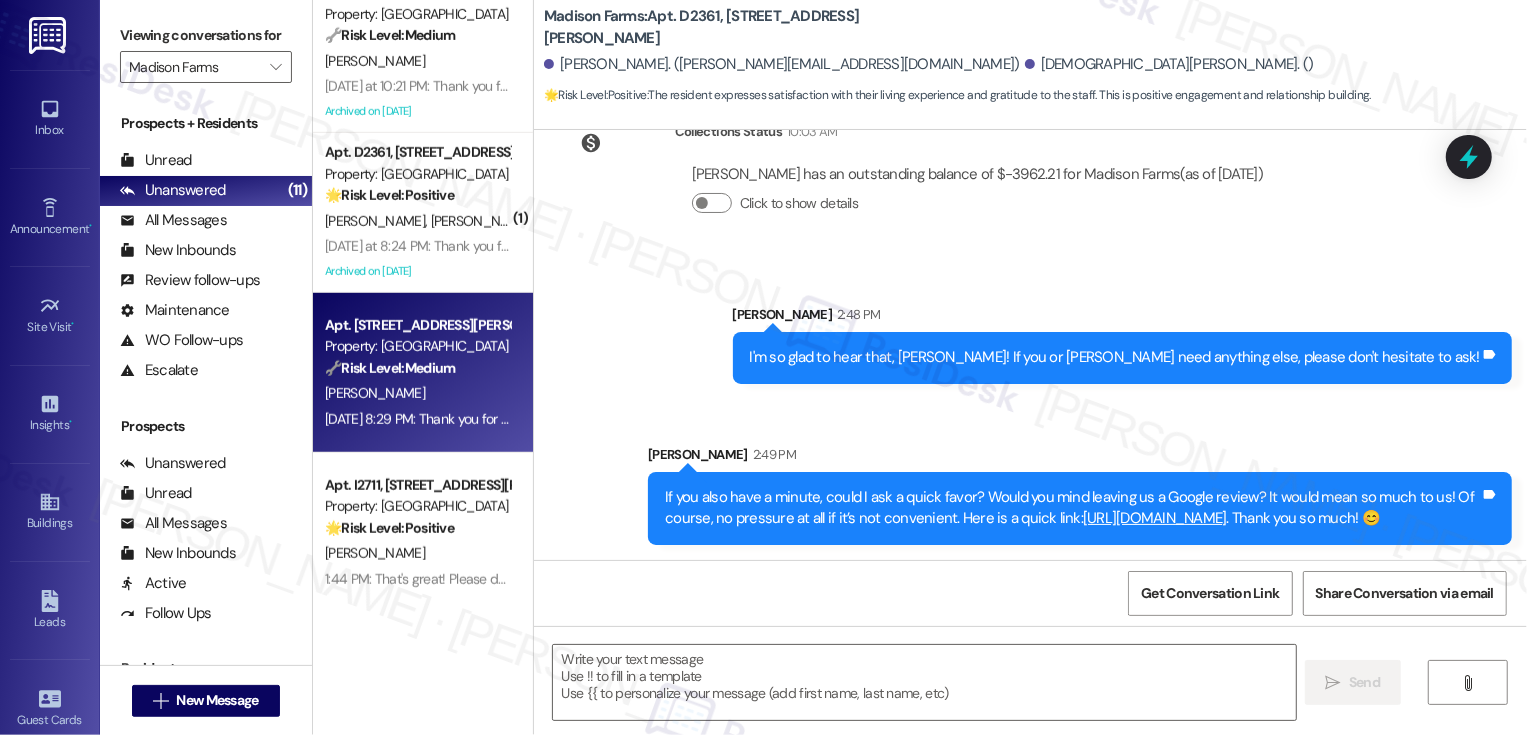 click on "🔧  Risk Level:  Medium" at bounding box center (390, 368) 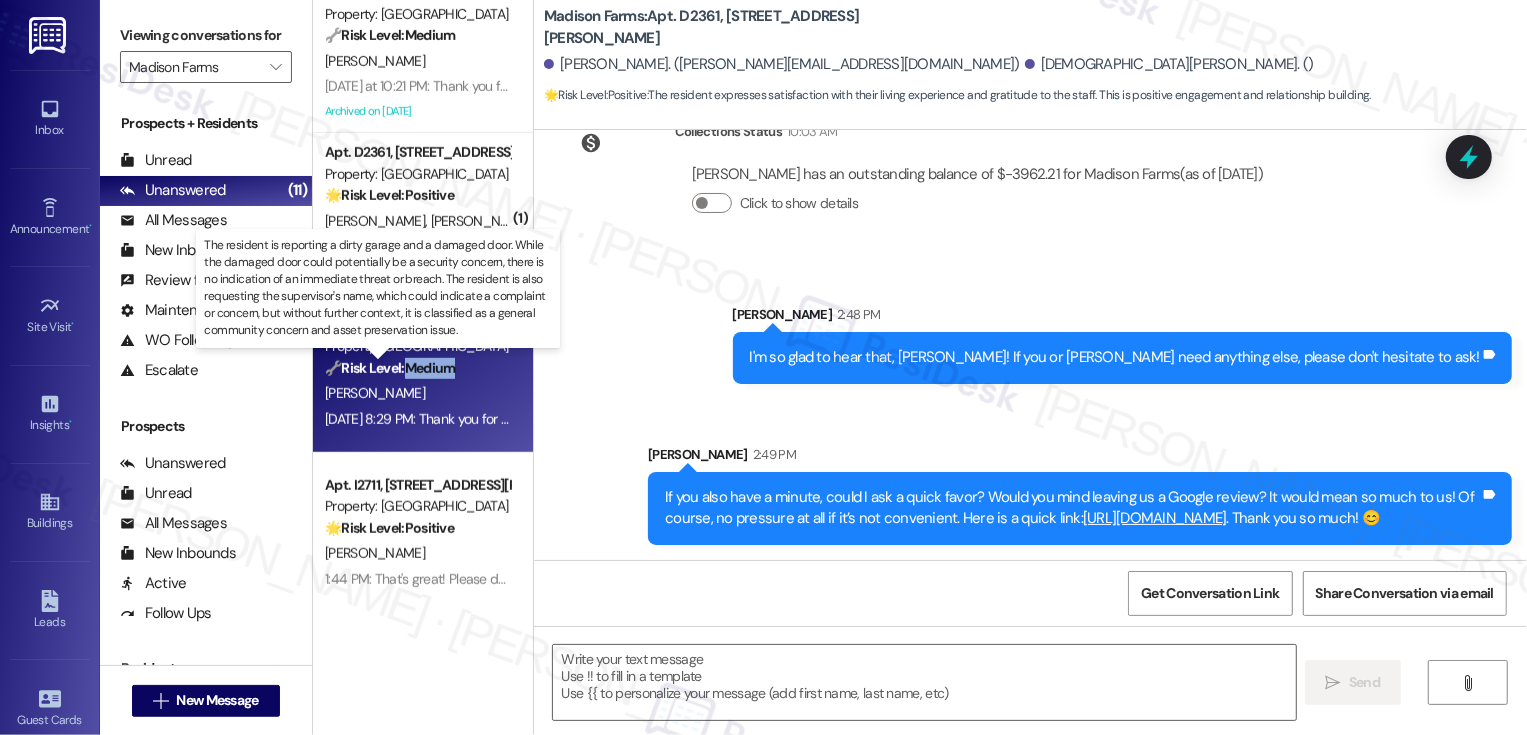 type on "Fetching suggested responses. Please feel free to read through the conversation in the meantime." 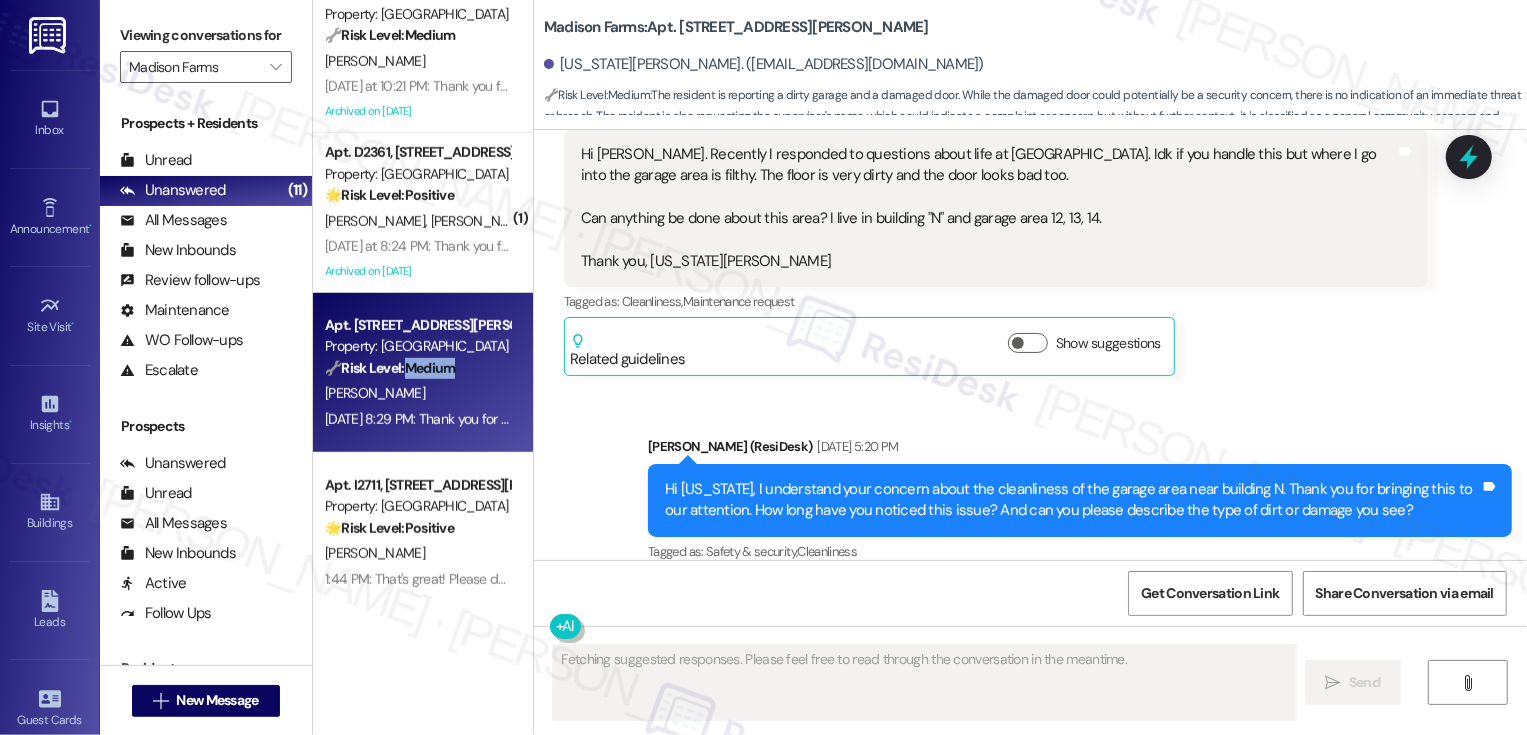 scroll, scrollTop: 3697, scrollLeft: 0, axis: vertical 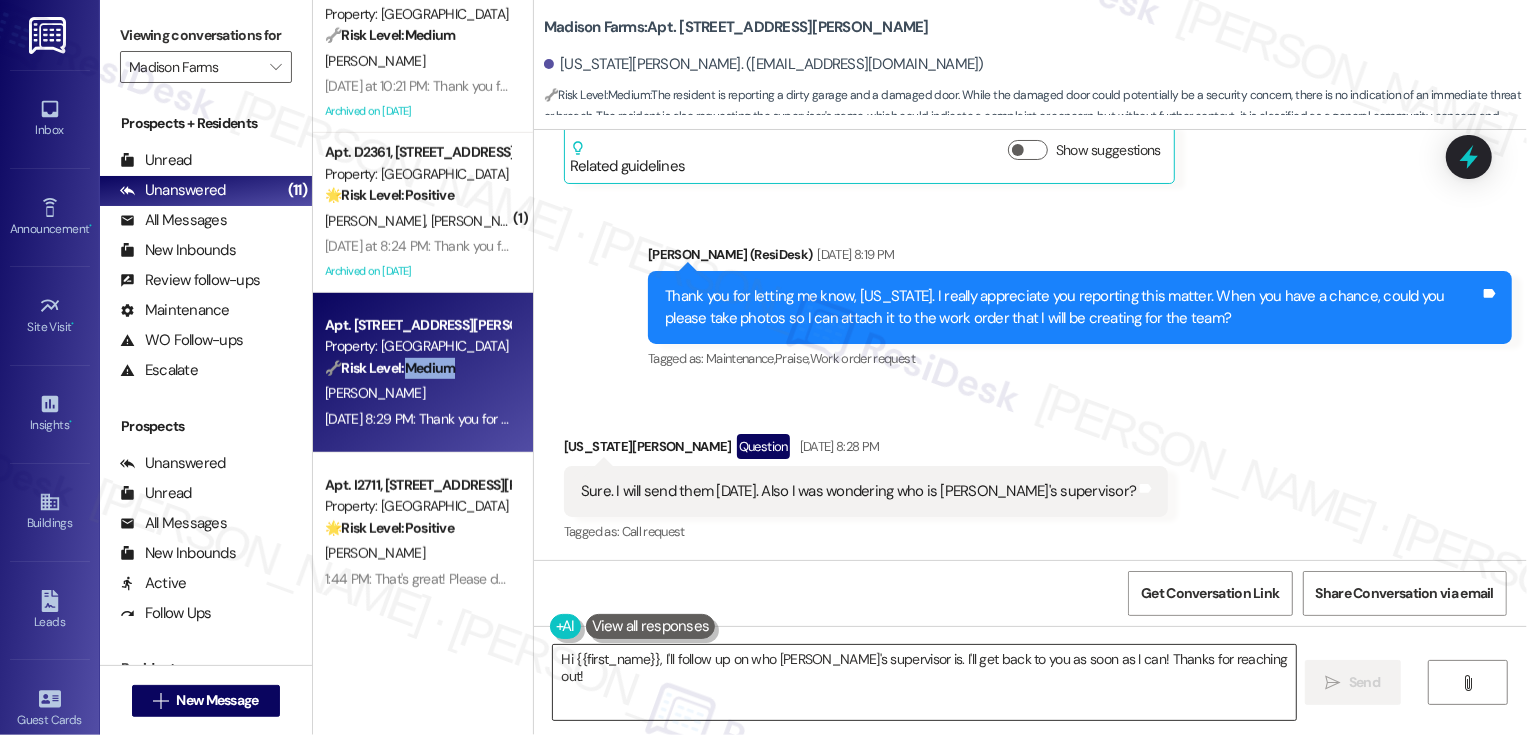 click on "Hi {{first_name}}, I'll follow up on who [PERSON_NAME]'s supervisor is. I'll get back to you as soon as I can! Thanks for reaching out!" at bounding box center (924, 682) 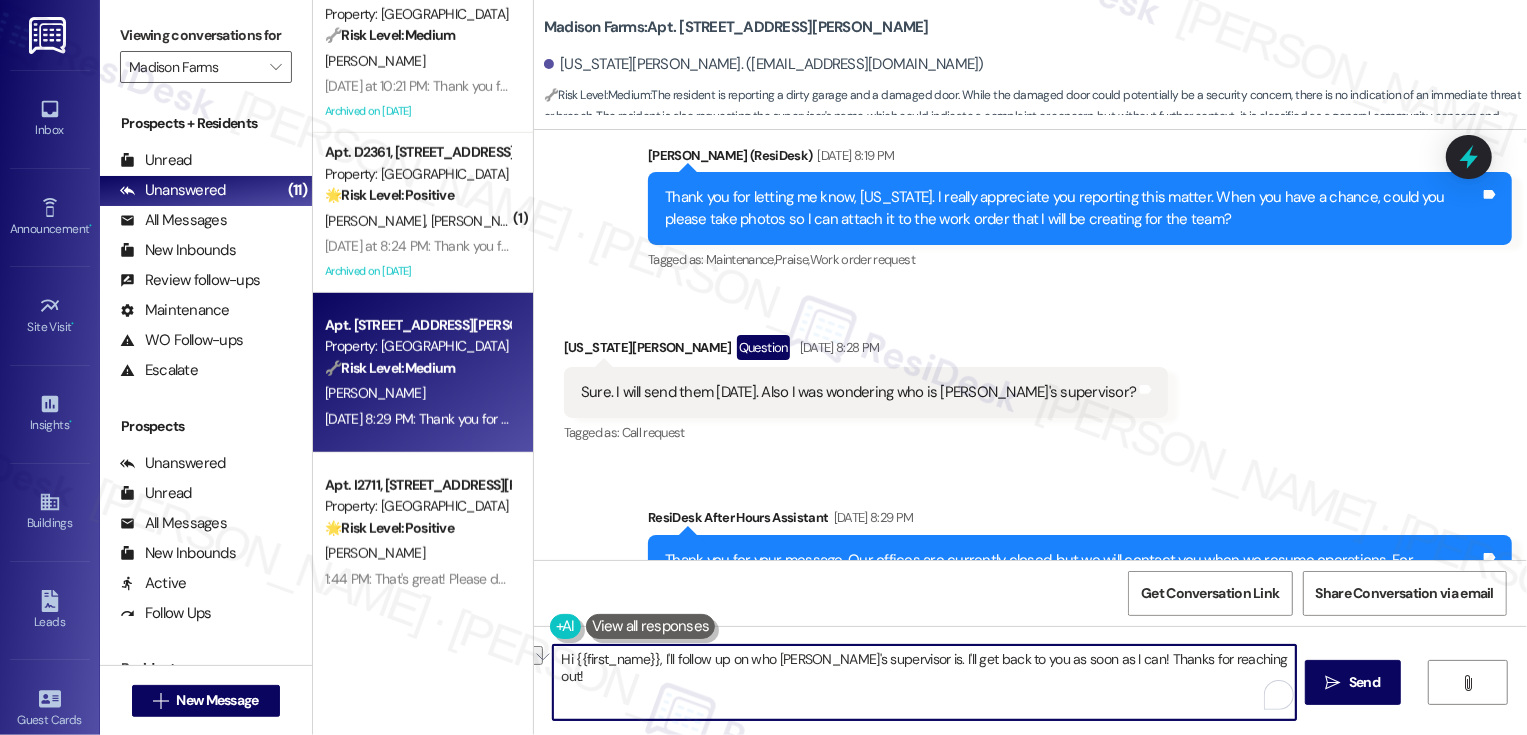 scroll, scrollTop: 3889, scrollLeft: 0, axis: vertical 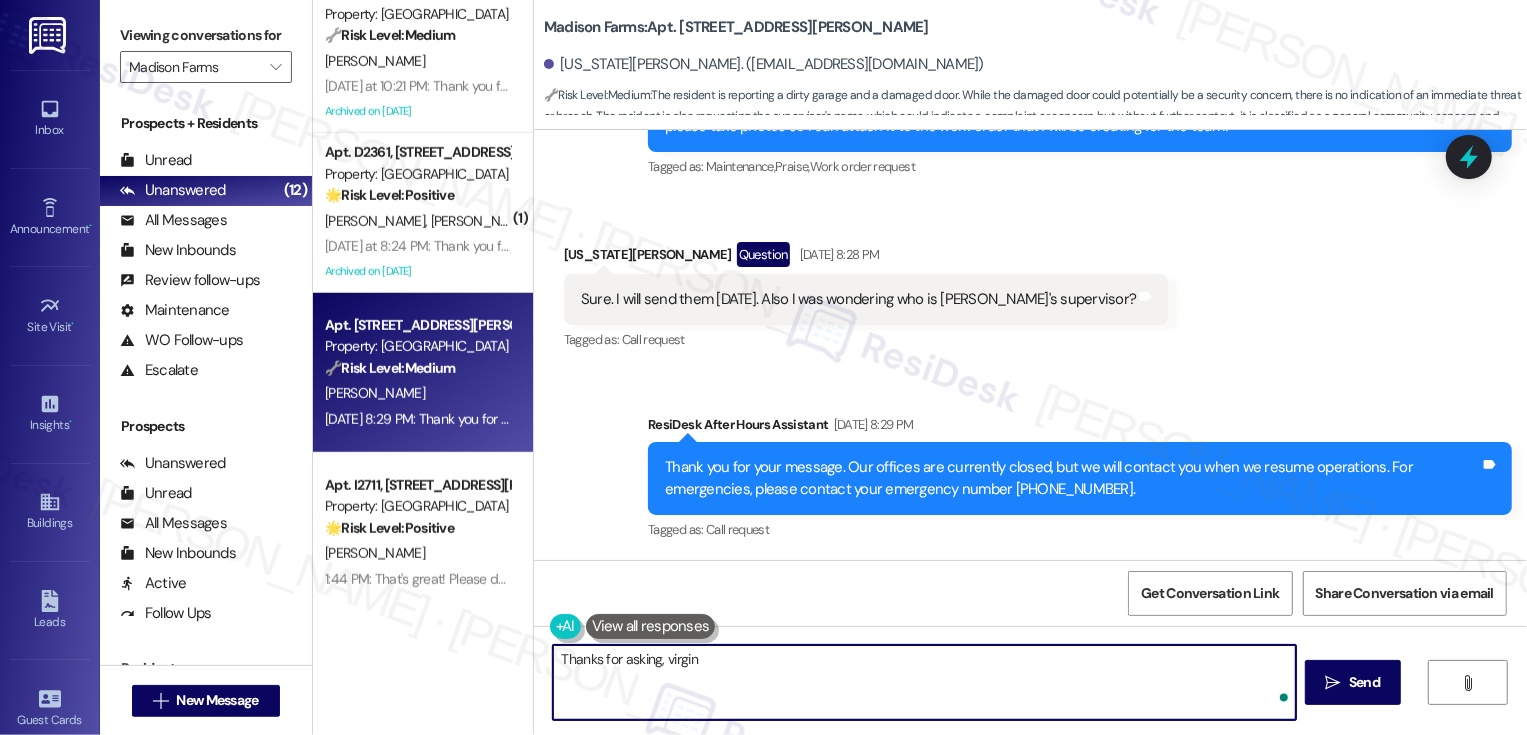 type on "Thanks for asking, virgi" 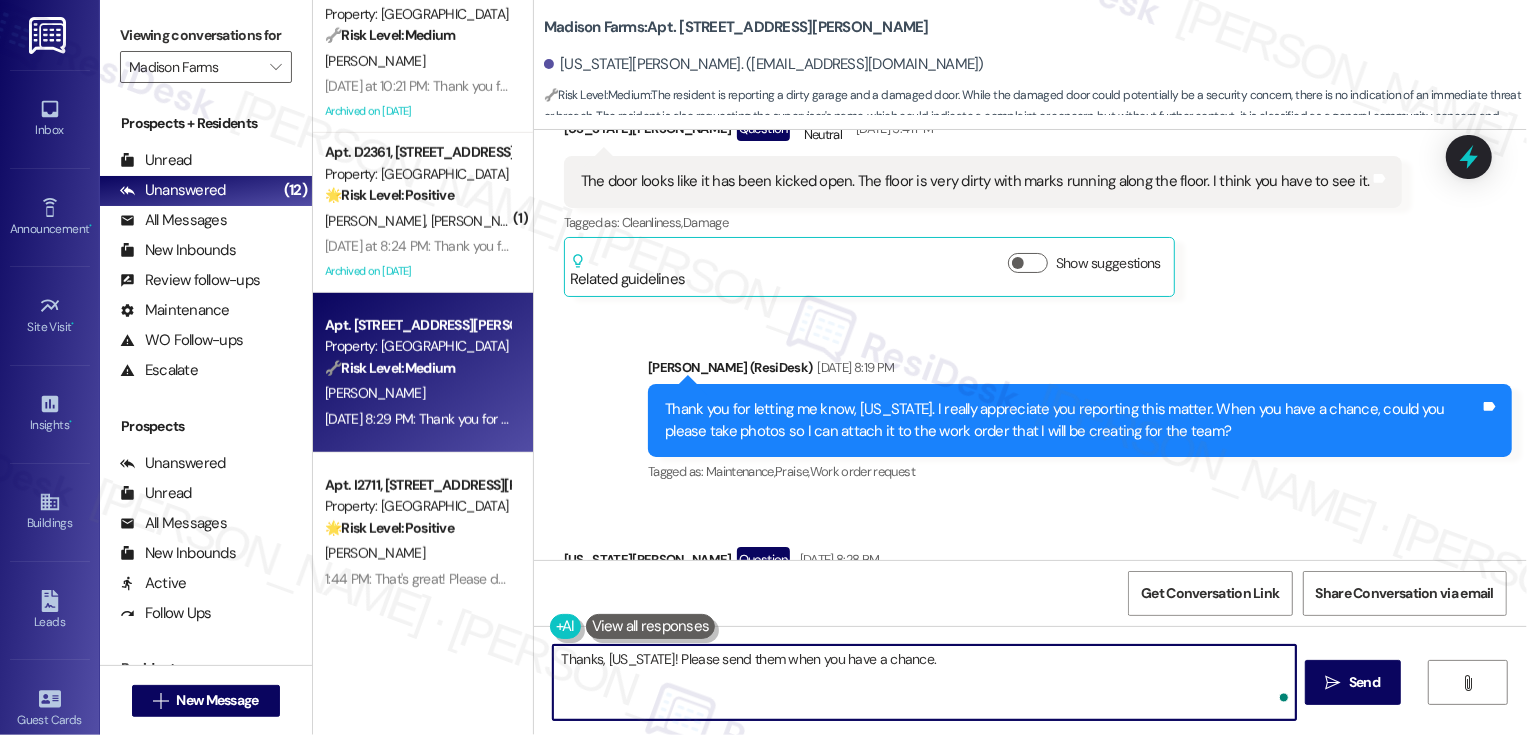 scroll, scrollTop: 3529, scrollLeft: 0, axis: vertical 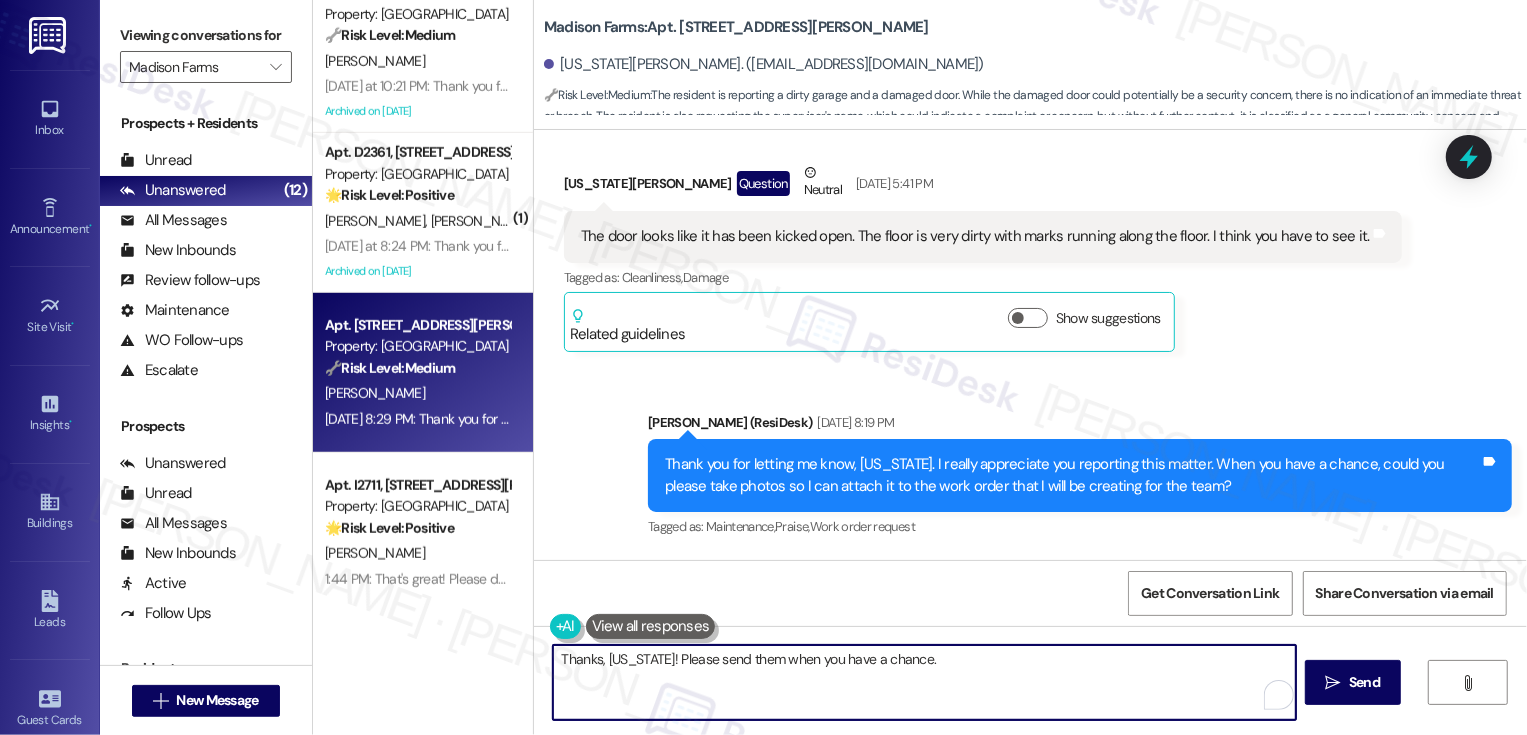 drag, startPoint x: 781, startPoint y: 659, endPoint x: 977, endPoint y: 658, distance: 196.00255 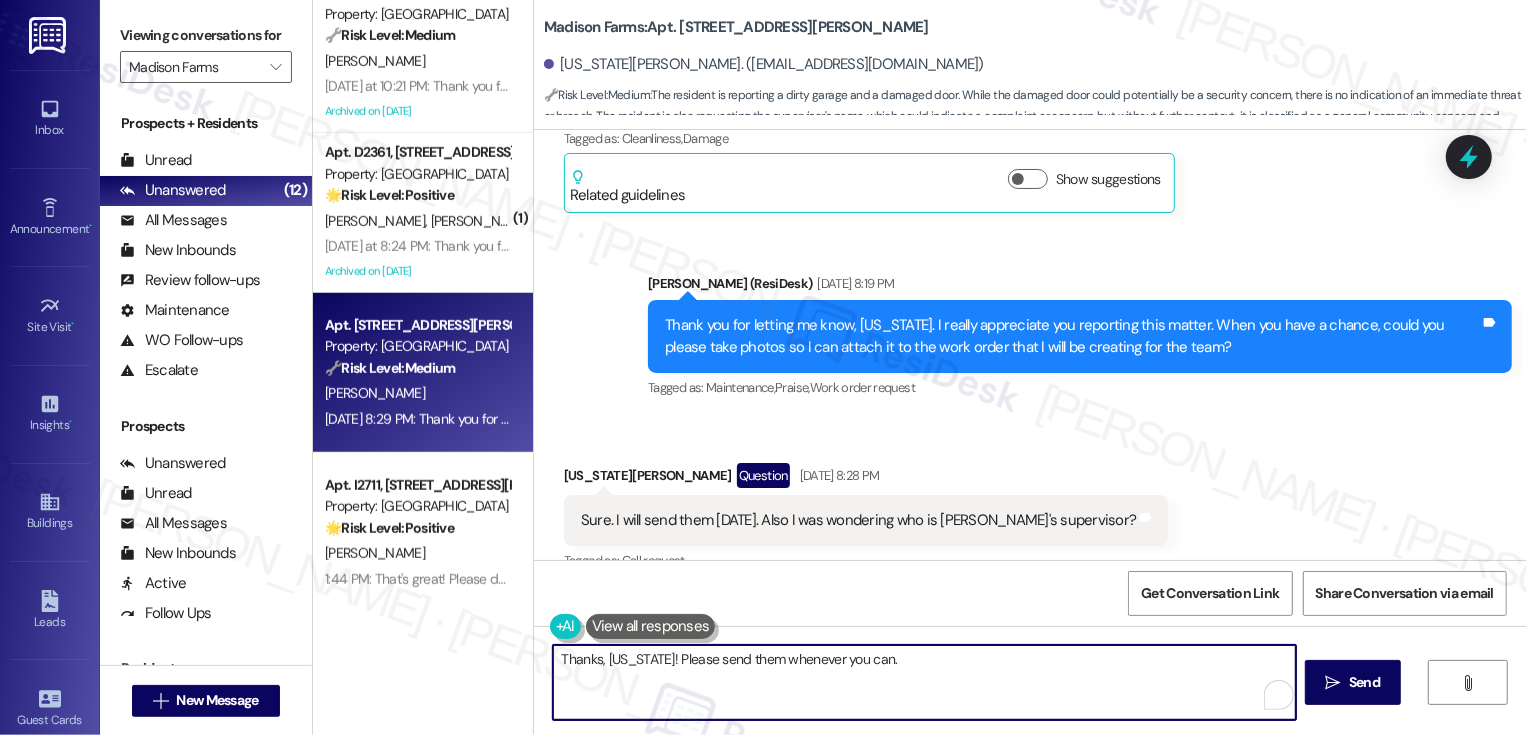 scroll, scrollTop: 3889, scrollLeft: 0, axis: vertical 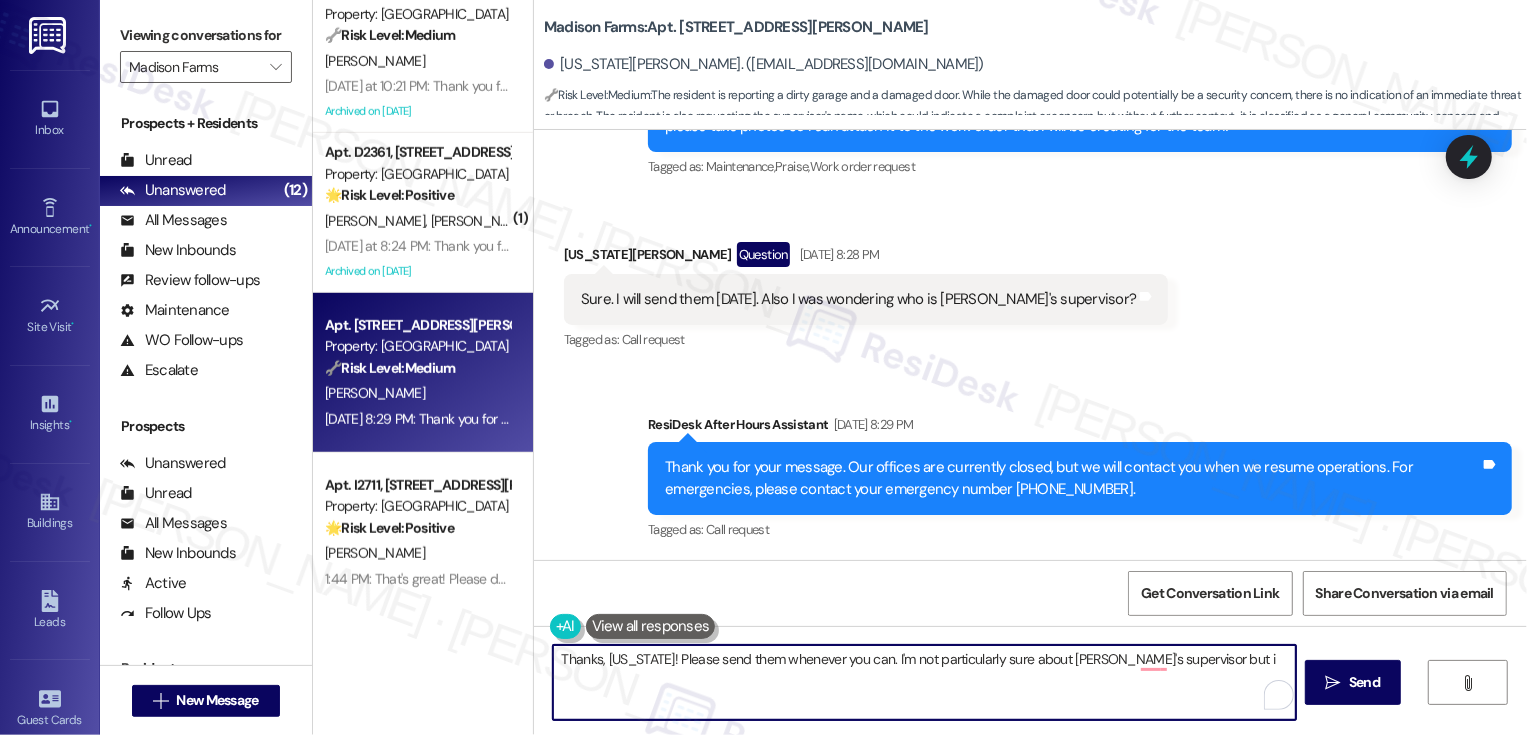 click on "Thanks, [US_STATE]! Please send them whenever you can. I'm not particularly sure about [PERSON_NAME]'s supervisor but i" at bounding box center (924, 682) 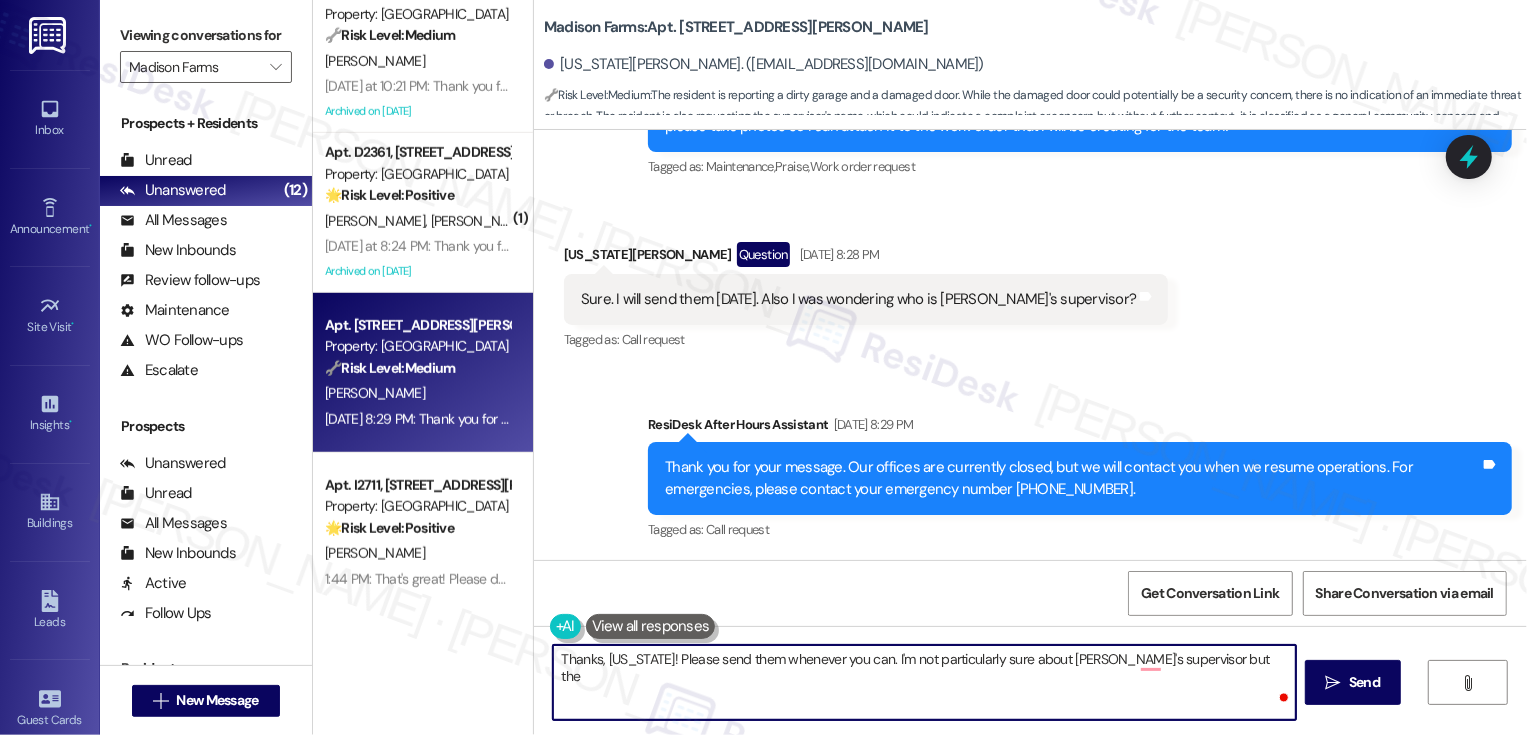 paste on "Property Manager: [PERSON_NAME]" 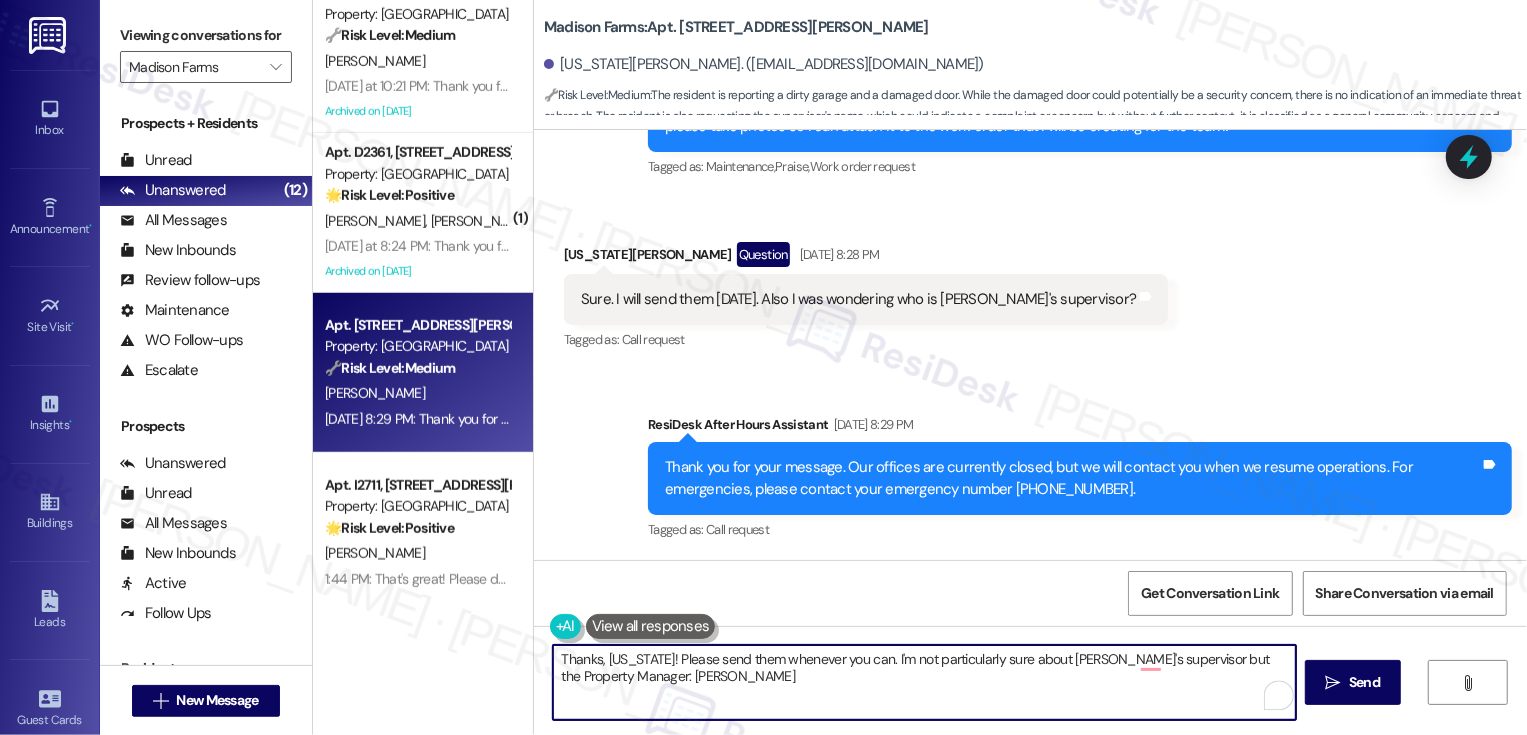 click on "Thanks, [US_STATE]! Please send them whenever you can. I'm not particularly sure about [PERSON_NAME]'s supervisor but the Property Manager: [PERSON_NAME]" at bounding box center [924, 682] 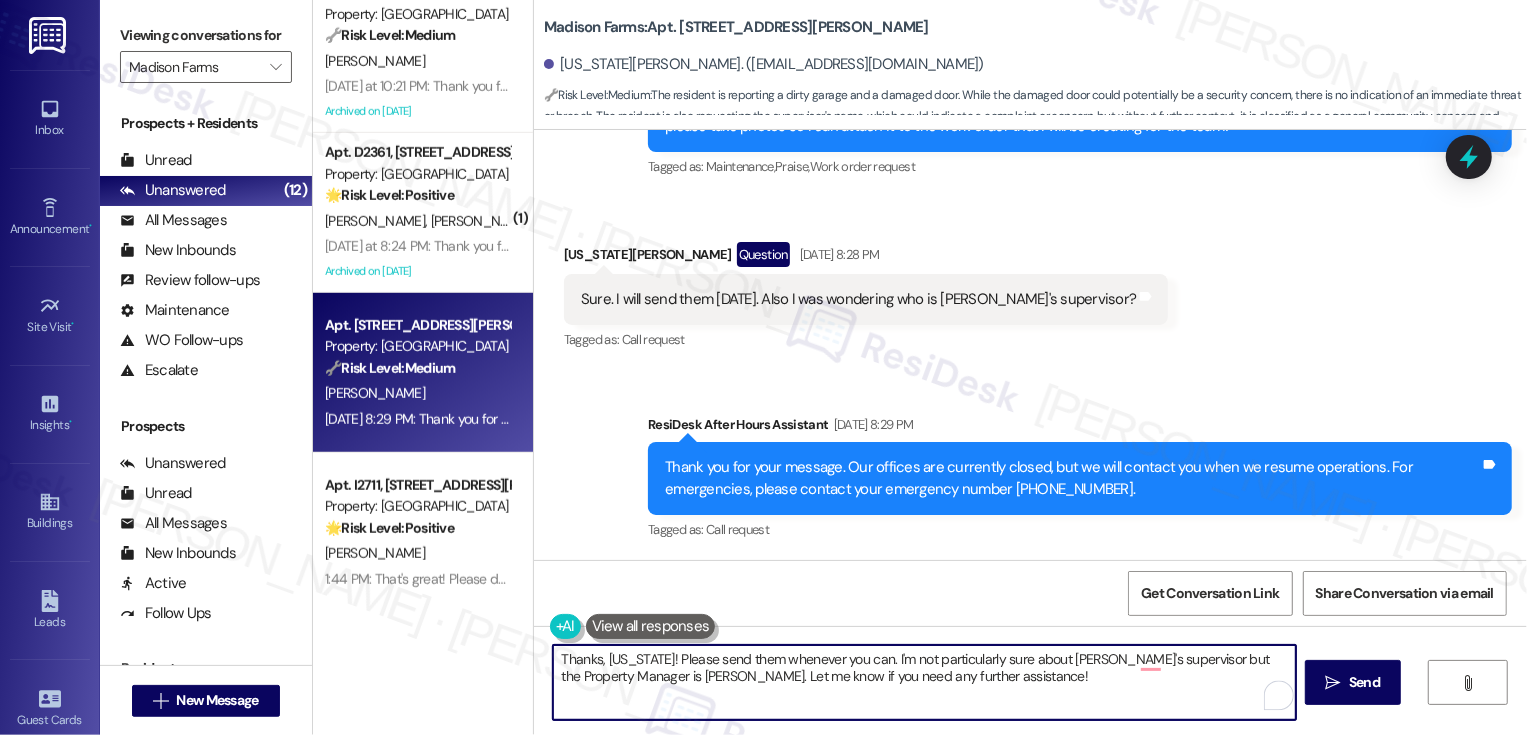 click on "Thanks, [US_STATE]! Please send them whenever you can. I'm not particularly sure about [PERSON_NAME]'s supervisor but the Property Manager is [PERSON_NAME]. Let me know if you need any further assistance!" at bounding box center (924, 682) 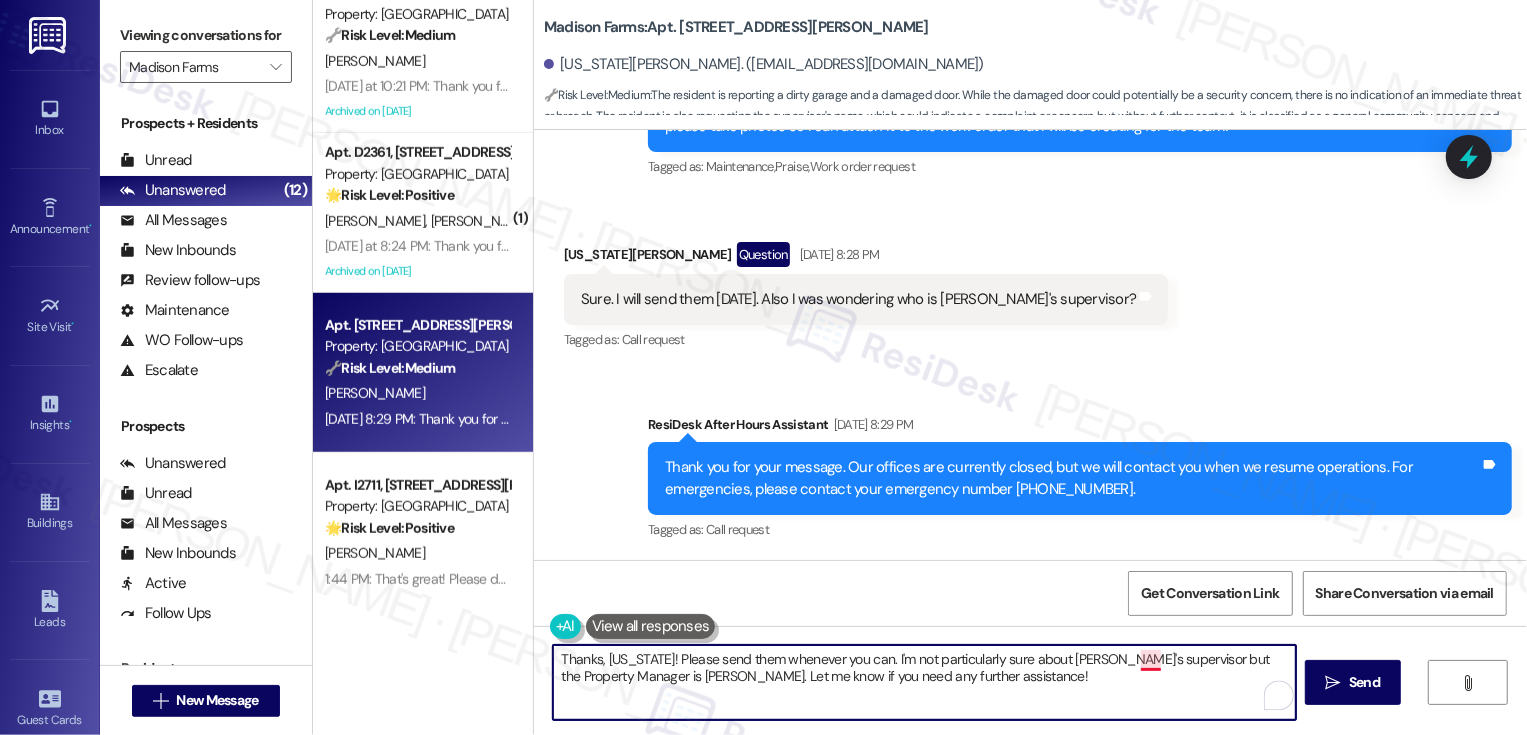 click on "Thanks, [US_STATE]! Please send them whenever you can. I'm not particularly sure about [PERSON_NAME]'s supervisor but the Property Manager is [PERSON_NAME]. Let me know if you need any further assistance!" at bounding box center [924, 682] 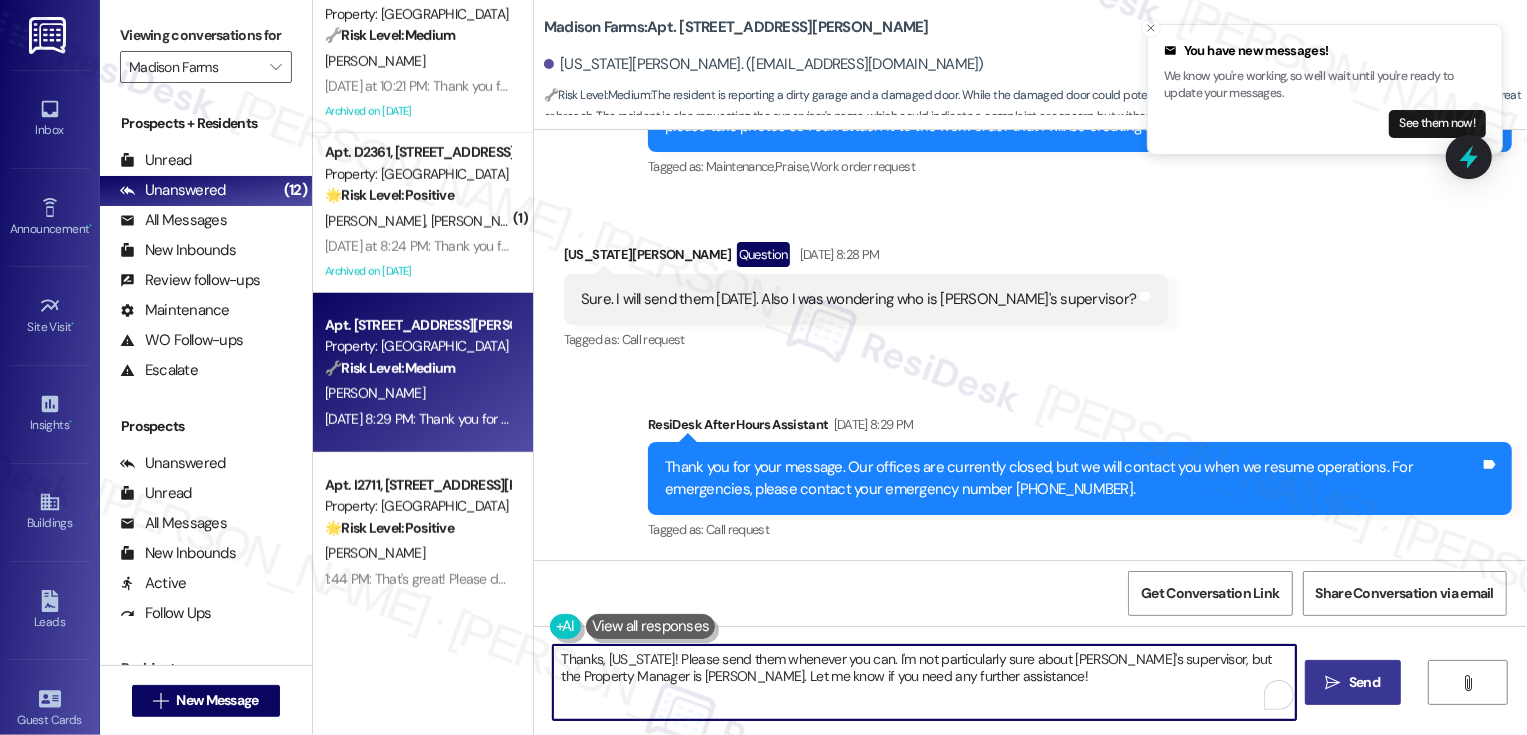 type on "Thanks, [US_STATE]! Please send them whenever you can. I'm not particularly sure about [PERSON_NAME]'s supervisor, but the Property Manager is [PERSON_NAME]. Let me know if you need any further assistance!" 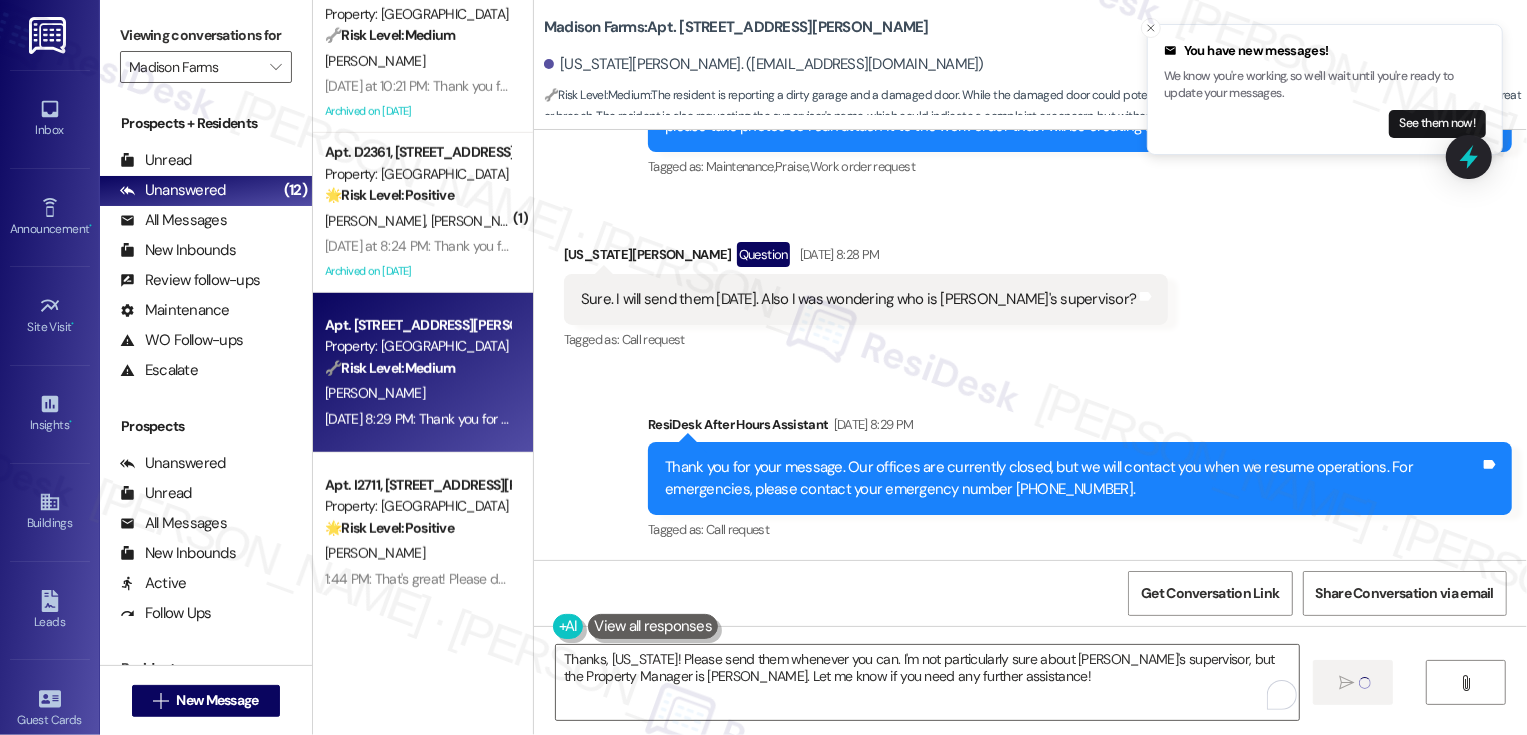type 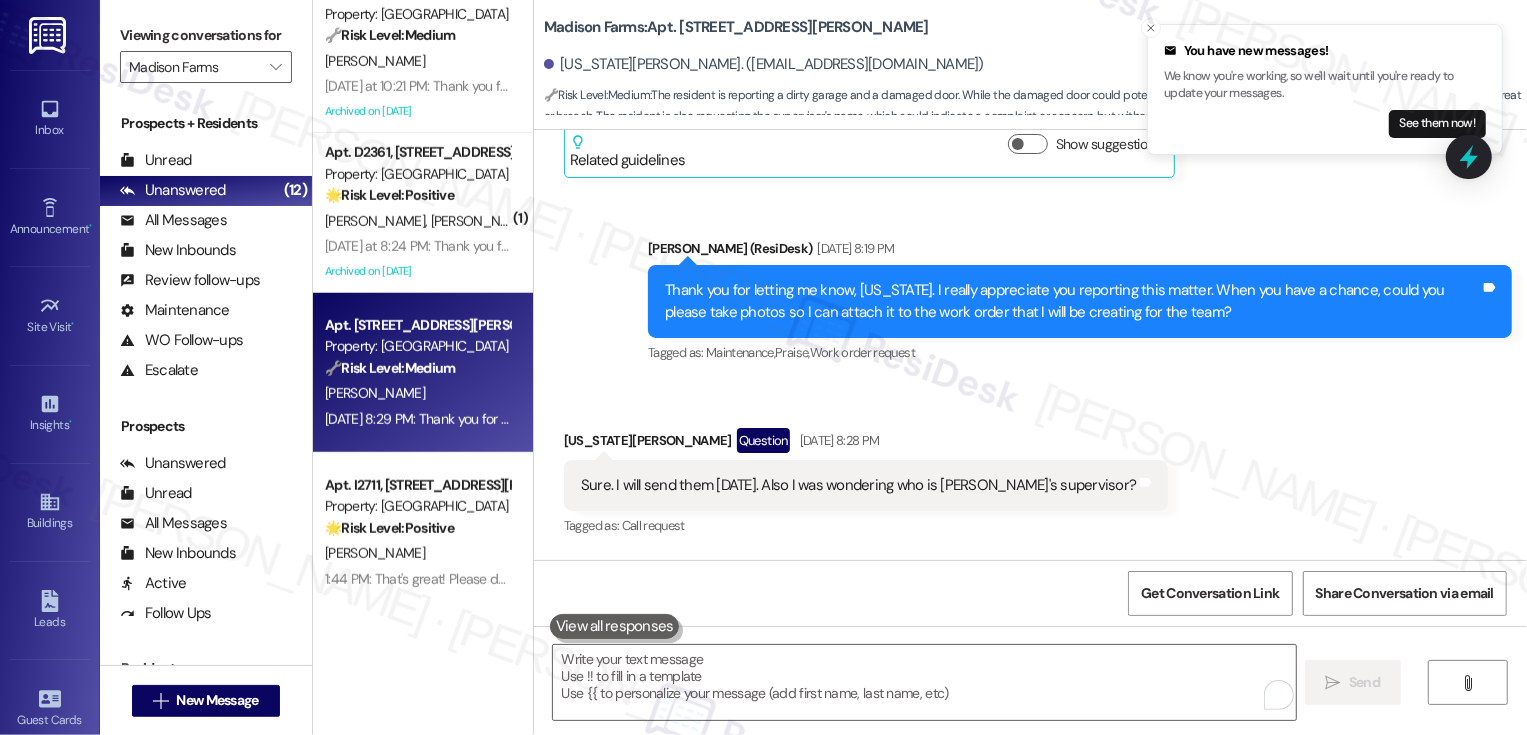 scroll, scrollTop: 3697, scrollLeft: 0, axis: vertical 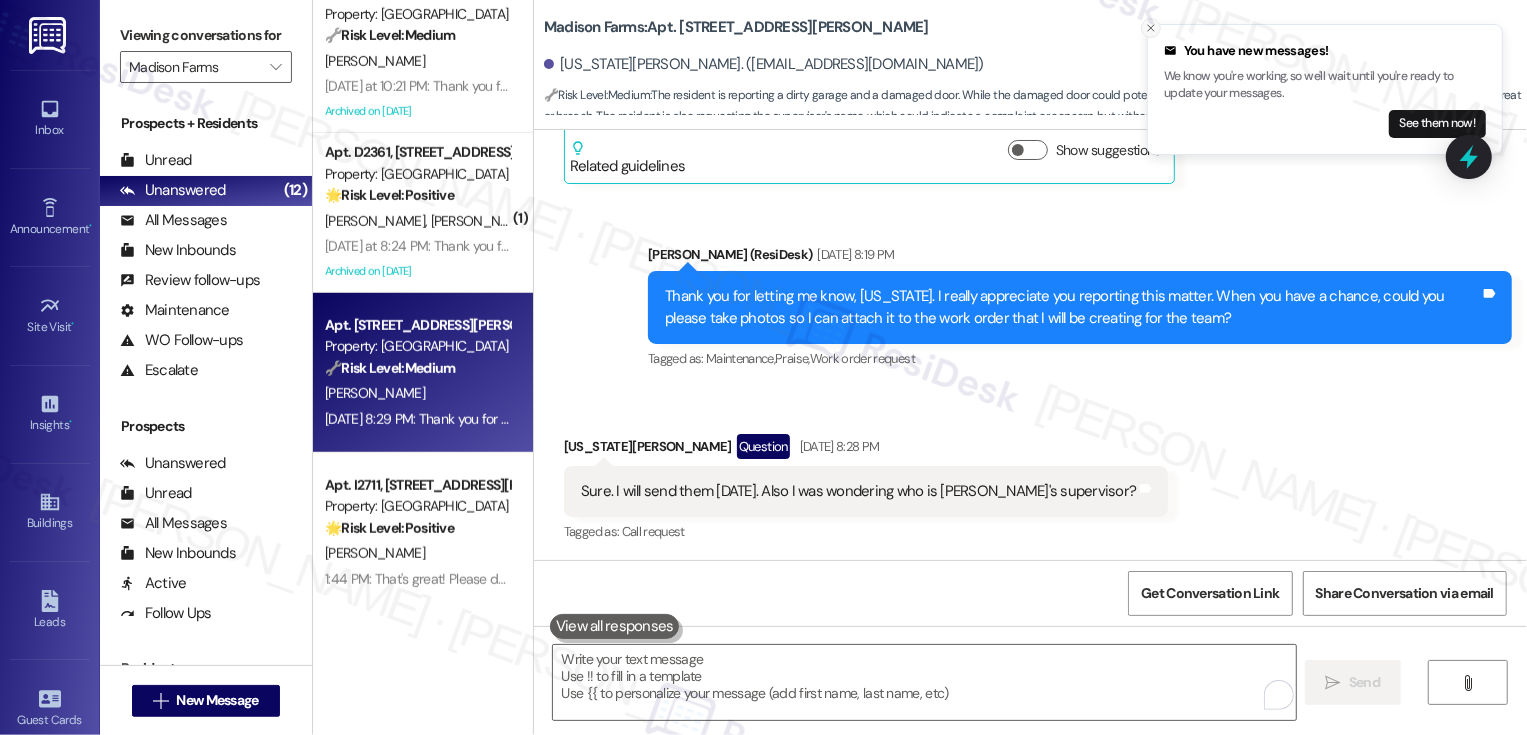 click 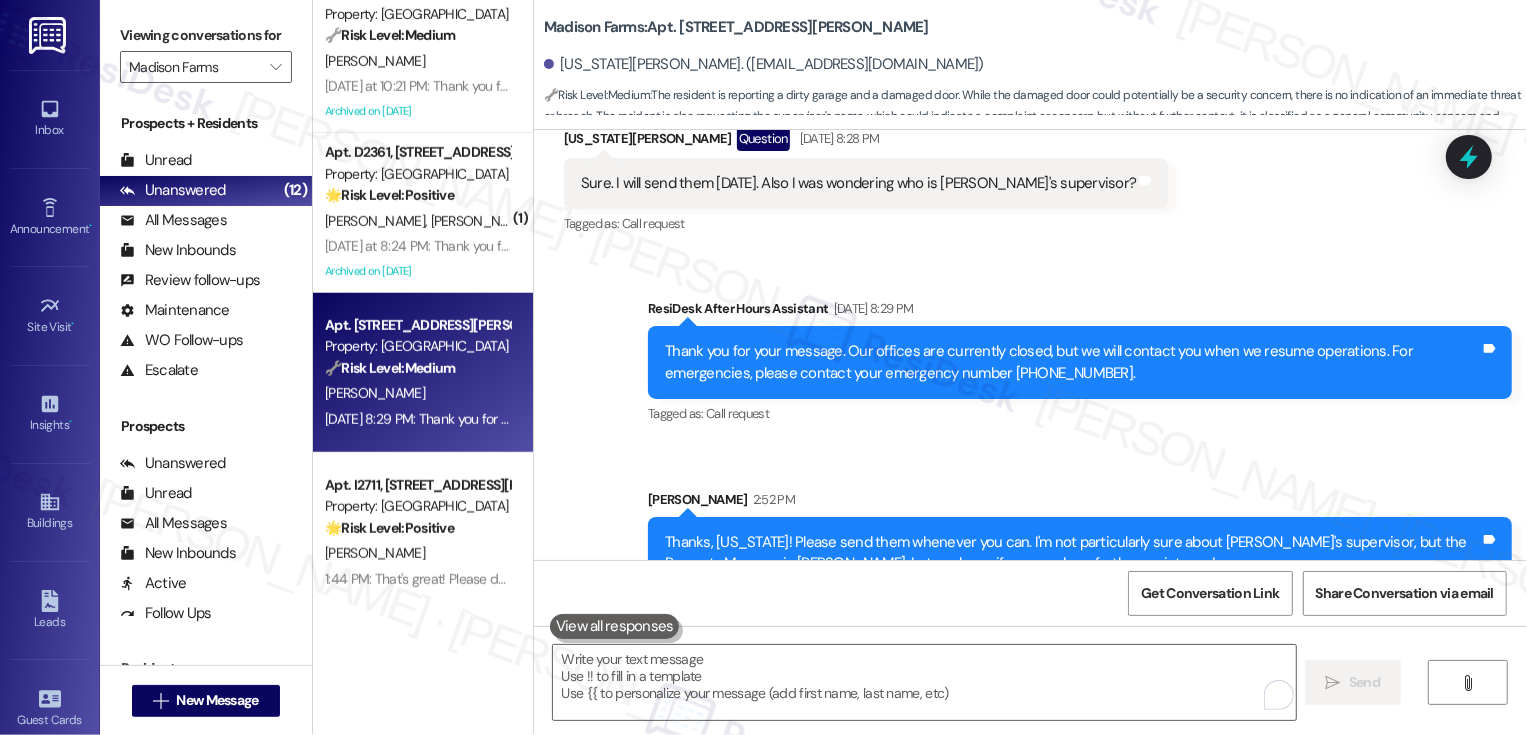 scroll, scrollTop: 4049, scrollLeft: 0, axis: vertical 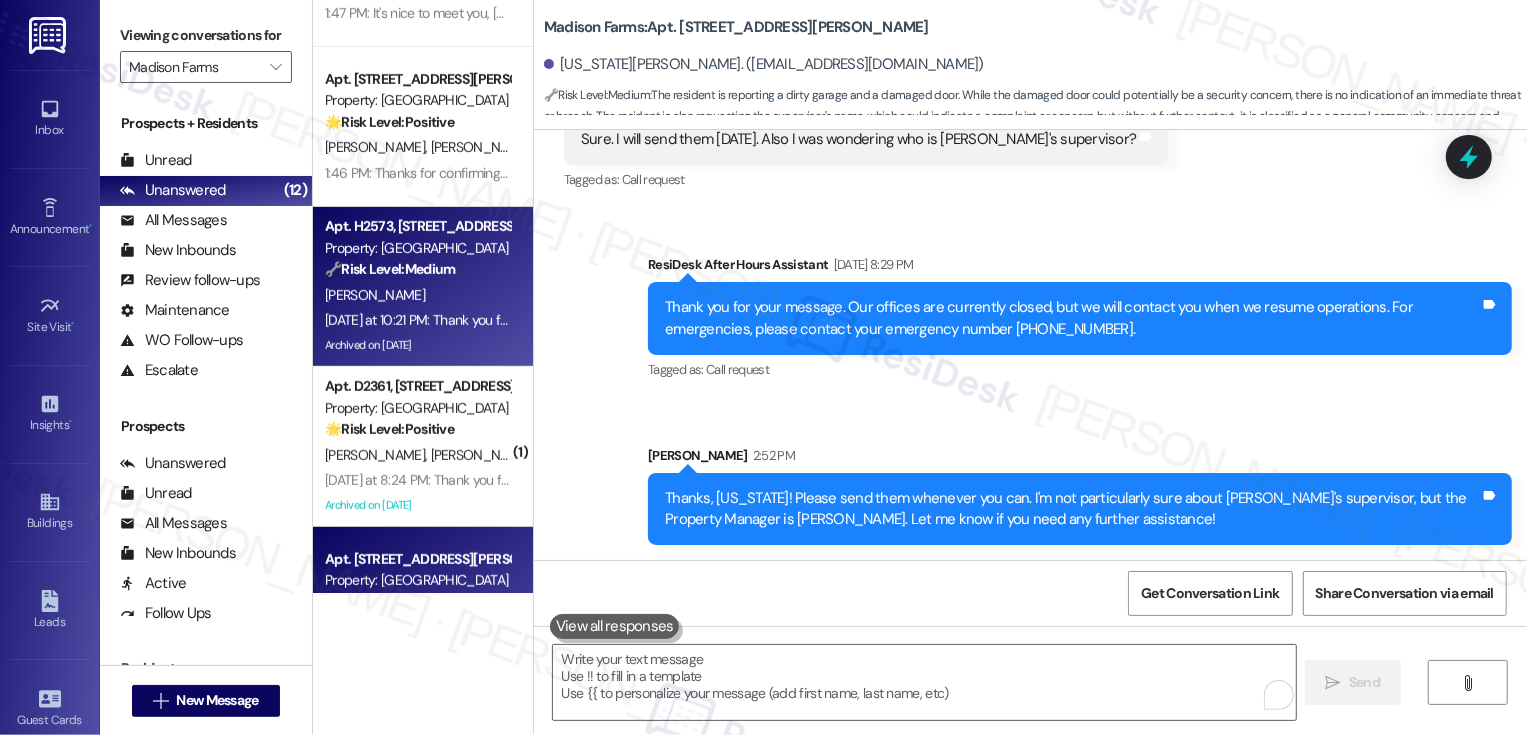 click on "[PERSON_NAME]" at bounding box center [417, 295] 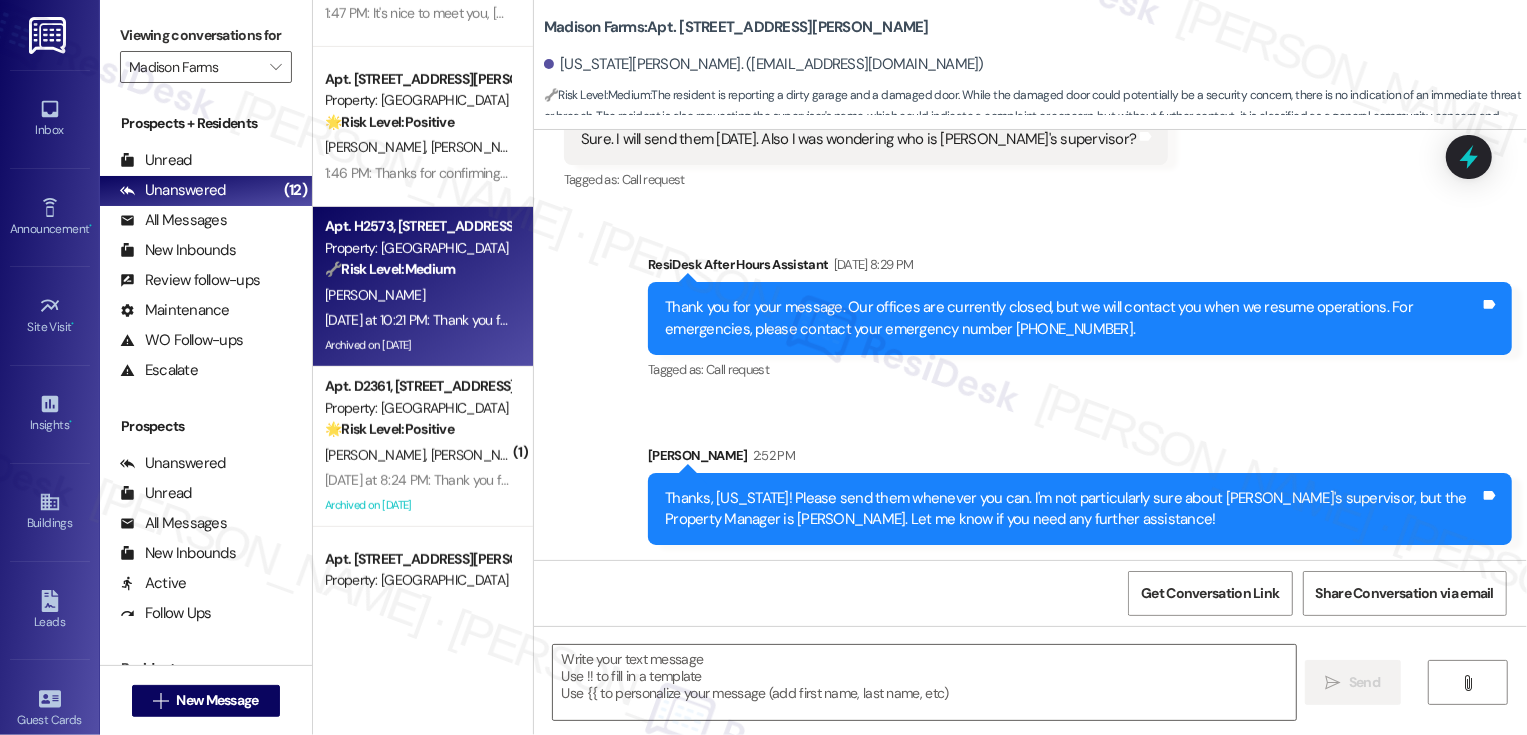 type on "Fetching suggested responses. Please feel free to read through the conversation in the meantime." 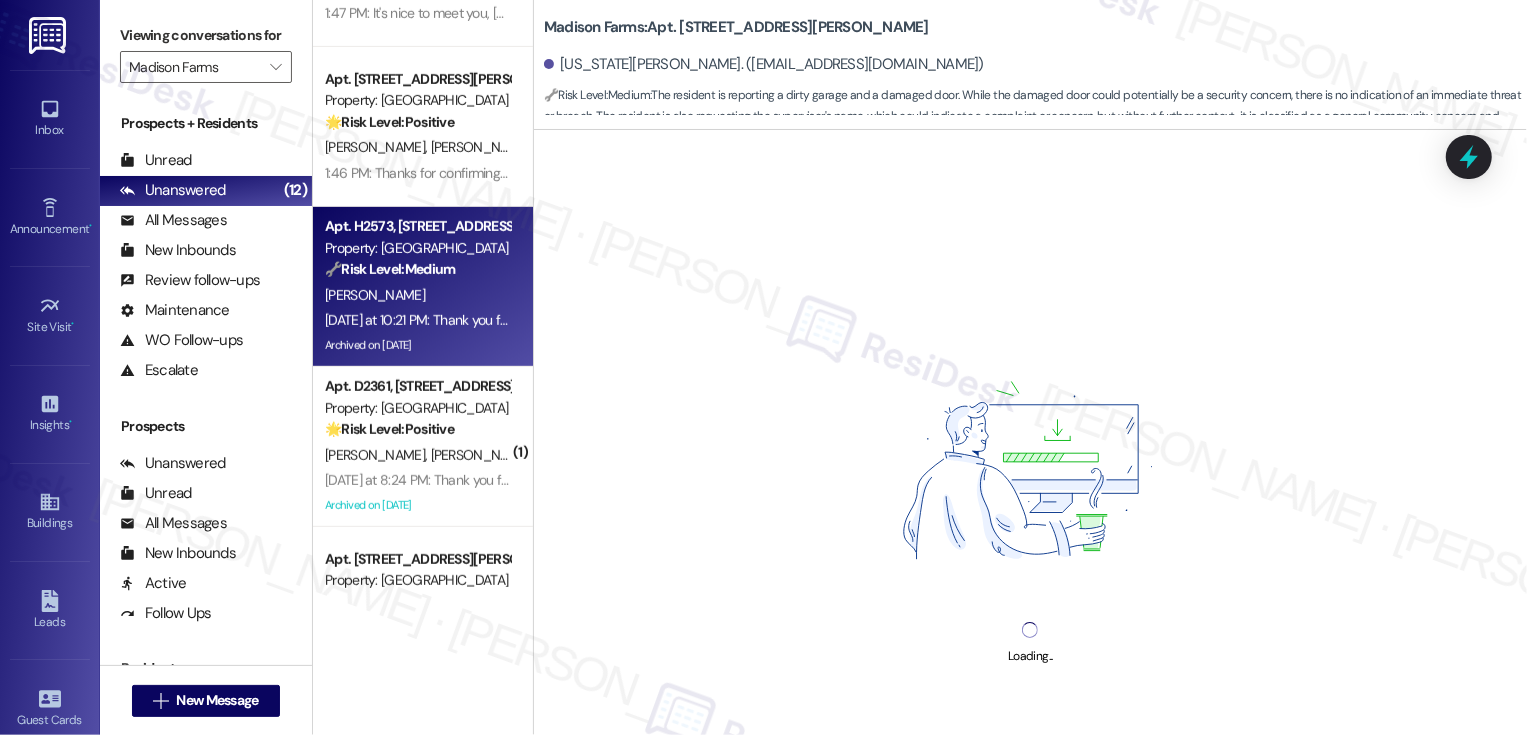 click on "[PERSON_NAME]" at bounding box center (417, 295) 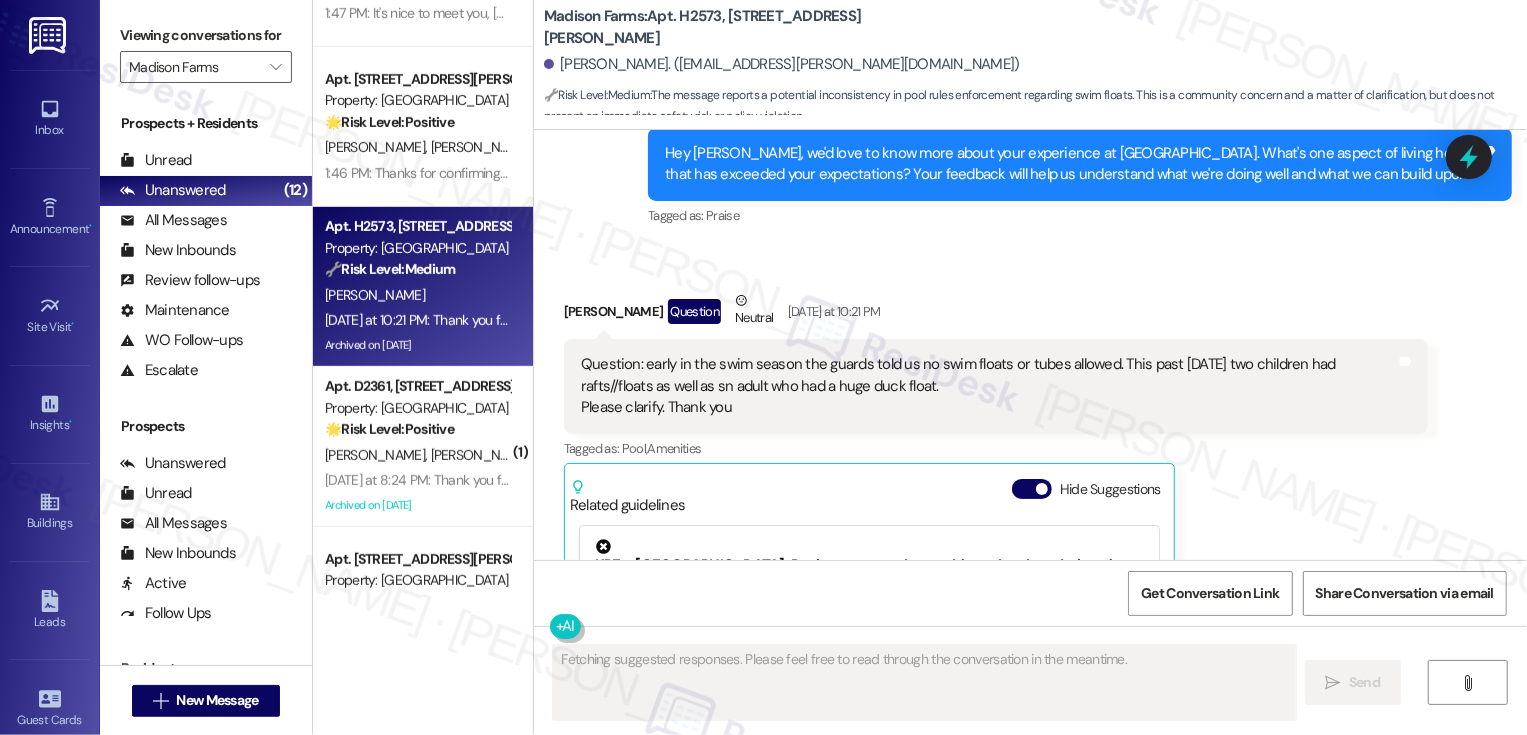 scroll, scrollTop: 10483, scrollLeft: 0, axis: vertical 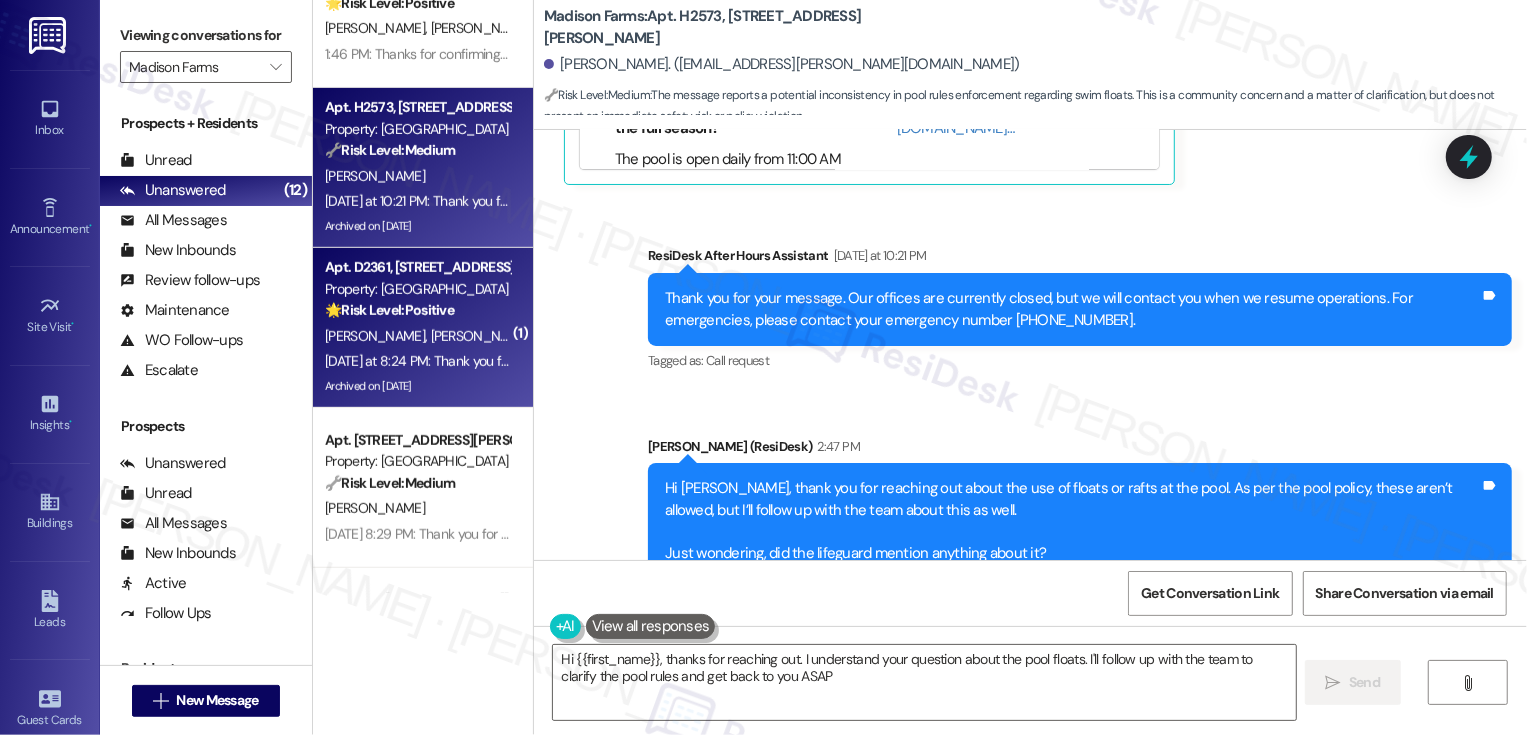 type on "Hi {{first_name}}, thanks for reaching out. I understand your question about the pool floats. I'll follow up with the team to clarify the pool rules and get back to you ASAP!" 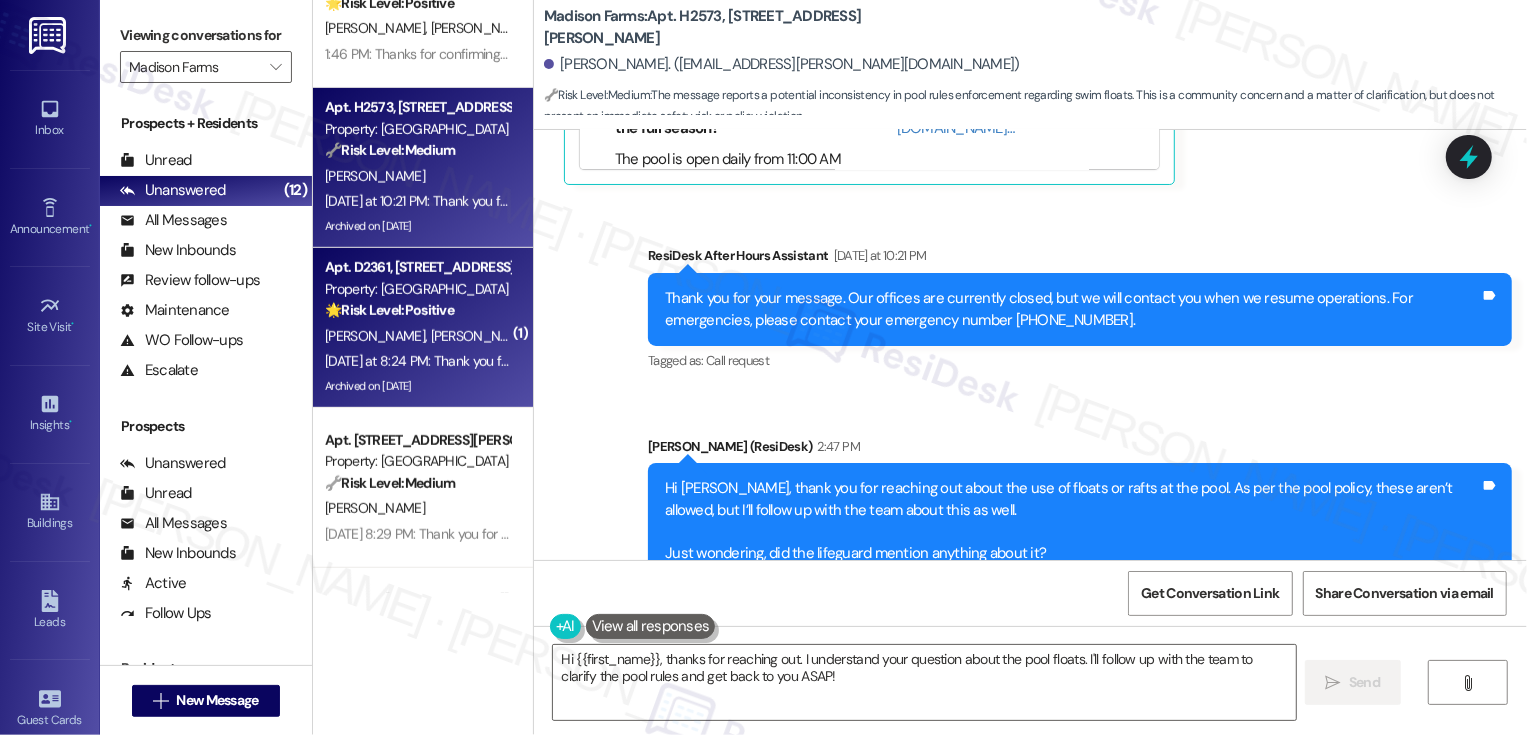 click on "[DATE] at 8:24 PM: Thank you for your message. Our offices are currently closed, but we will contact you when we resume operations. For emergencies, please contact your emergency number [PHONE_NUMBER]. [DATE] at 8:24 PM: Thank you for your message. Our offices are currently closed, but we will contact you when we resume operations. For emergencies, please contact your emergency number [PHONE_NUMBER]." at bounding box center (938, 361) 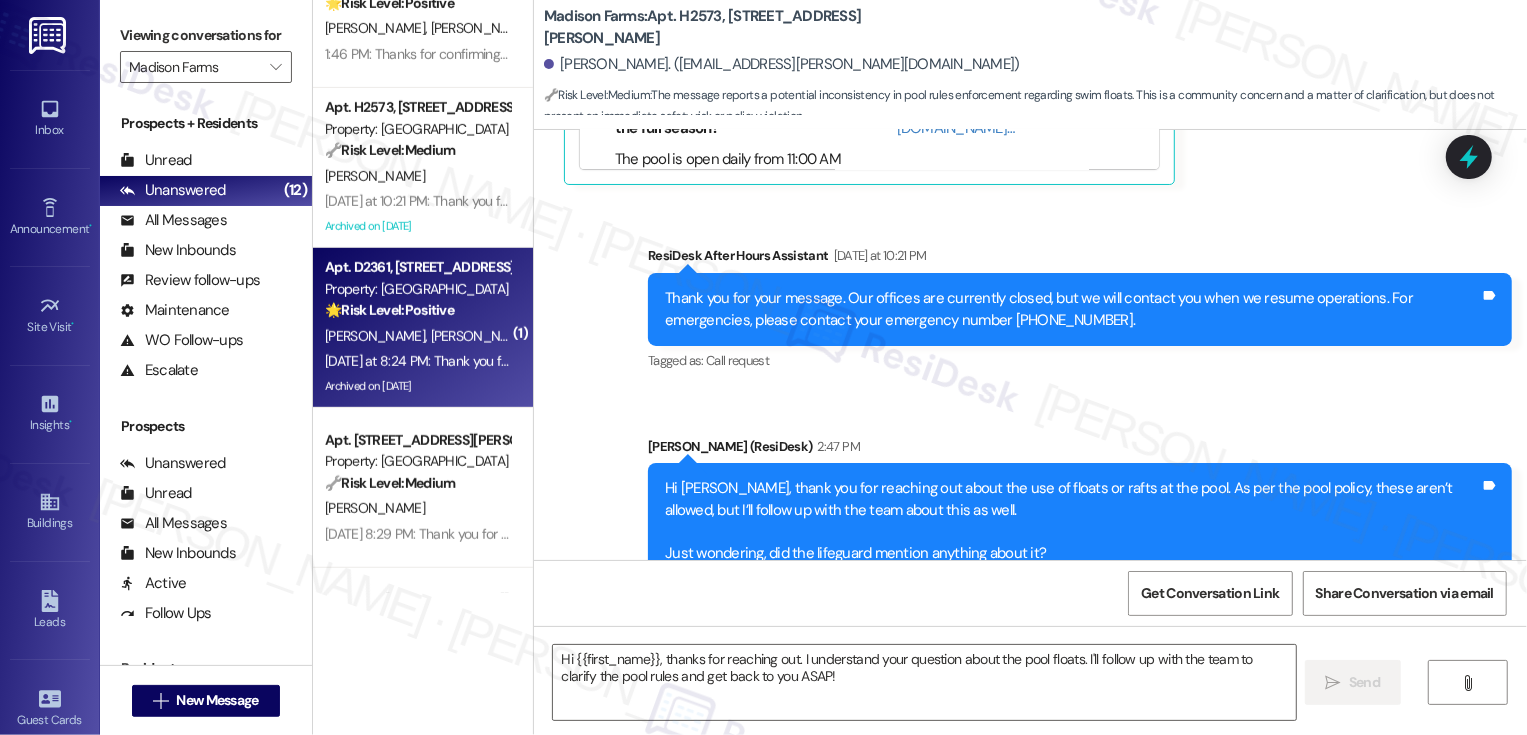 type on "Fetching suggested responses. Please feel free to read through the conversation in the meantime." 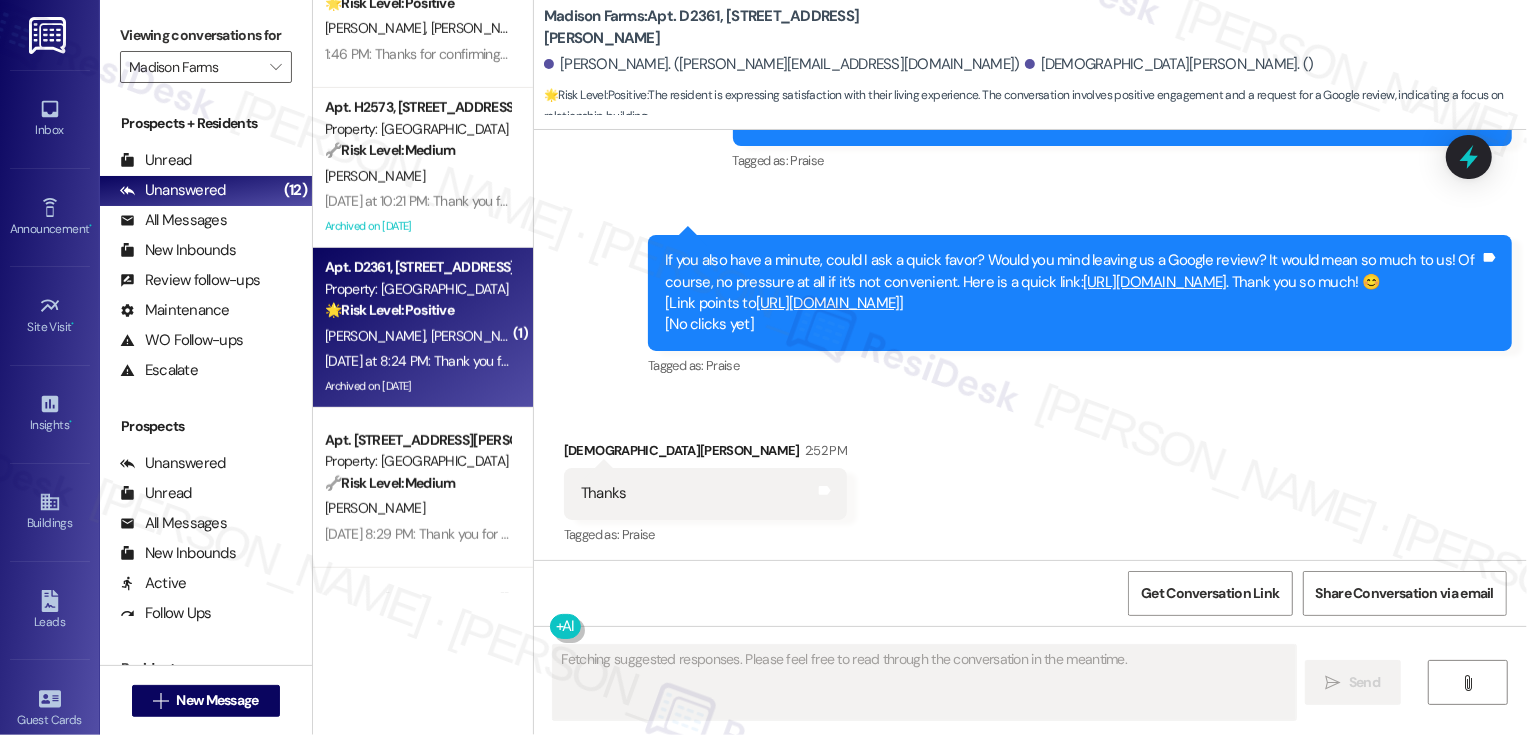 scroll, scrollTop: 3417, scrollLeft: 0, axis: vertical 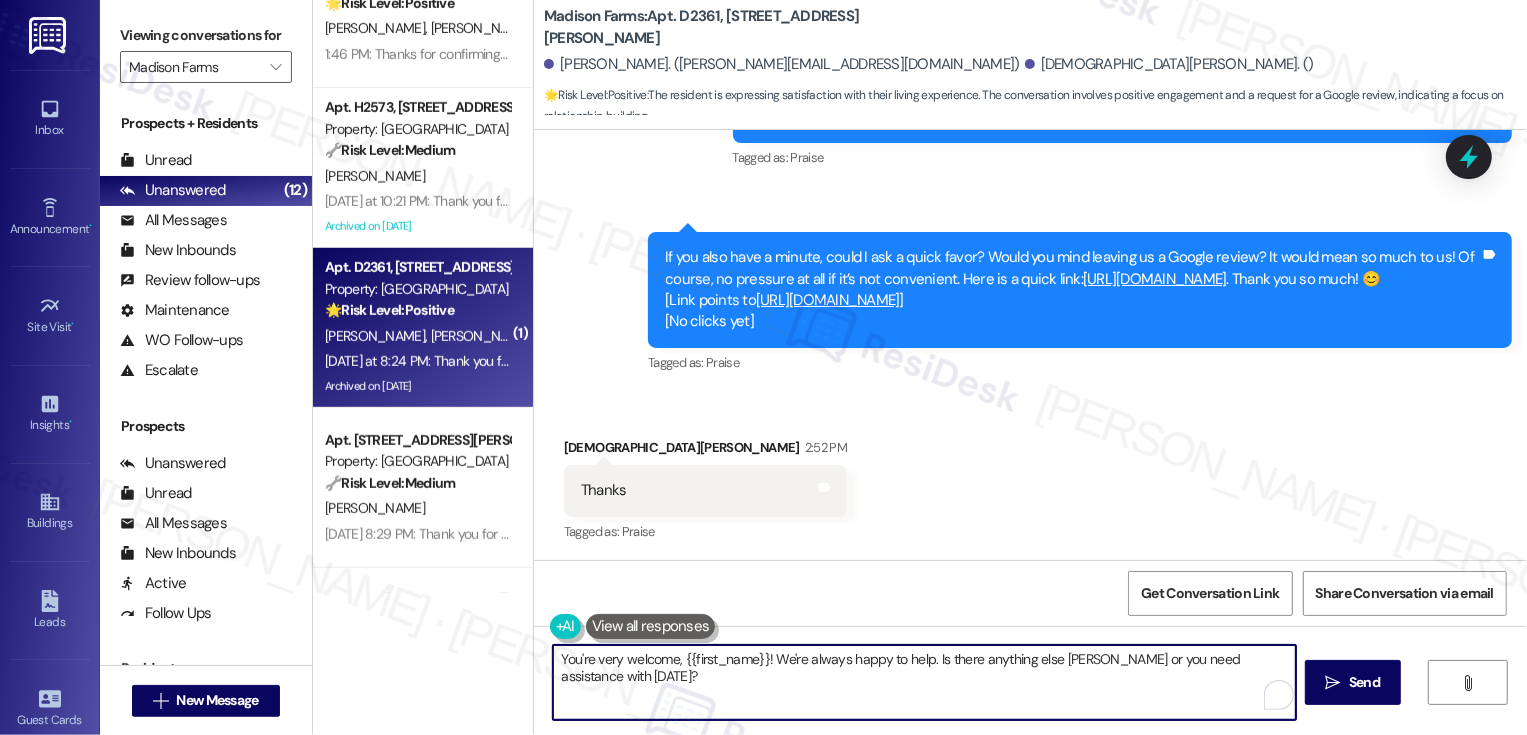 drag, startPoint x: 669, startPoint y: 659, endPoint x: 696, endPoint y: 675, distance: 31.38471 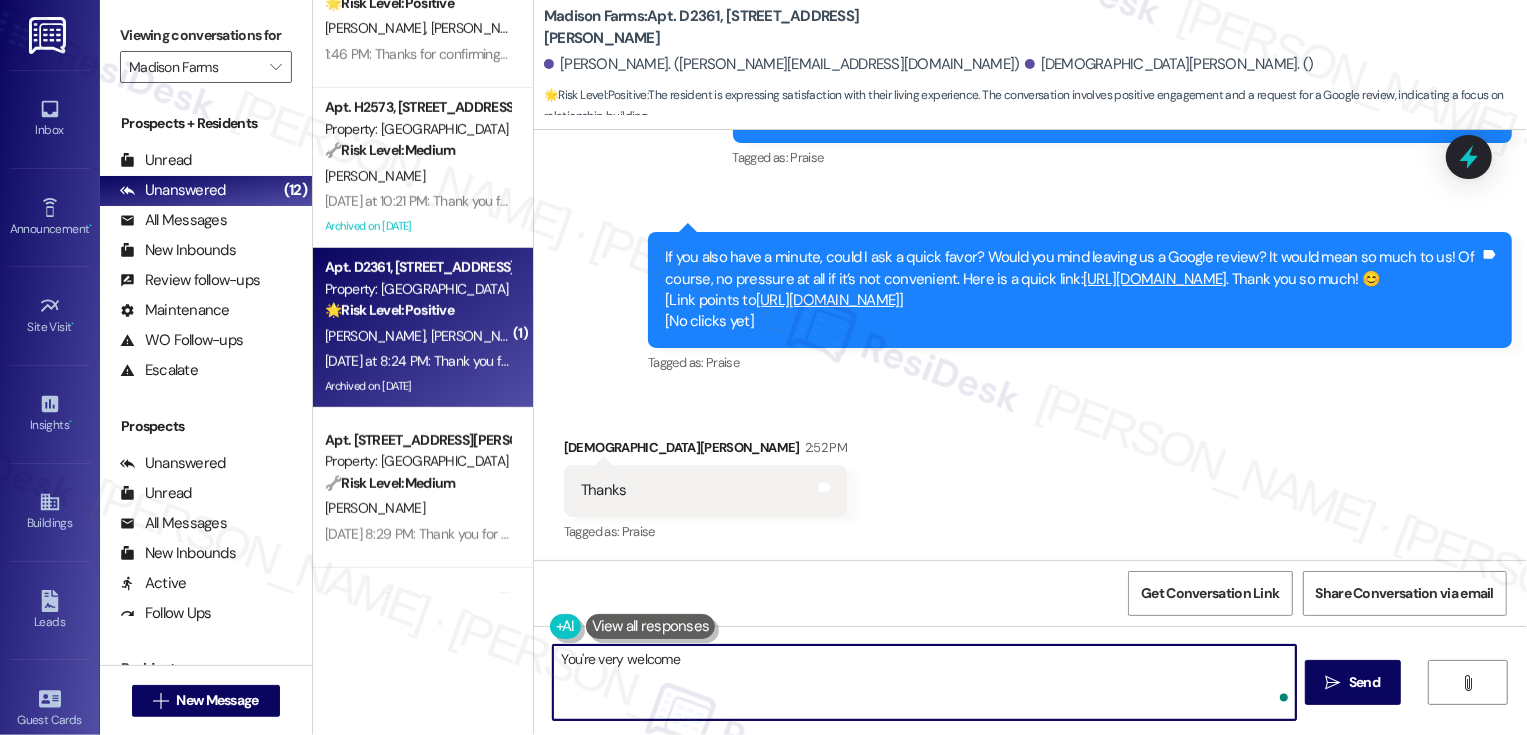 type on "You're very welcome!" 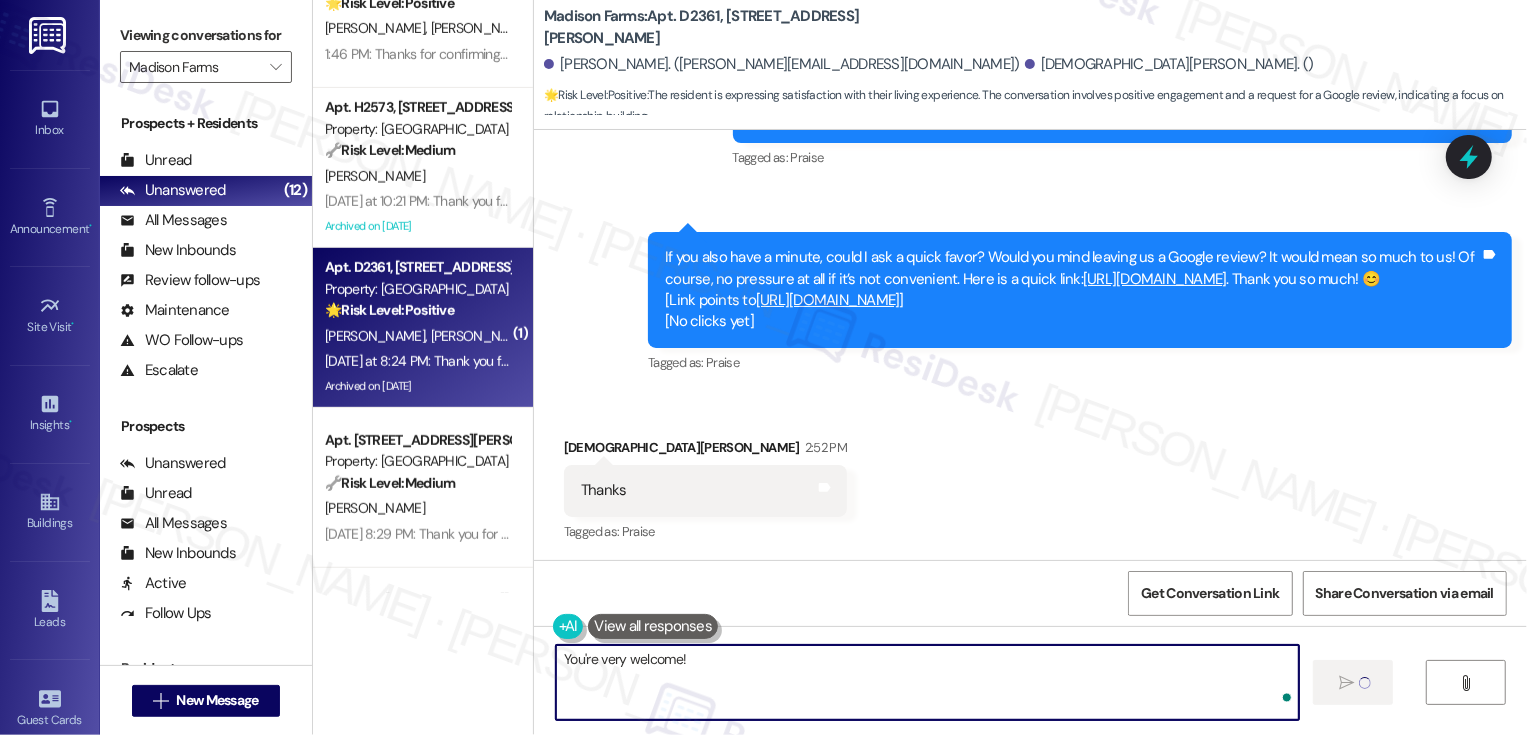 type 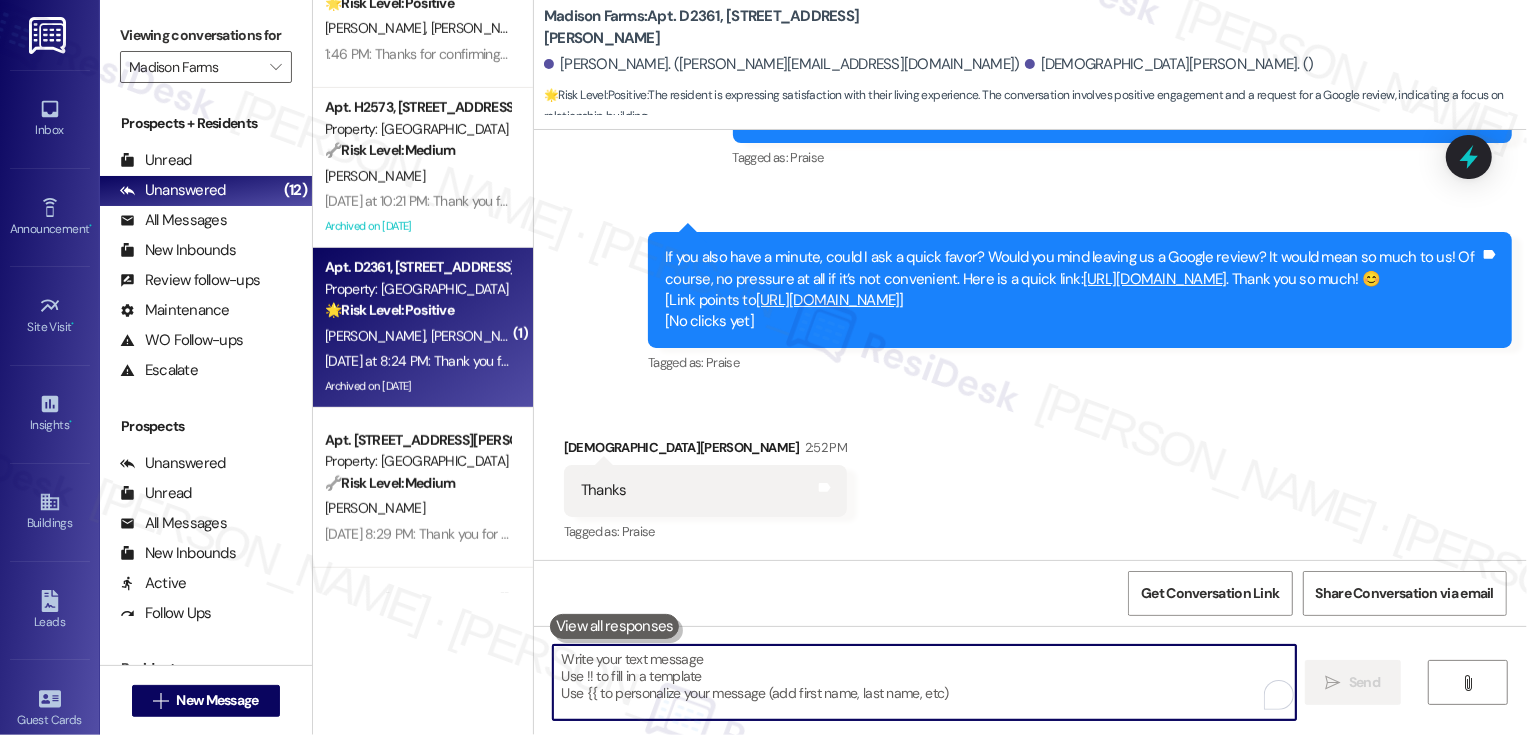 scroll, scrollTop: 3558, scrollLeft: 0, axis: vertical 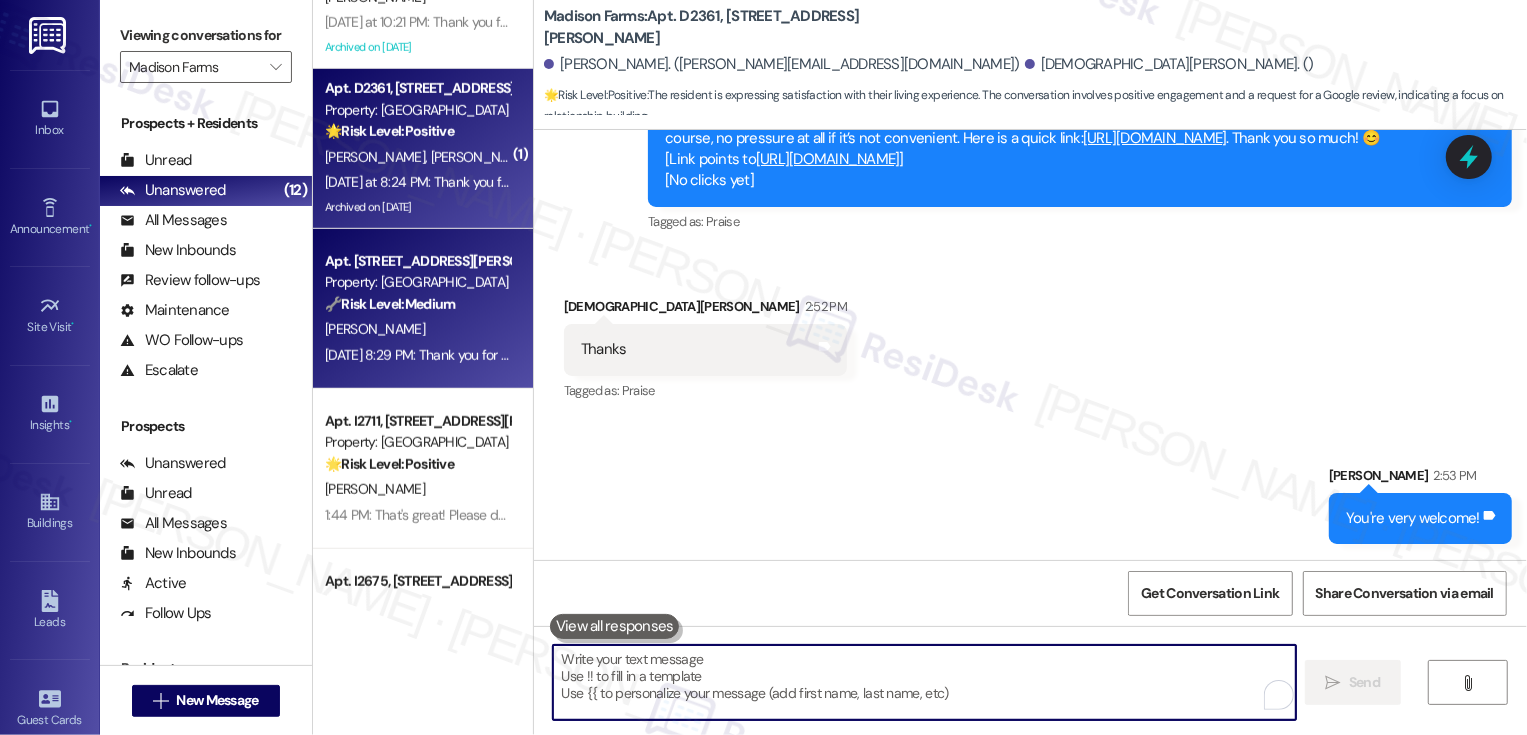 click on "🔧  Risk Level:  Medium" at bounding box center (390, 304) 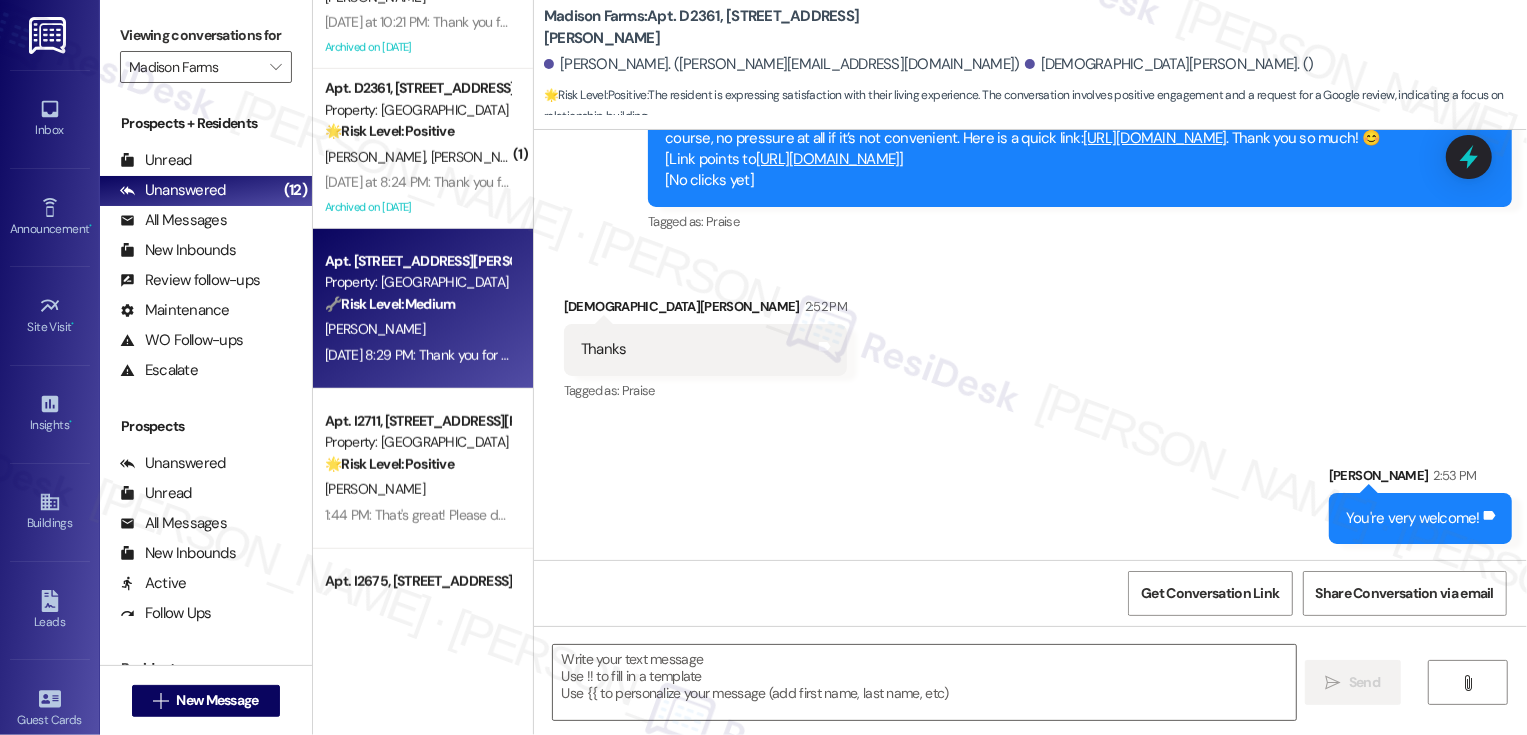 type on "Fetching suggested responses. Please feel free to read through the conversation in the meantime." 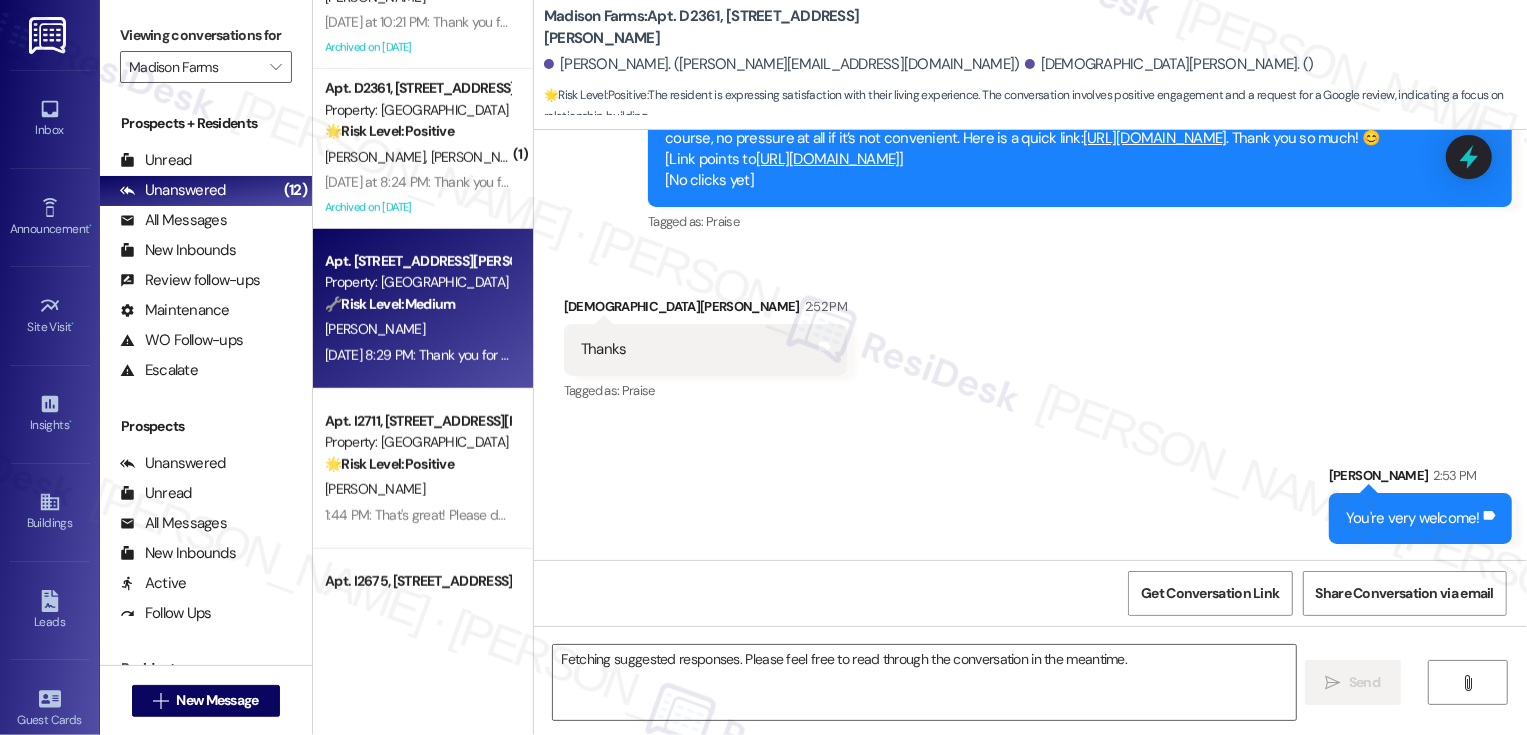 click on "🔧  Risk Level:  Medium" at bounding box center (390, 304) 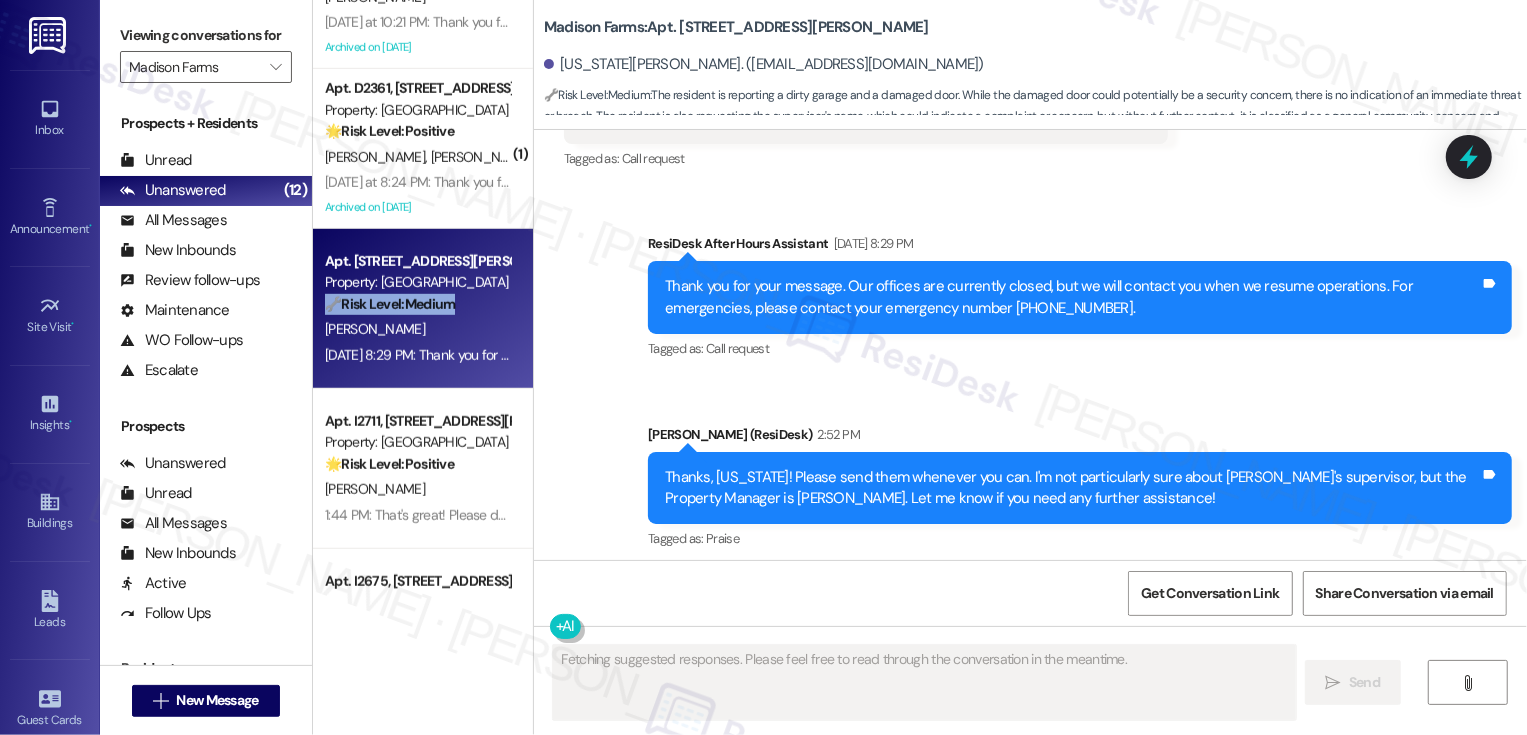 scroll, scrollTop: 4079, scrollLeft: 0, axis: vertical 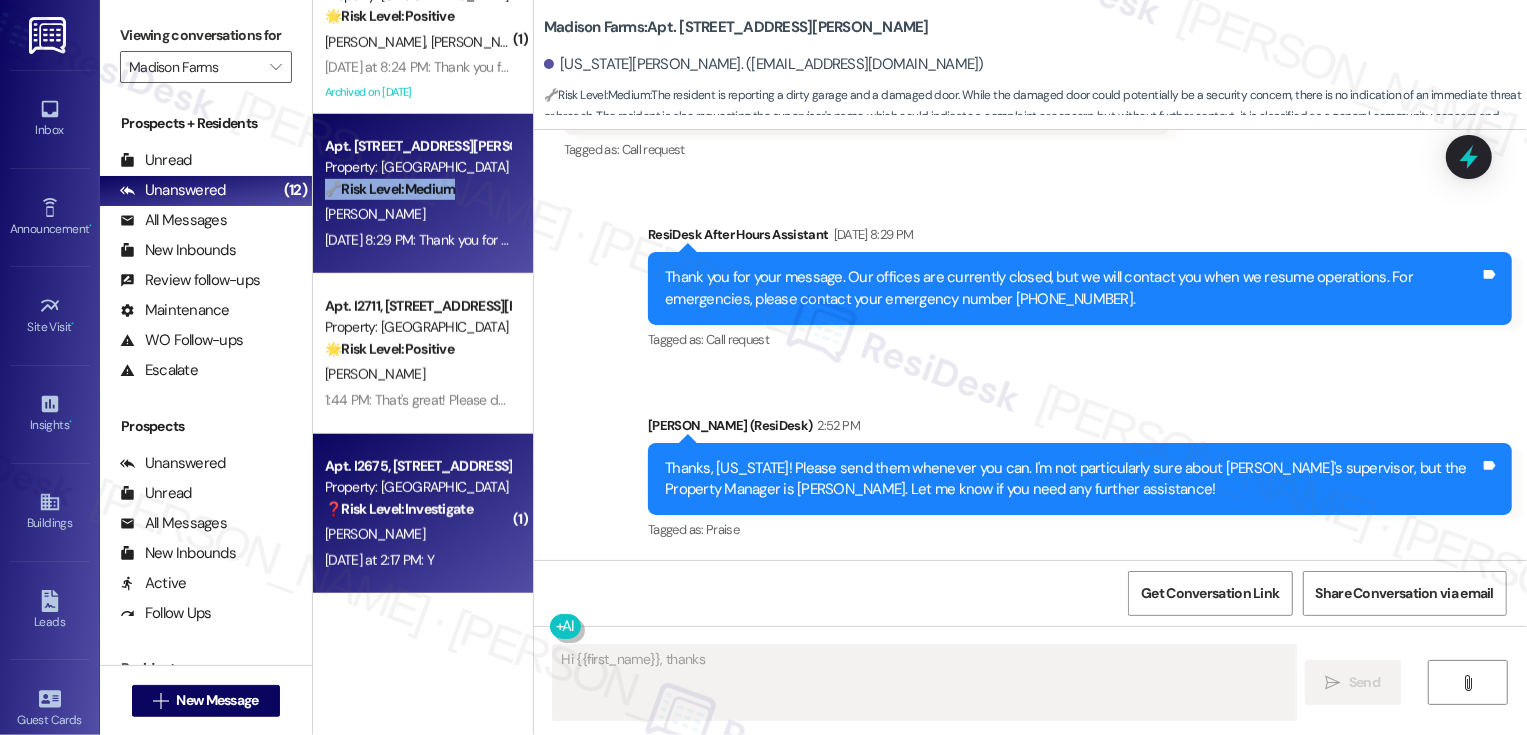 type on "Hi {{first_name}}, thanks" 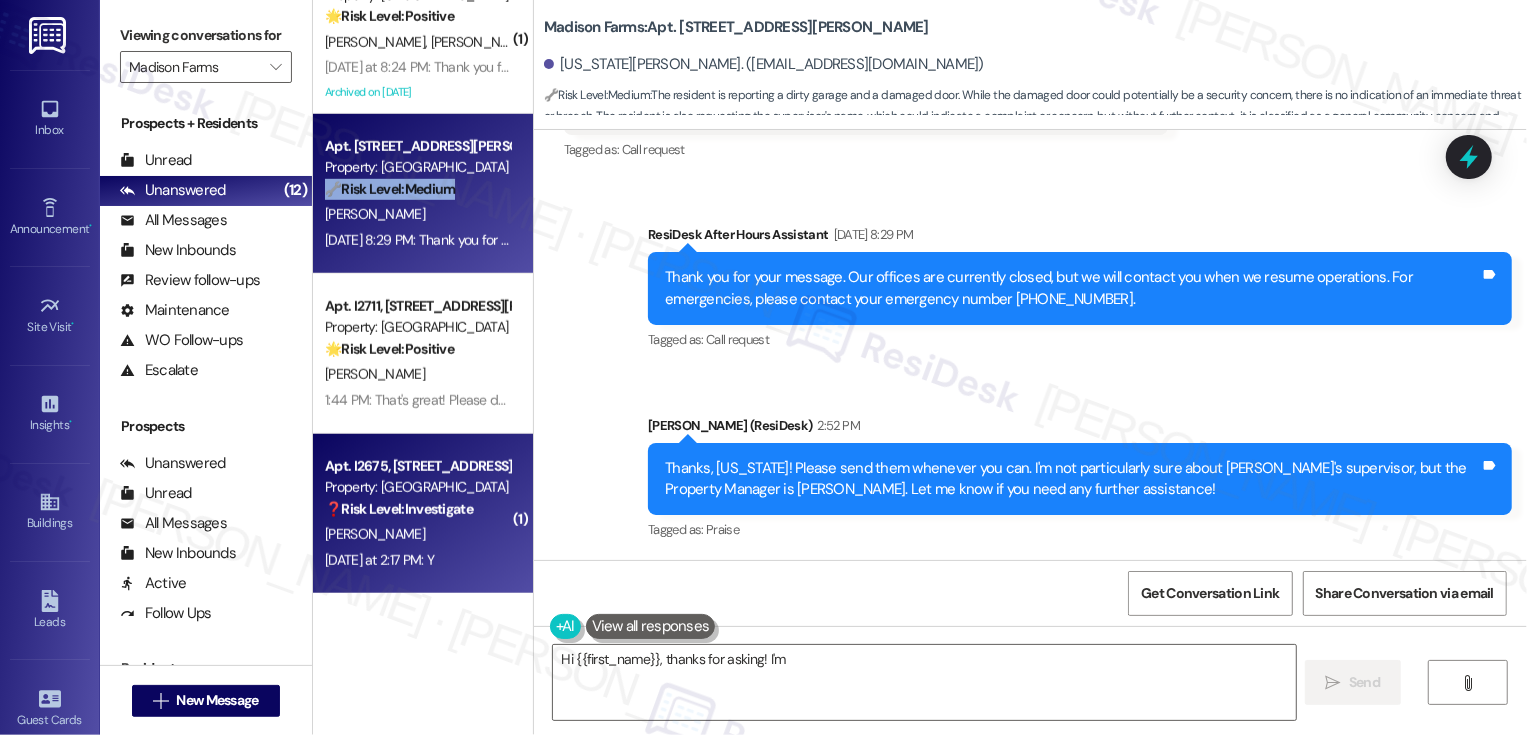 click on "Apt. I2675, [STREET_ADDRESS][PERSON_NAME]" at bounding box center [417, 466] 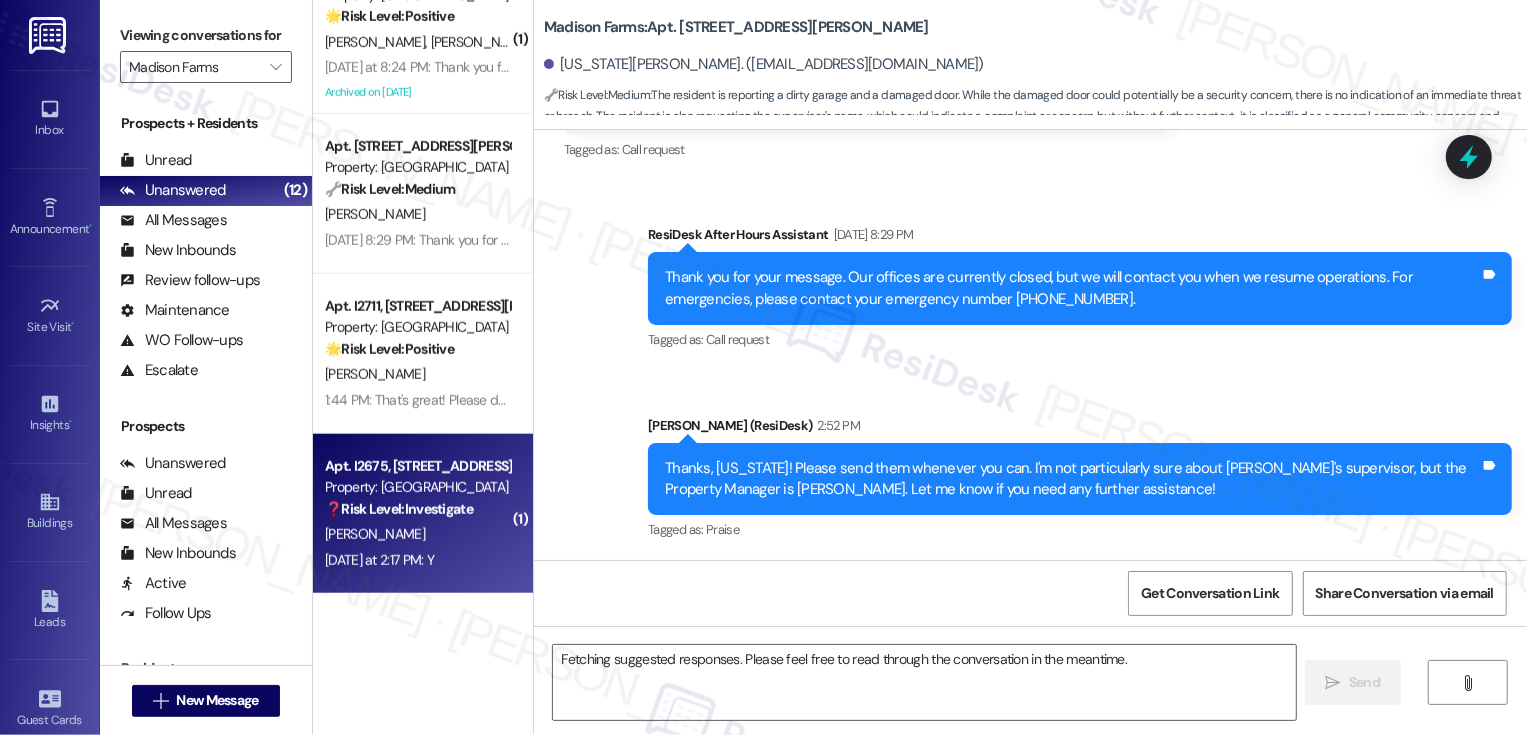 type on "Hi {{first_name}}, thanks for asking! I'm not sure who Val's supervisor is, but I can confirm that [PERSON_NAME] is the Property Manager. Let me know if you need anything else!" 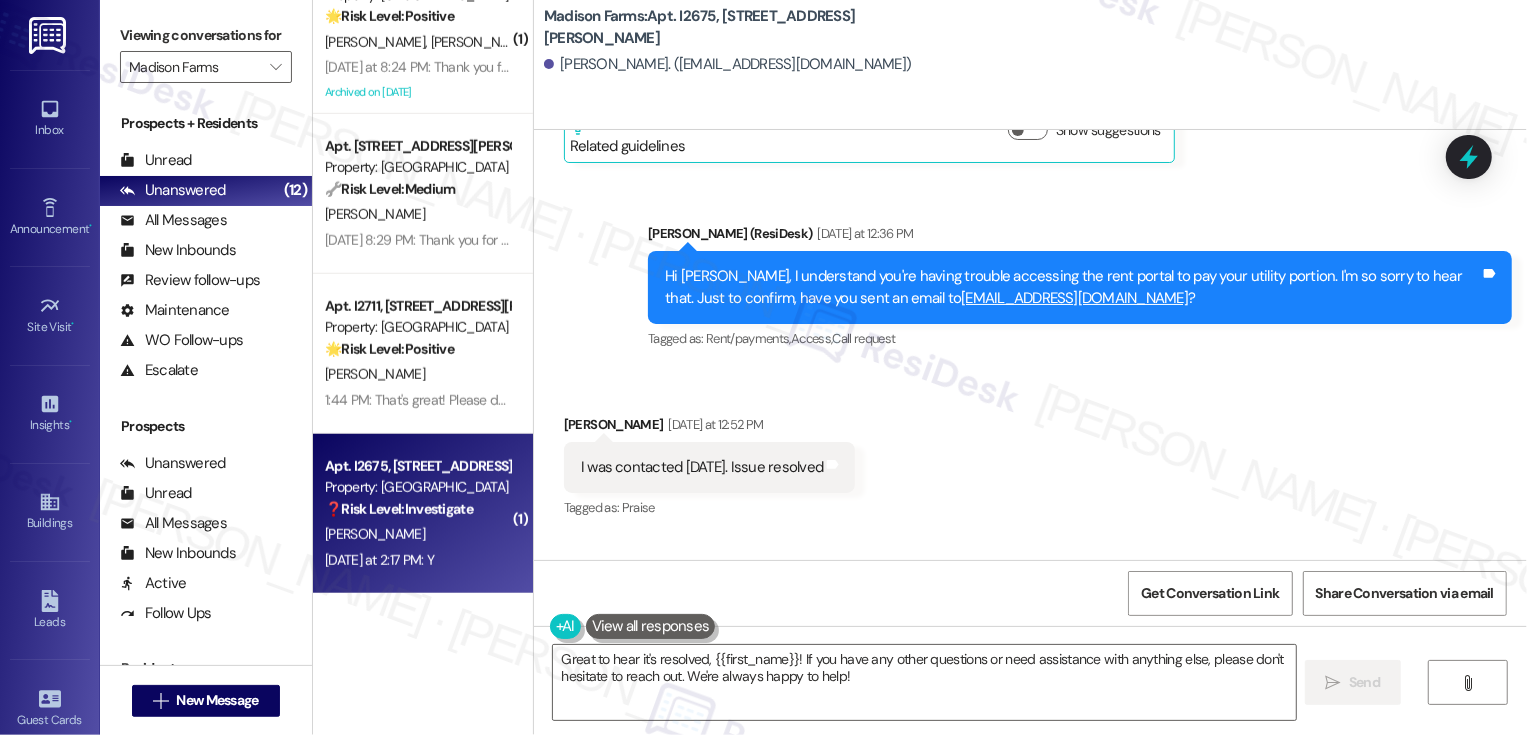 scroll, scrollTop: 3805, scrollLeft: 0, axis: vertical 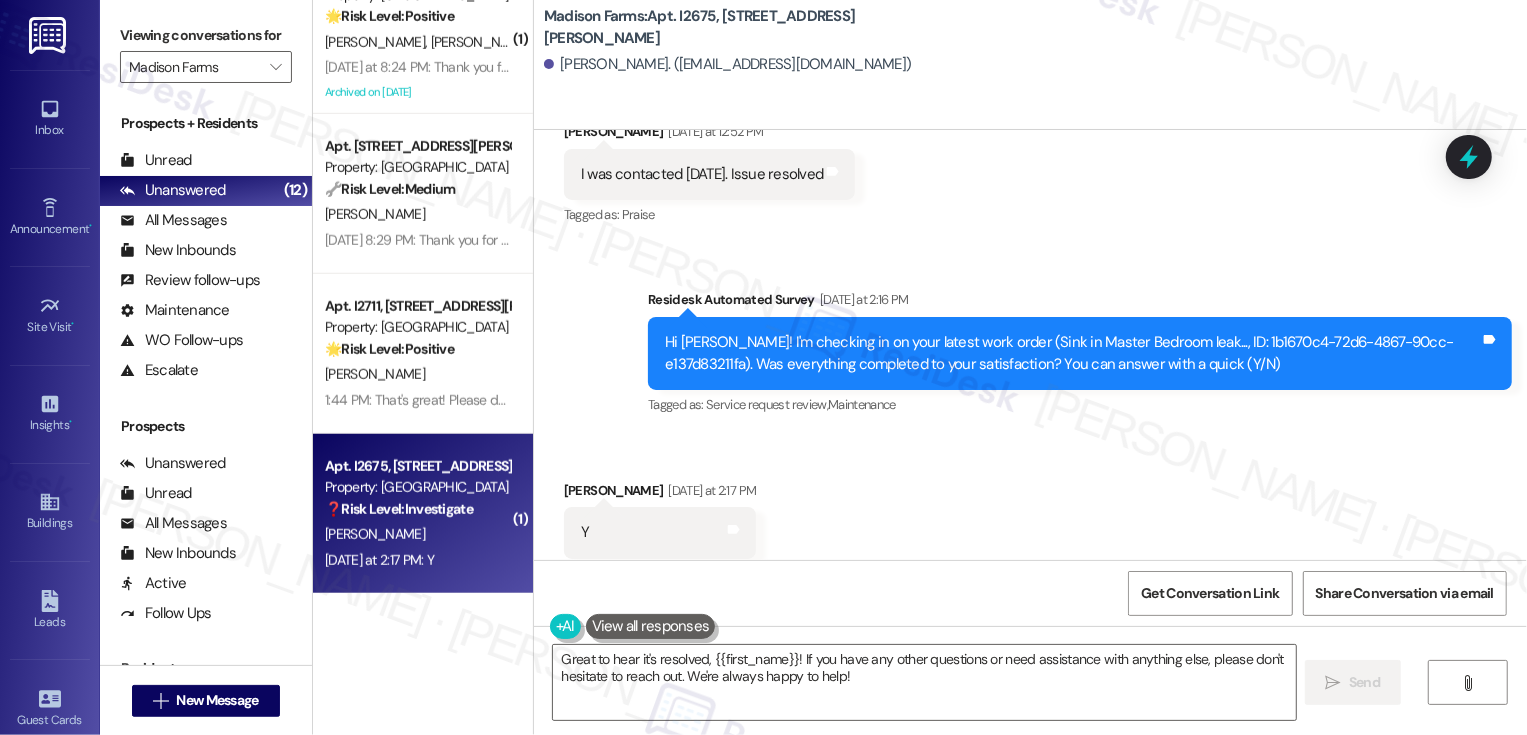 click on "[PERSON_NAME] [DATE] at 2:17 PM" at bounding box center [660, 494] 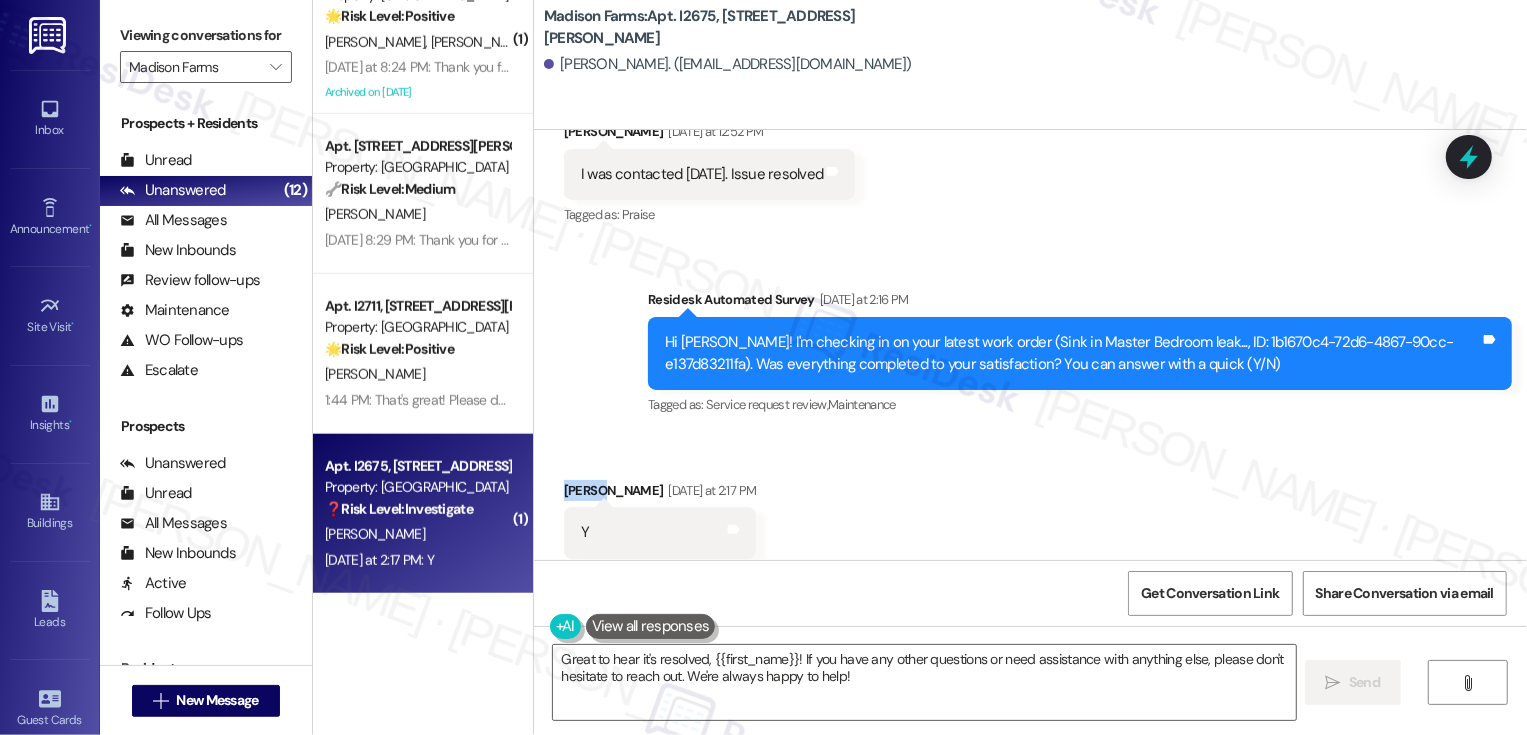 copy on "[PERSON_NAME]" 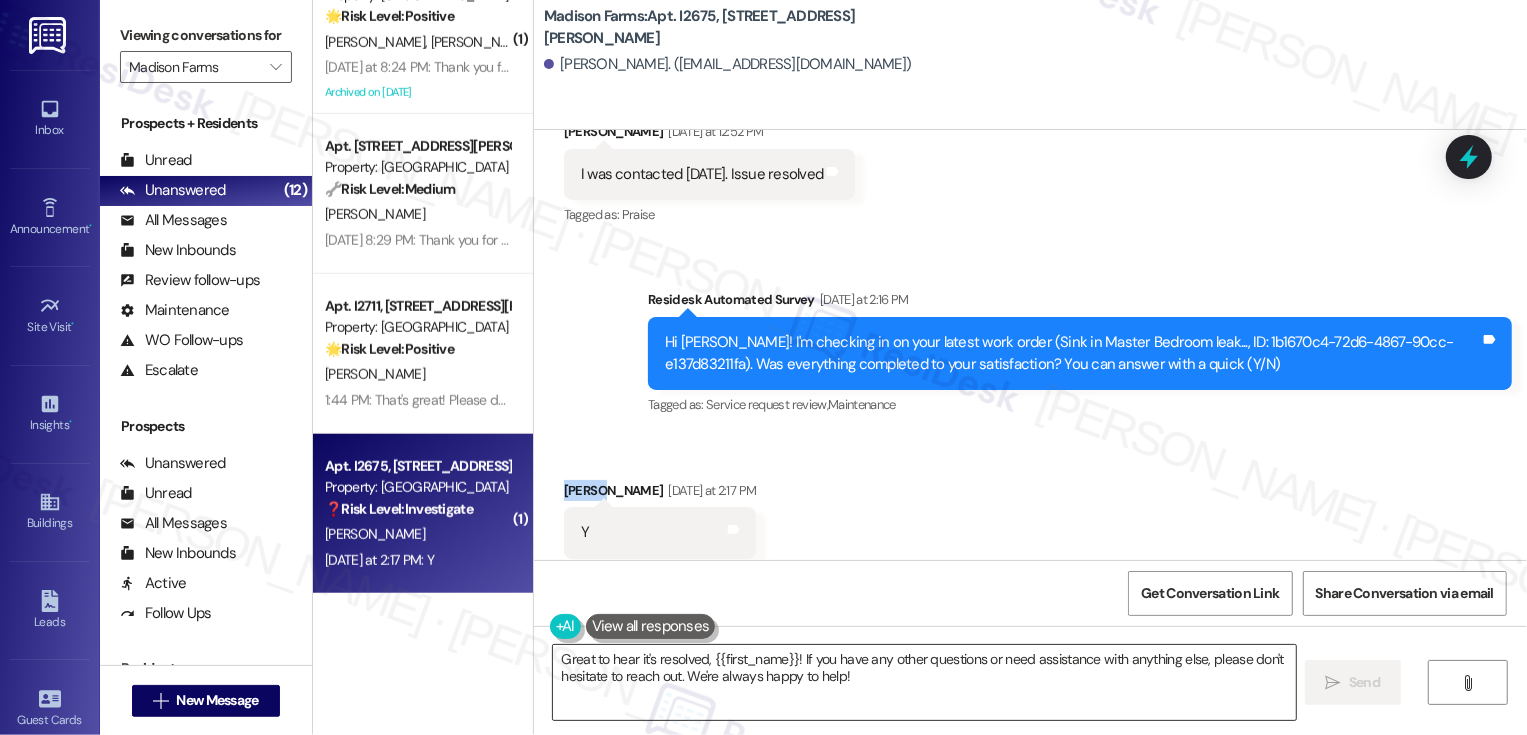 click on "Great to hear it's resolved, {{first_name}}! If you have any other questions or need assistance with anything else, please don't hesitate to reach out. We're always happy to help!" at bounding box center [924, 682] 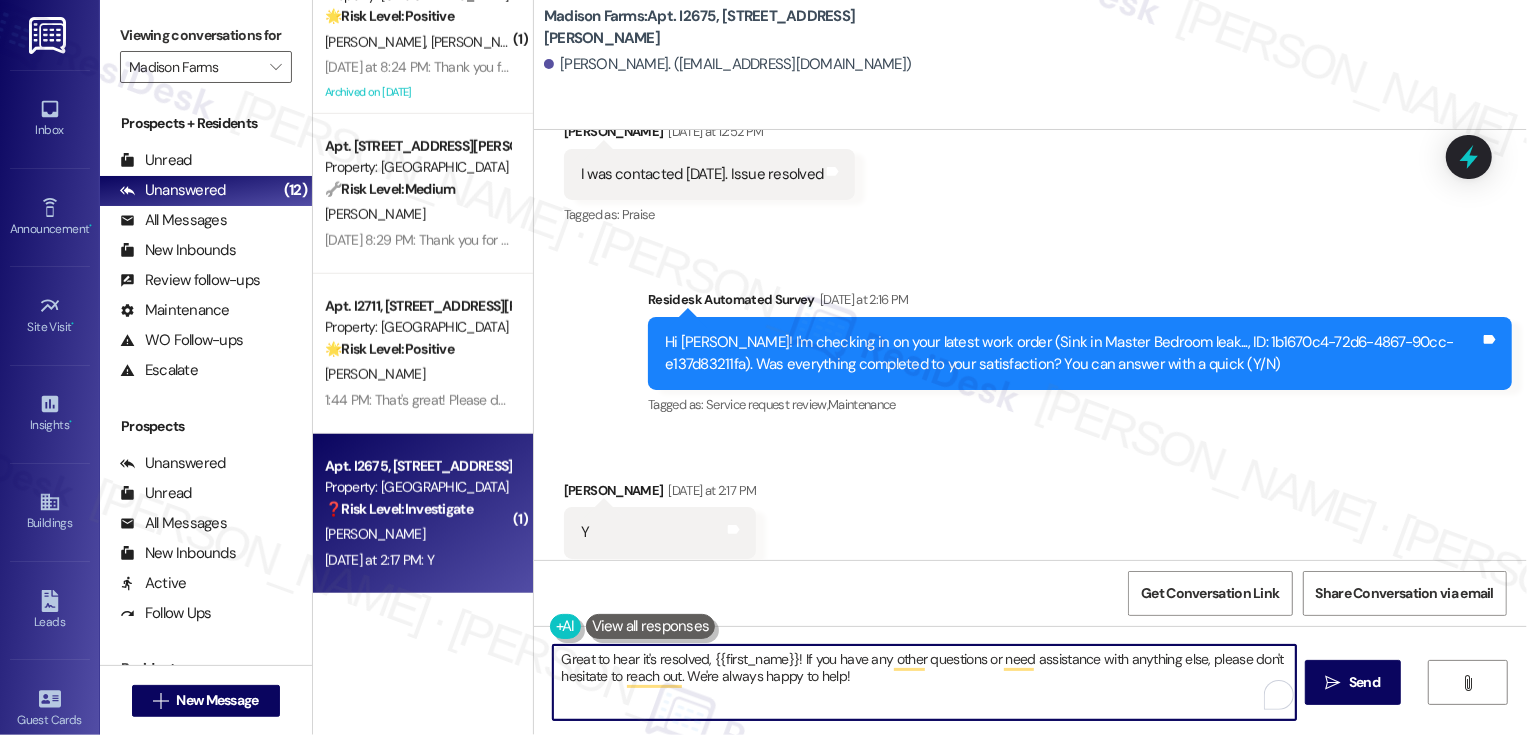drag, startPoint x: 670, startPoint y: 676, endPoint x: 953, endPoint y: 686, distance: 283.17664 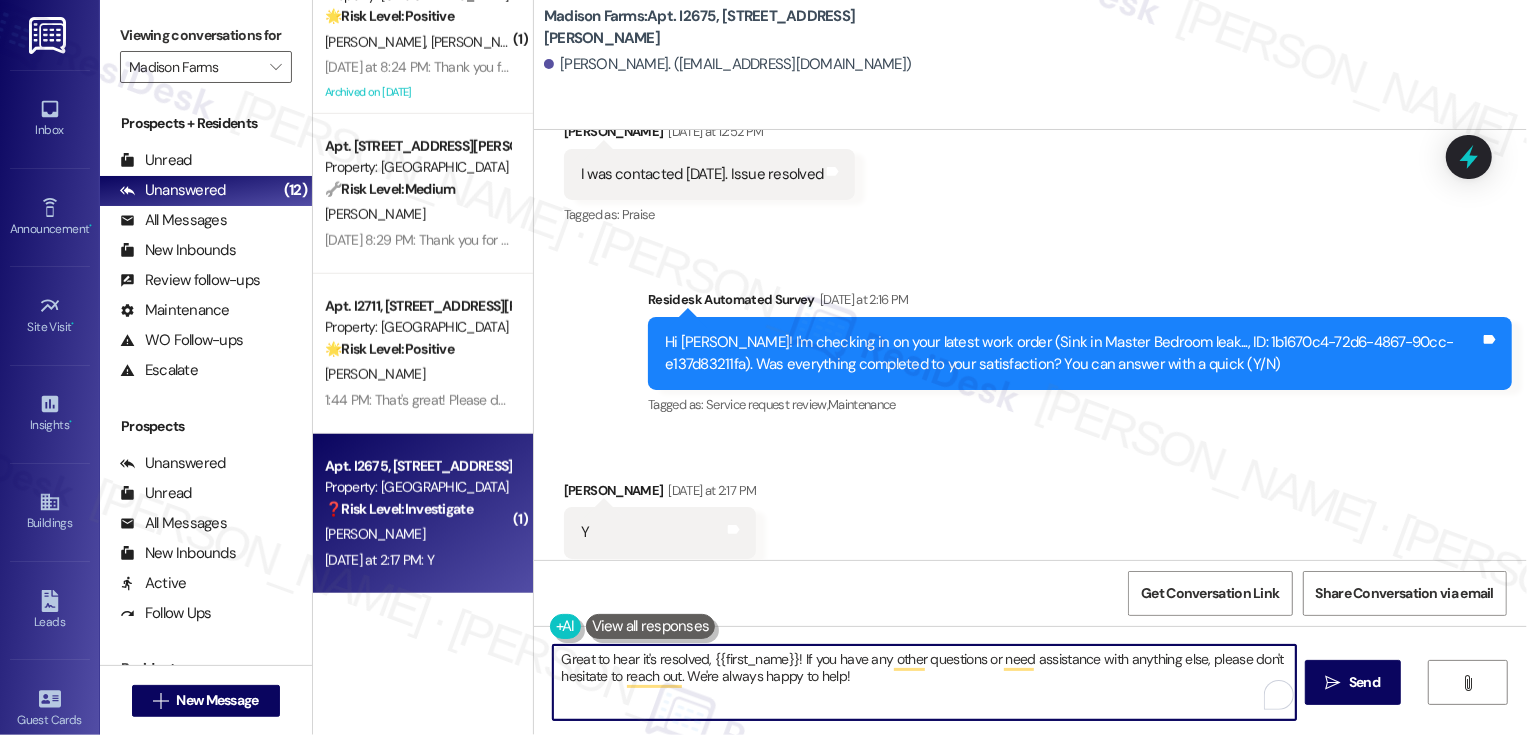 click on "Great to hear it's resolved, {{first_name}}! If you have any other questions or need assistance with anything else, please don't hesitate to reach out. We're always happy to help!" at bounding box center (924, 682) 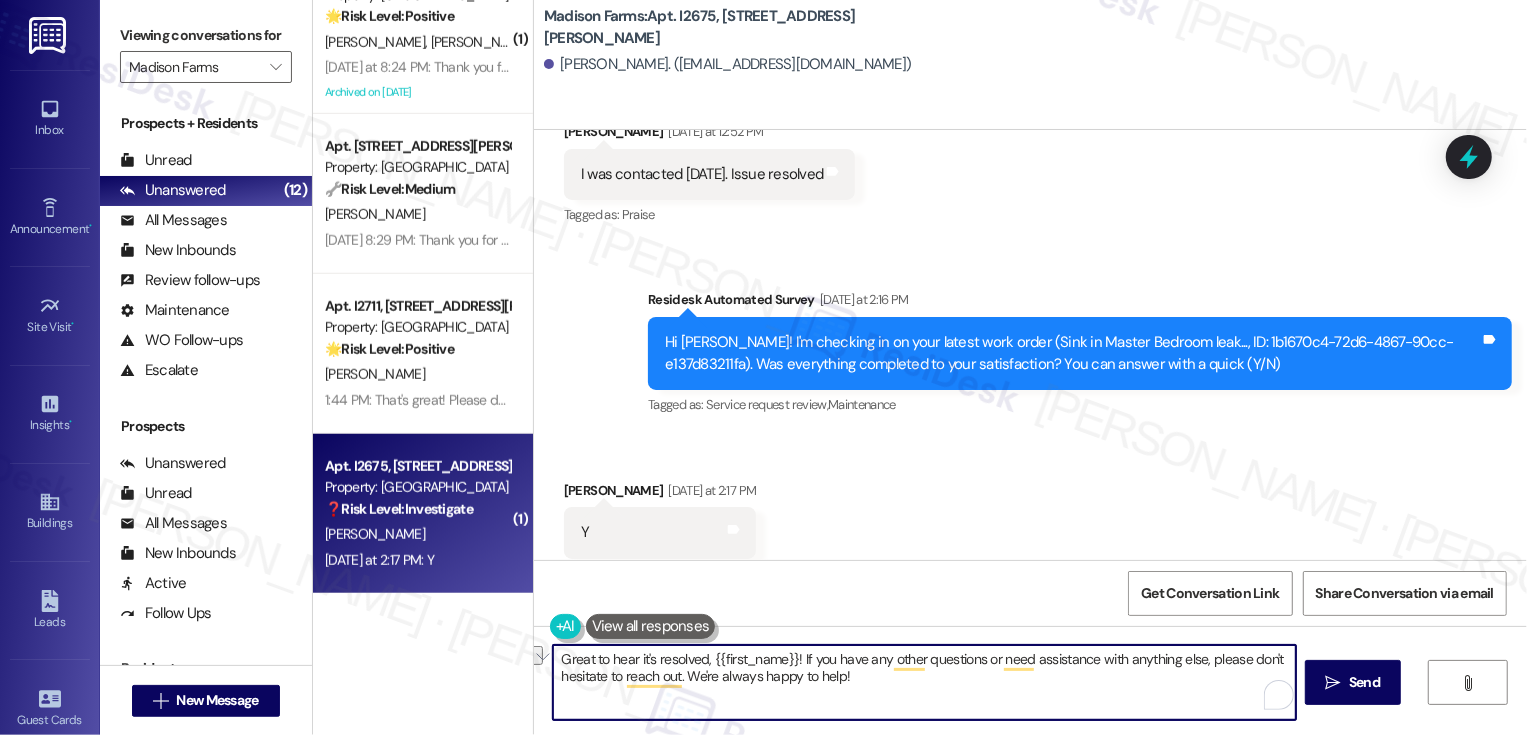 type on "Great to hear it's resolved, {{first_name}}! If you have any other questions or need assistance with anything else, please don't hesitate to reach out!" 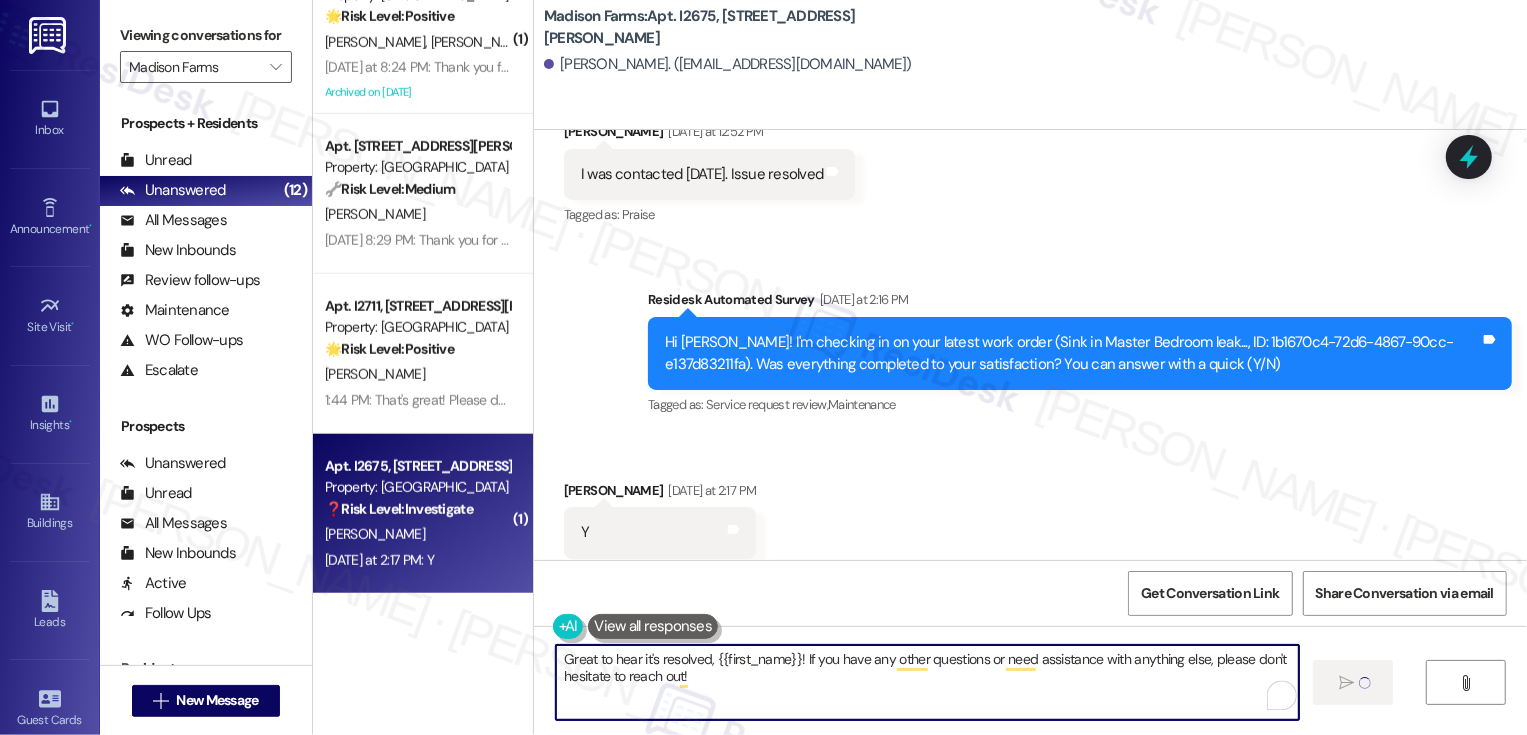 type 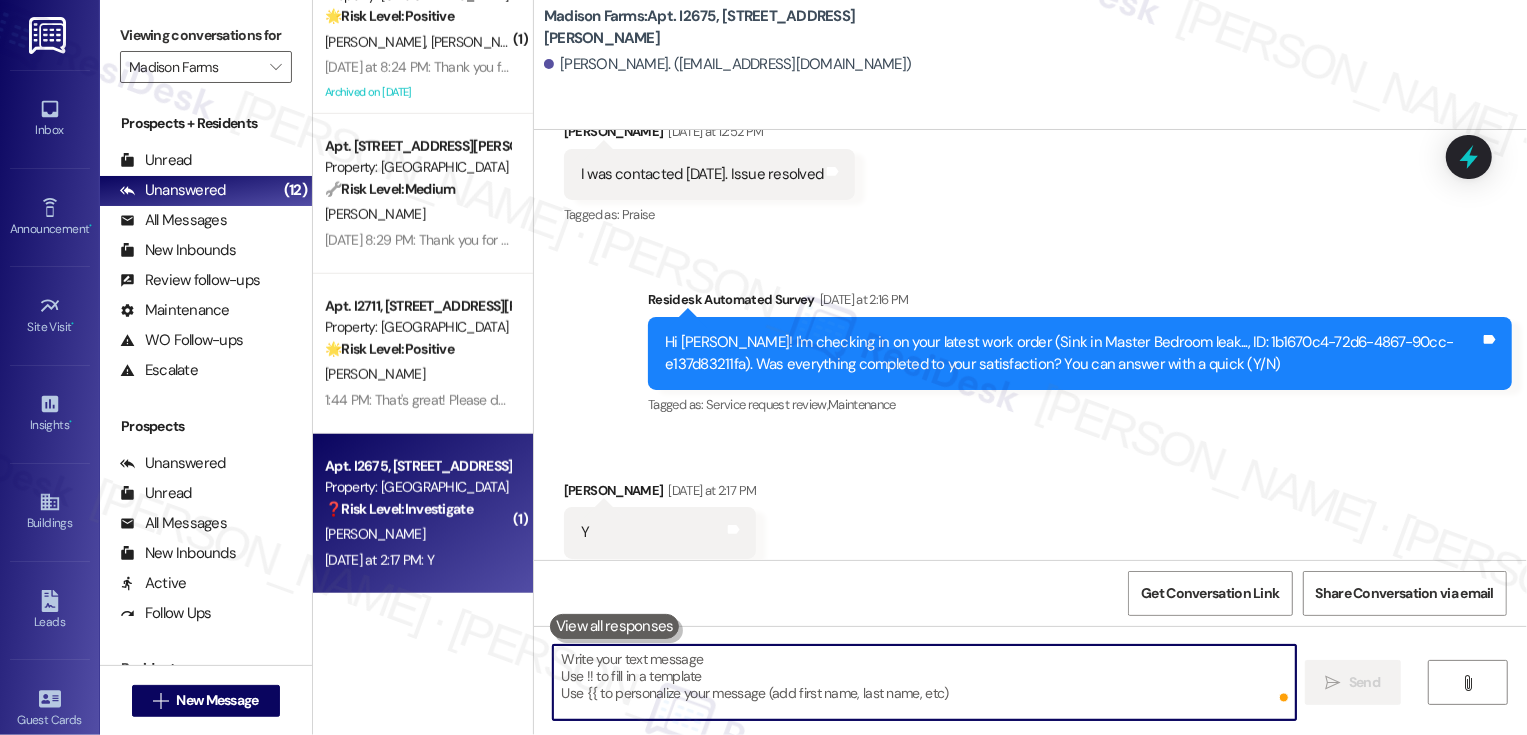 scroll, scrollTop: 3805, scrollLeft: 0, axis: vertical 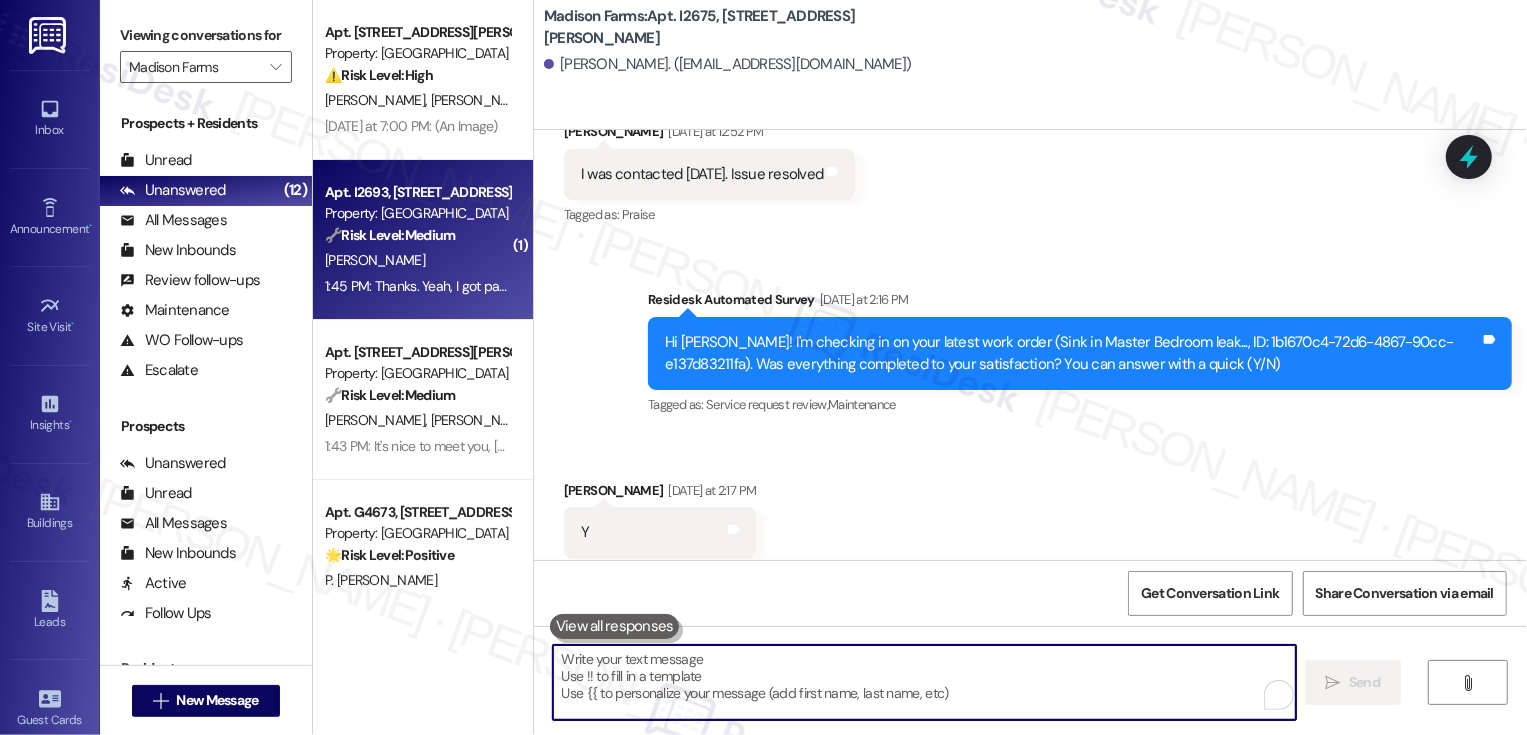 click on "1:45 PM: Thanks. Yeah, I got part of the license plate. It is a white Acura SUV with license place beginning with LSZ.. that's all I got of the plate.
If I see it again, I will let you know. That vehicle was parked for 30 minutes.  1:45 PM: Thanks. Yeah, I got part of the license plate. It is a white Acura SUV with license place beginning with LSZ.. that's all I got of the plate.
If I see it again, I will let you know. That vehicle was parked for 30 minutes." at bounding box center (939, 286) 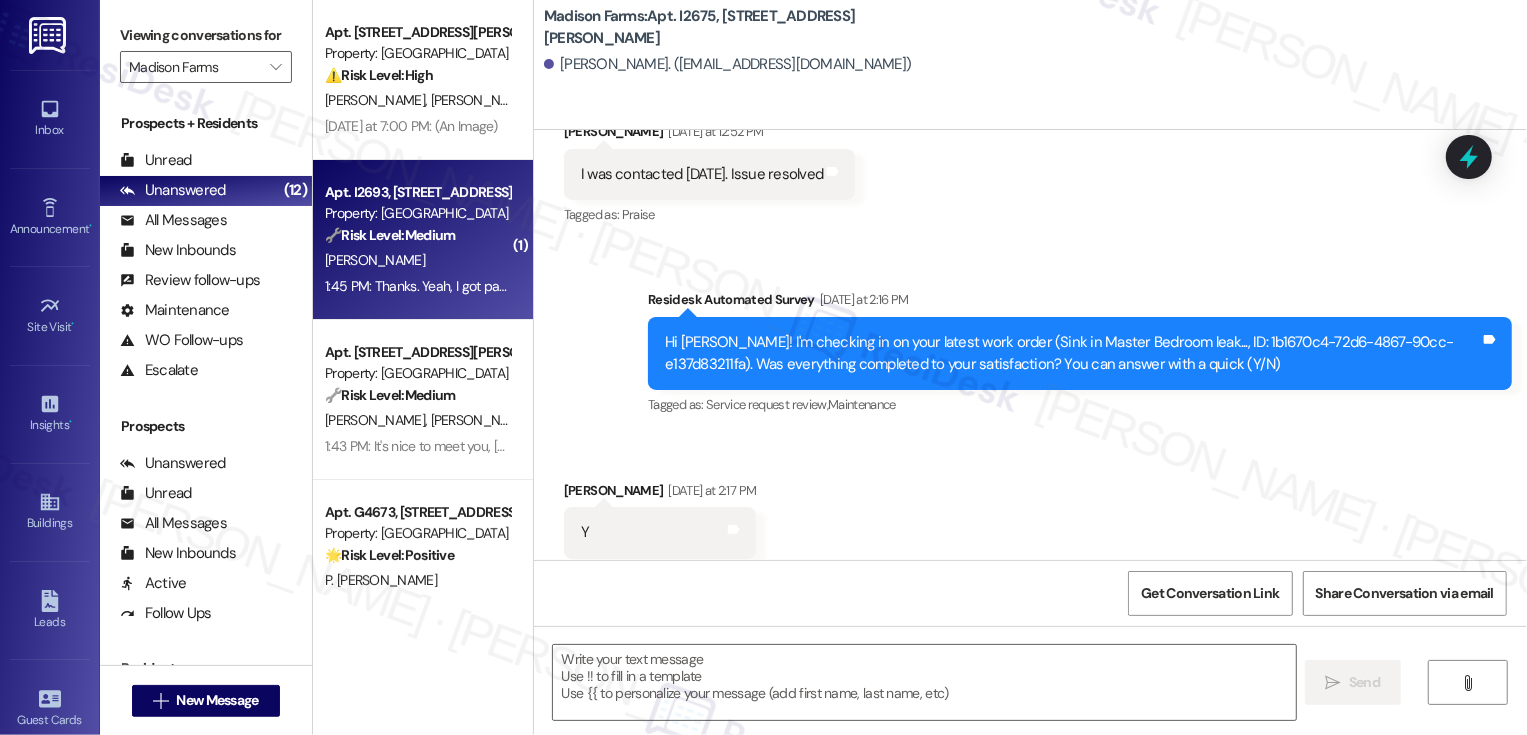 click on "1:45 PM: Thanks. Yeah, I got part of the license plate. It is a white Acura SUV with license place beginning with LSZ.. that's all I got of the plate.
If I see it again, I will let you know. That vehicle was parked for 30 minutes.  1:45 PM: Thanks. Yeah, I got part of the license plate. It is a white Acura SUV with license place beginning with LSZ.. that's all I got of the plate.
If I see it again, I will let you know. That vehicle was parked for 30 minutes." at bounding box center (939, 286) 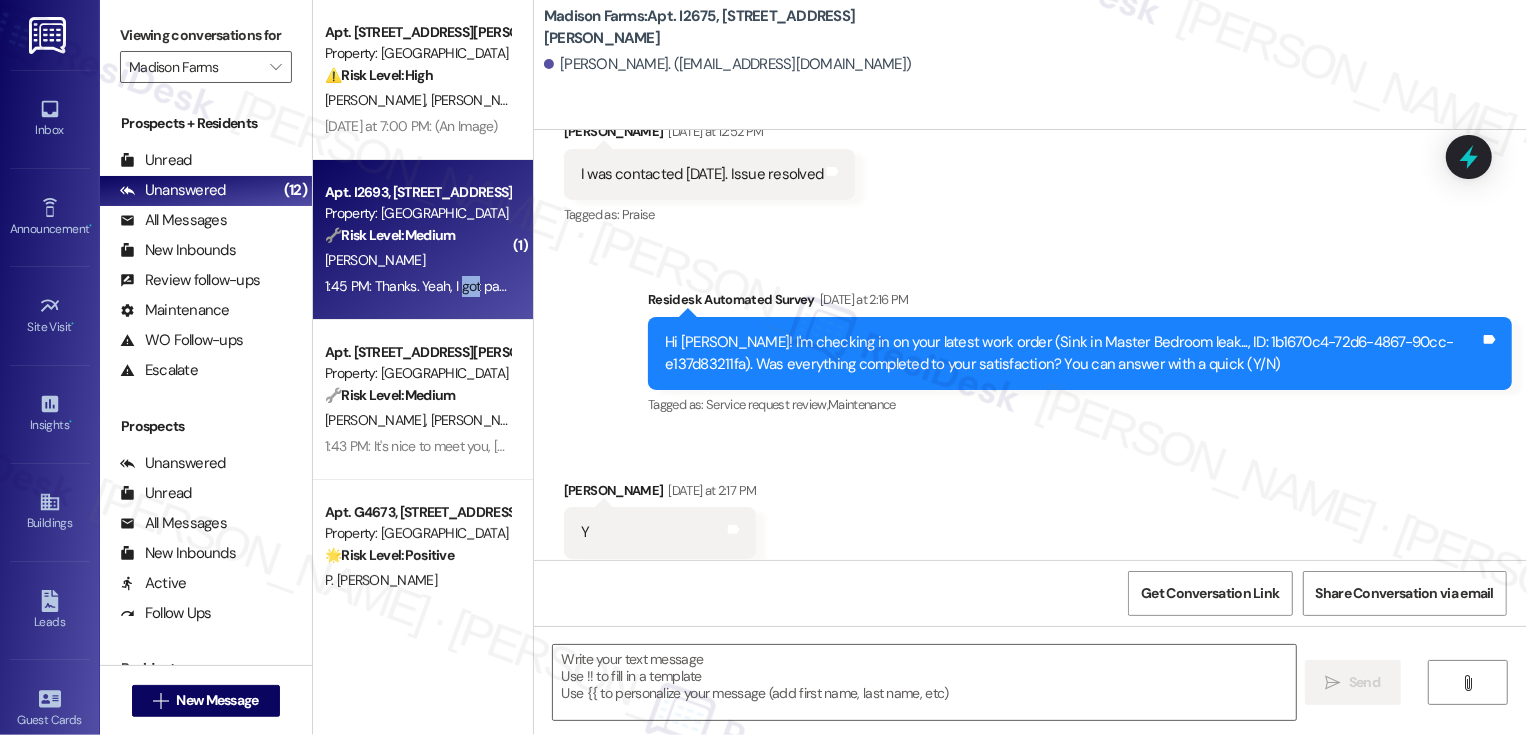 type on "Fetching suggested responses. Please feel free to read through the conversation in the meantime." 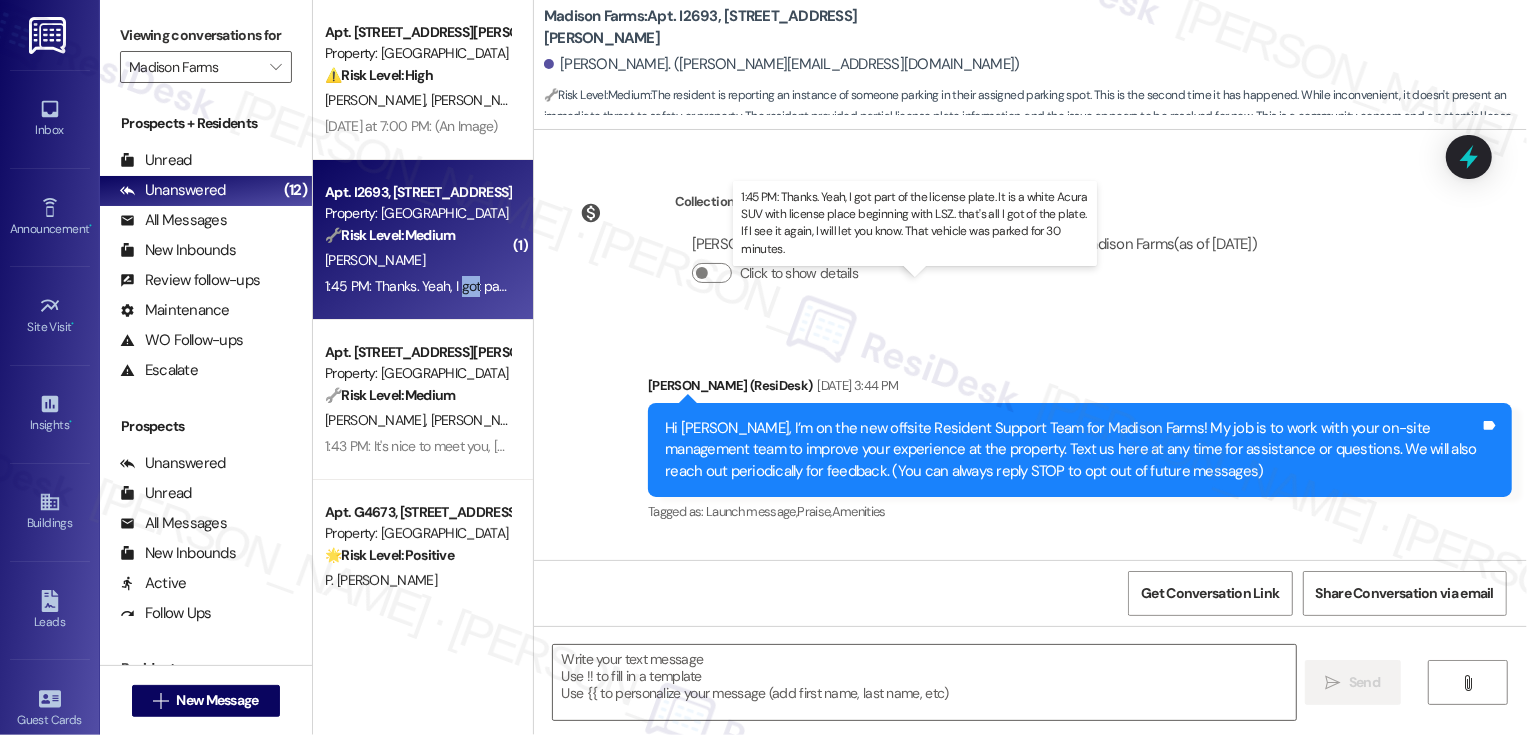 scroll, scrollTop: 4525, scrollLeft: 0, axis: vertical 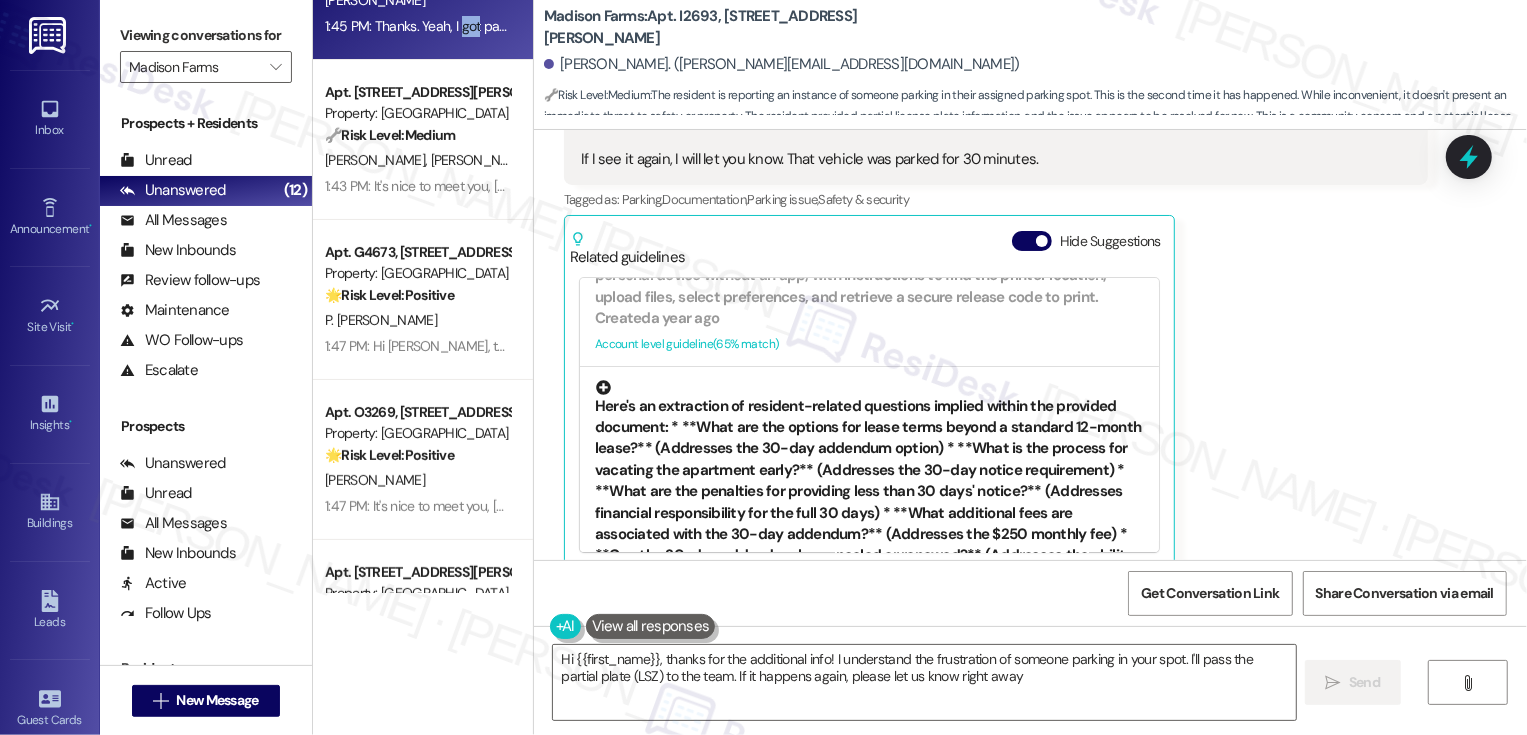 type on "Hi {{first_name}}, thanks for the additional info! I understand the frustration of someone parking in your spot. I'll pass the partial plate (LSZ) to the team. If it happens again, please let us know right away!" 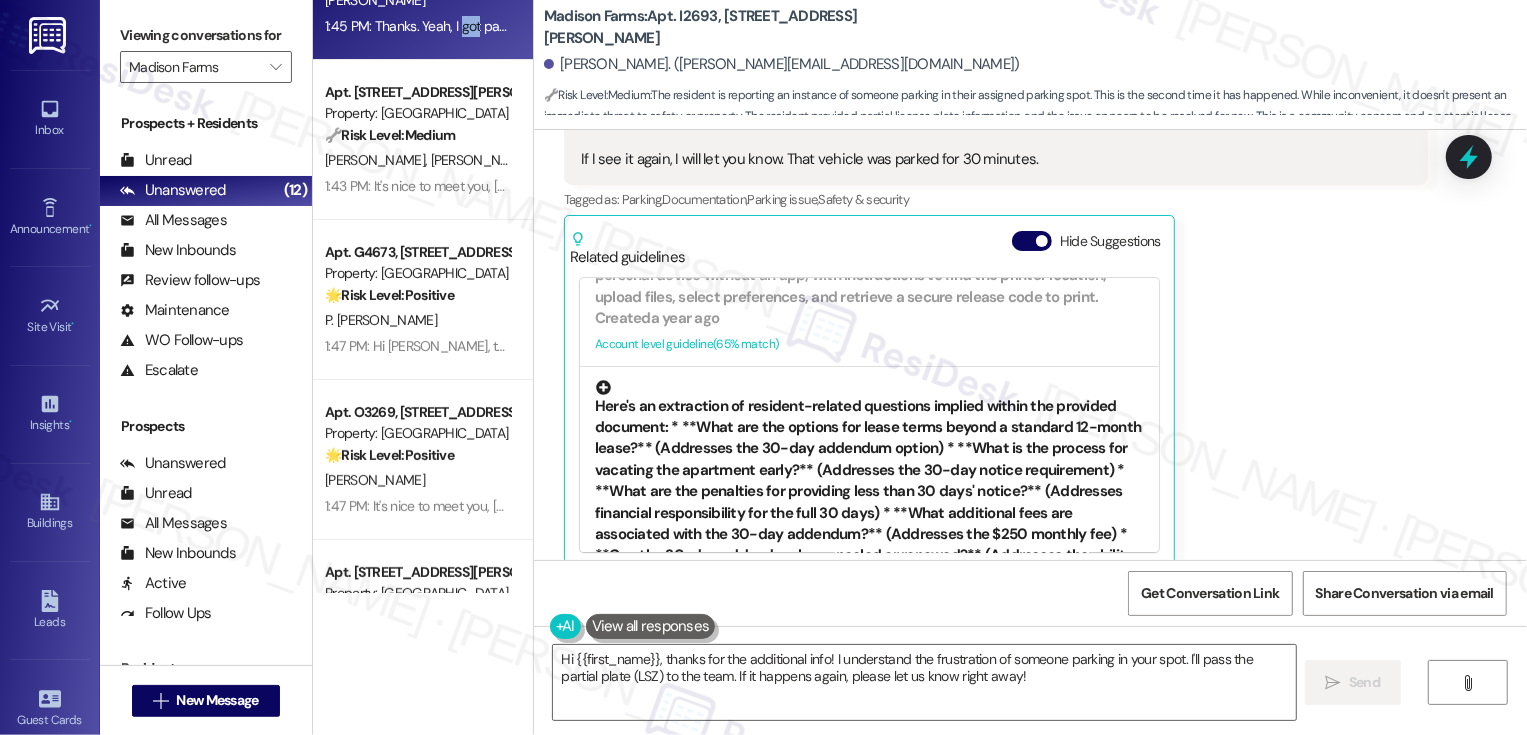 scroll, scrollTop: 0, scrollLeft: 0, axis: both 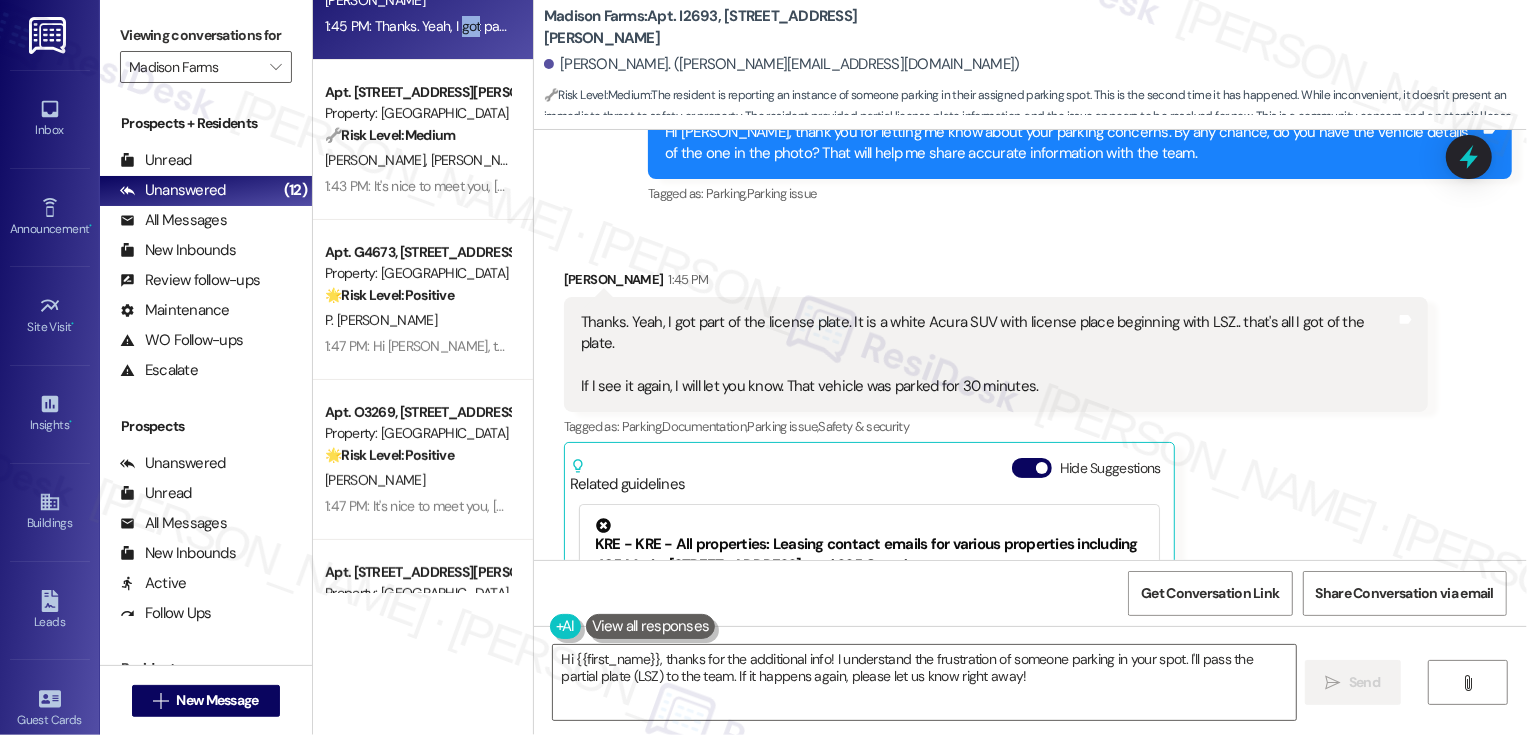 click on "[PERSON_NAME] 1:45 PM Thanks. Yeah, I got part of the license plate. It is a white Acura SUV with license place beginning with LSZ.. that's all I got of the plate.
If I see it again, I will let you know. That vehicle was parked for 30 minutes.  Tags and notes Tagged as:   Parking ,  Click to highlight conversations about Parking Documentation ,  Click to highlight conversations about Documentation Parking issue ,  Click to highlight conversations about Parking issue Safety & security Click to highlight conversations about Safety & security  Related guidelines Hide Suggestions KRE - KRE - All properties: Leasing contact emails for various properties including 485 Marin, [GEOGRAPHIC_DATA], [GEOGRAPHIC_DATA], [GEOGRAPHIC_DATA], [GEOGRAPHIC_DATA], and 235 Grand. Created  a year ago Account level guideline  ( 67 % match) FAQs generated by ResiDesk AI What email address can I use to contact the leasing office for 485 Marin? The leasing contact email for 485 [PERSON_NAME] is [EMAIL_ADDRESS][DOMAIN_NAME]. Original Guideline Created   (" at bounding box center [996, 532] 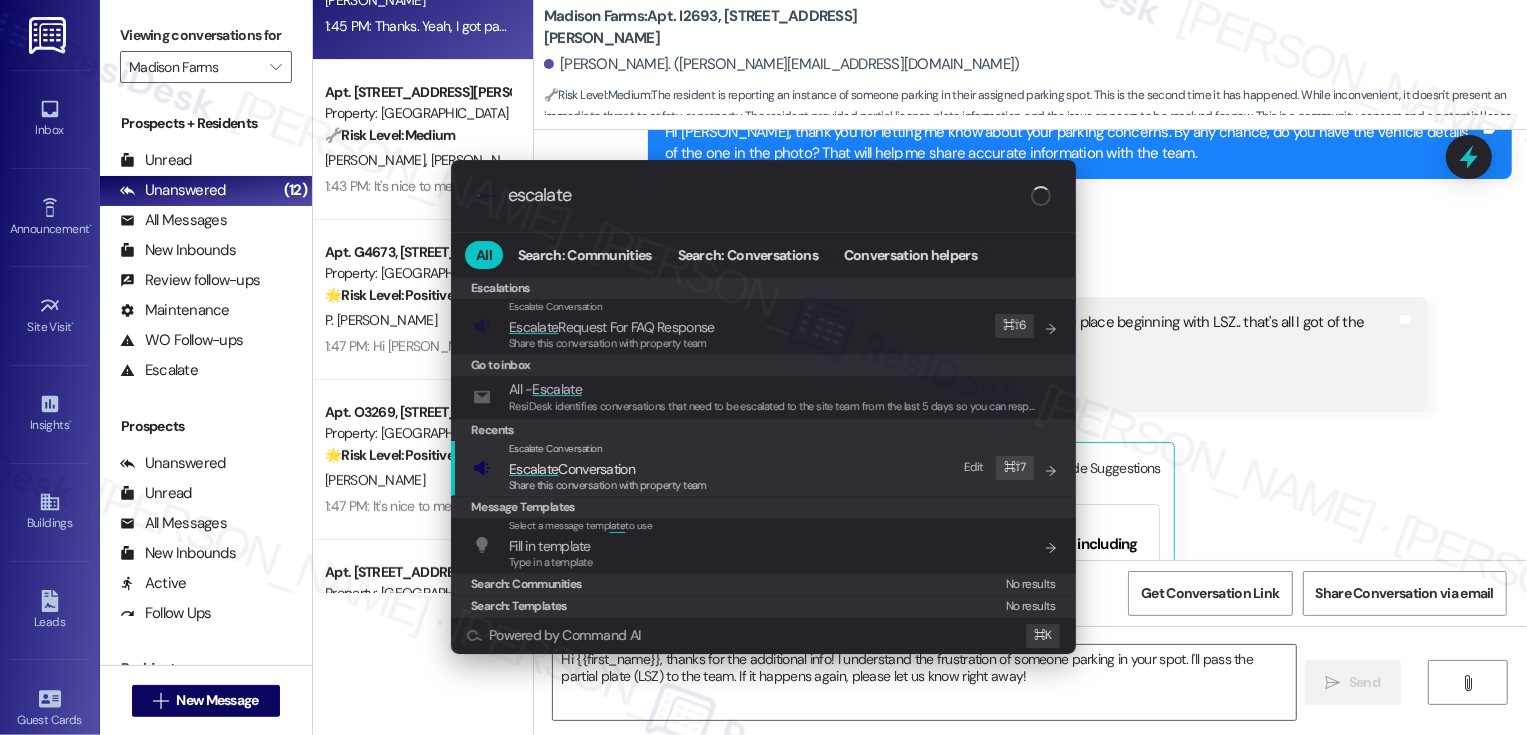 type on "escalate" 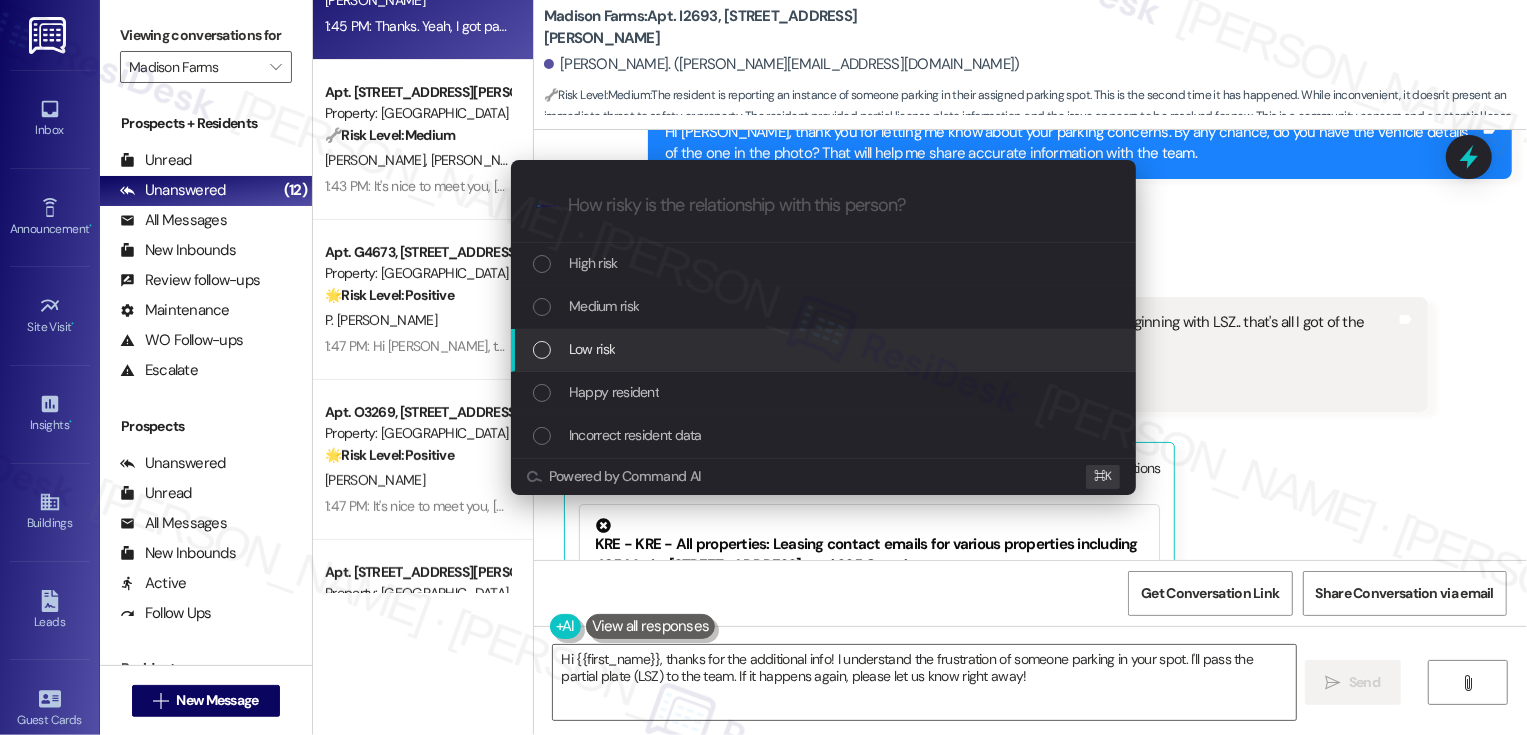click on "Low risk" at bounding box center [592, 349] 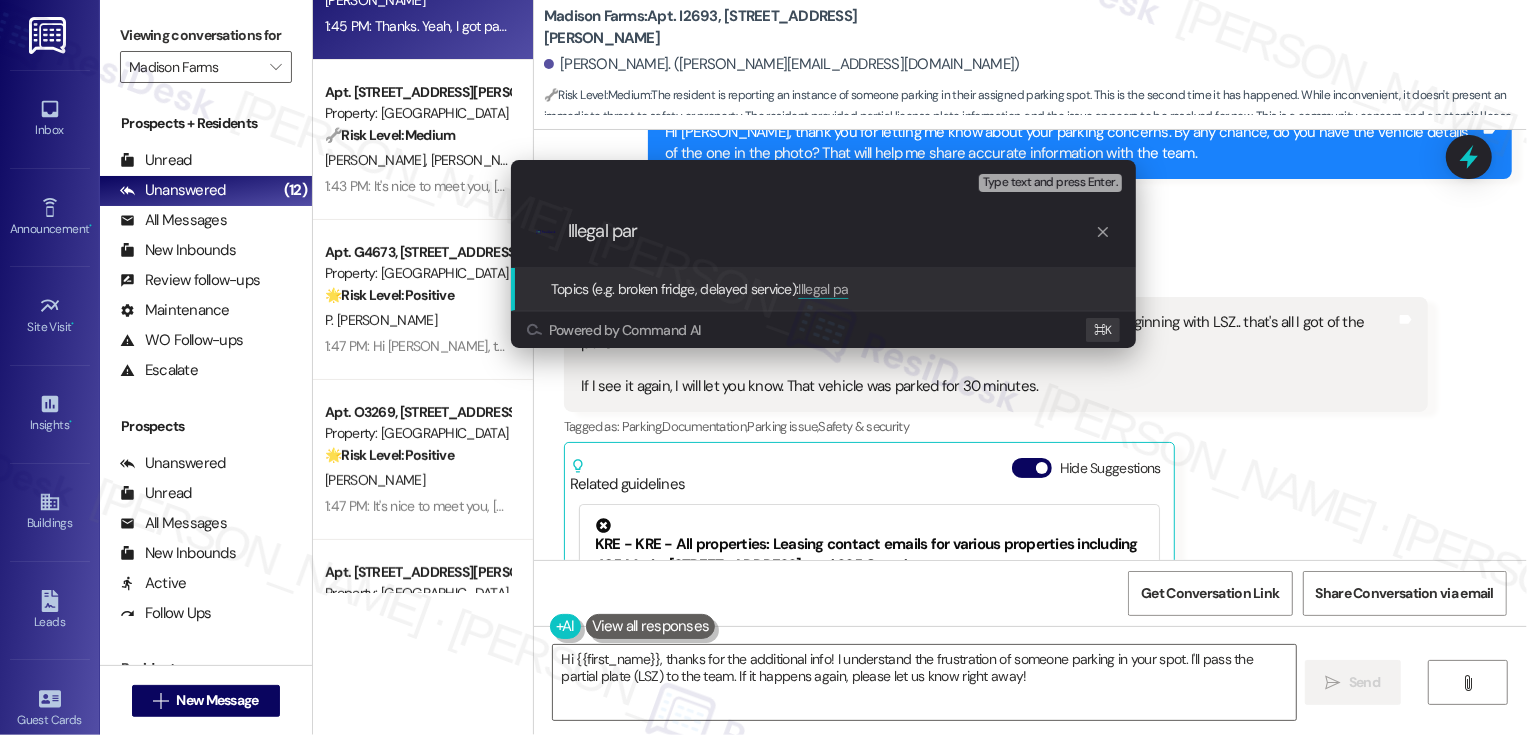 type on "[GEOGRAPHIC_DATA]" 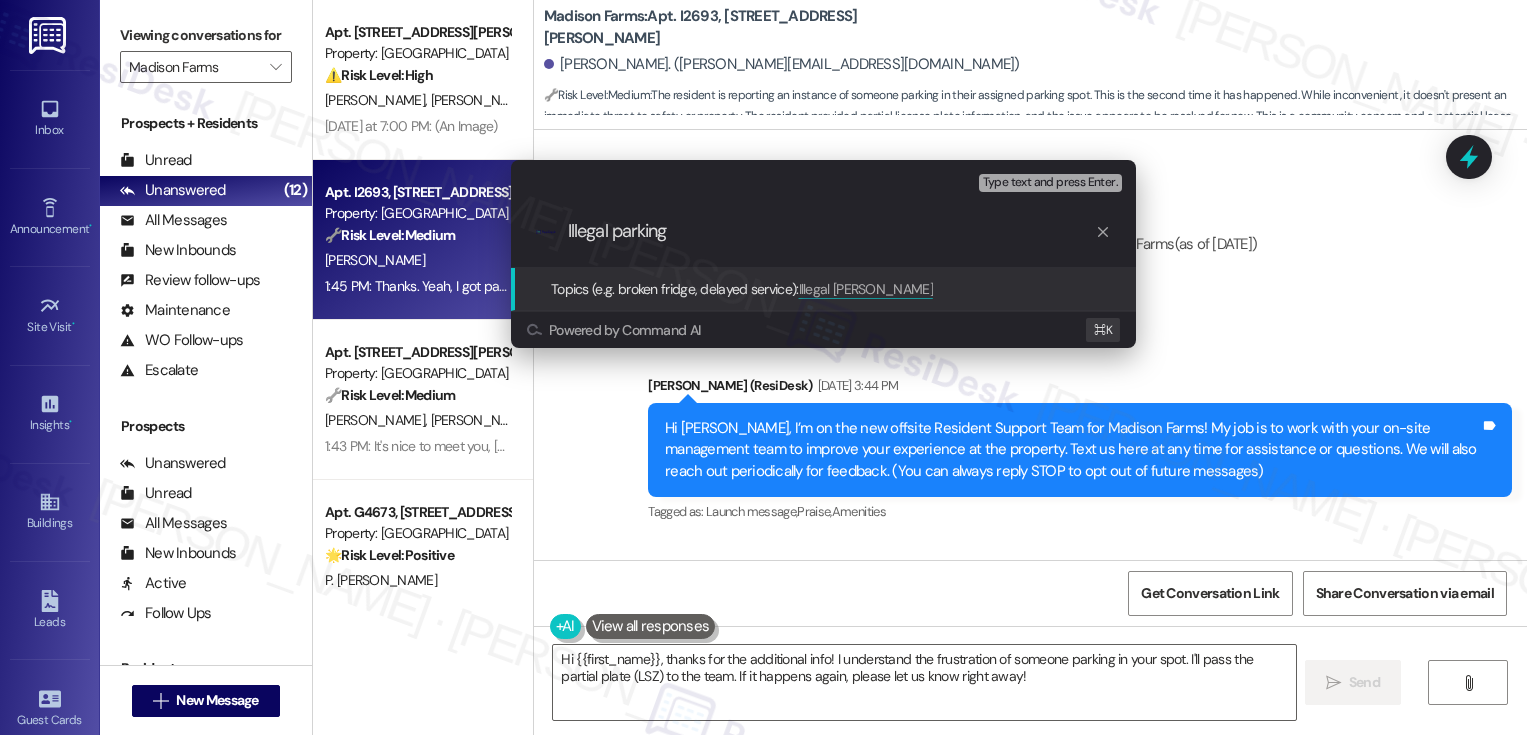 scroll, scrollTop: 0, scrollLeft: 0, axis: both 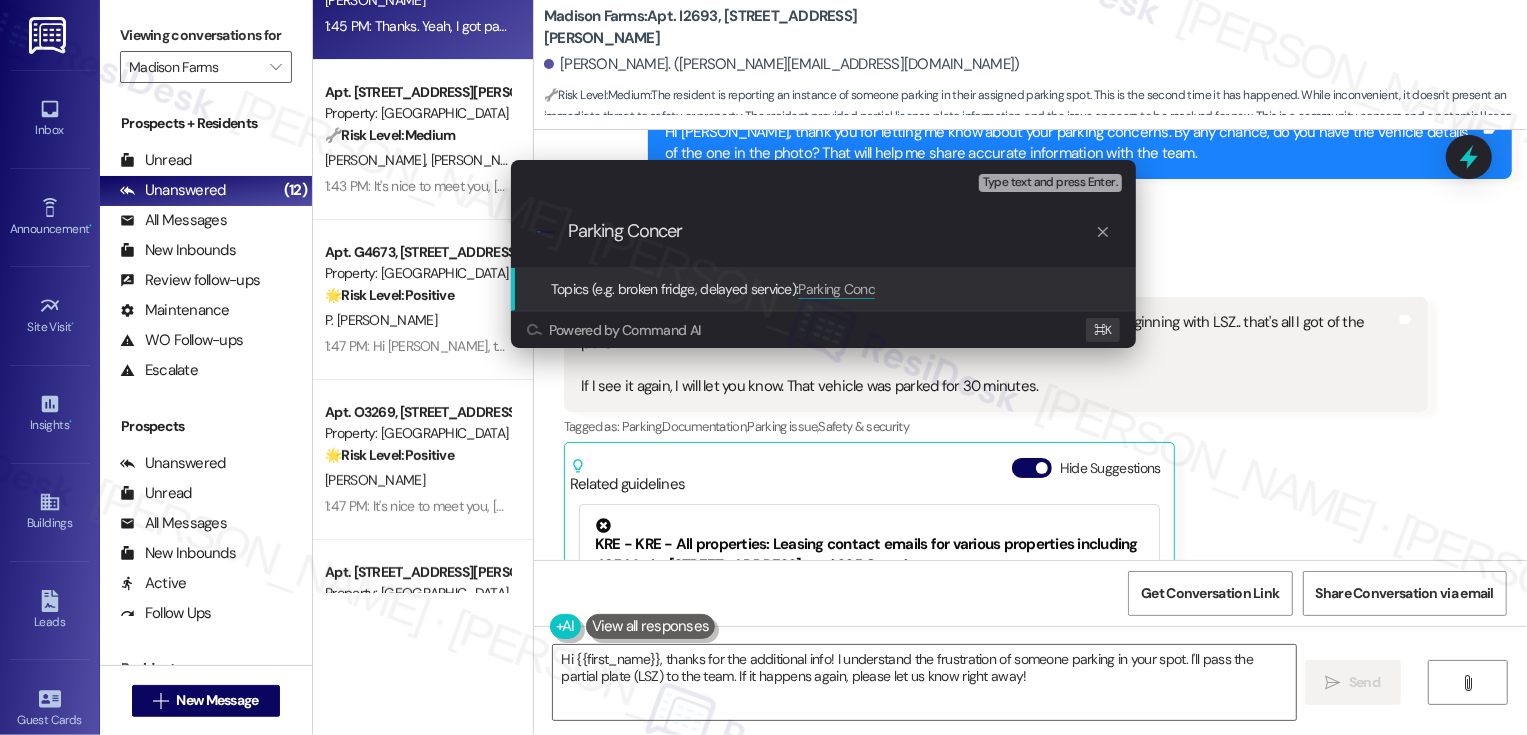 type on "Parking Concern" 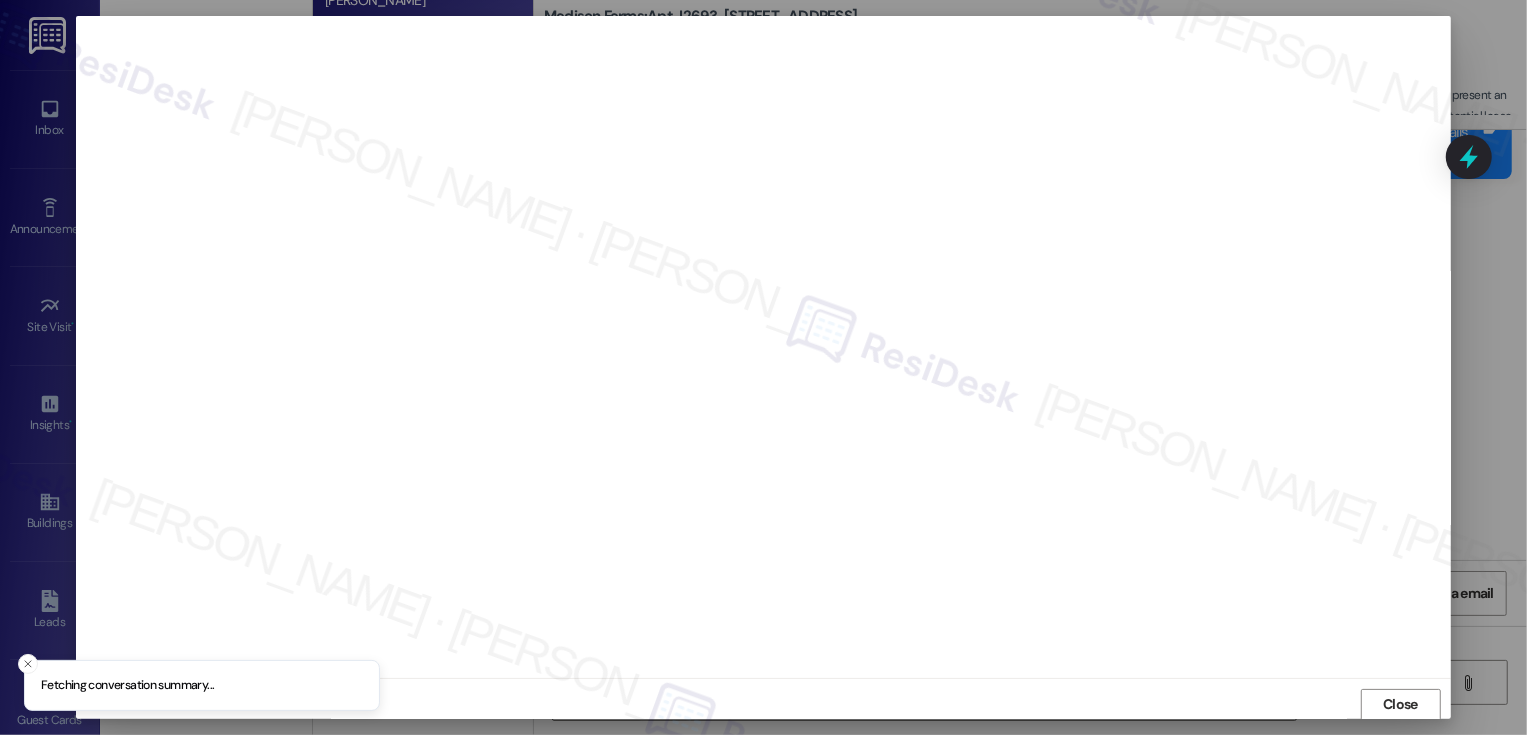 scroll, scrollTop: 1, scrollLeft: 0, axis: vertical 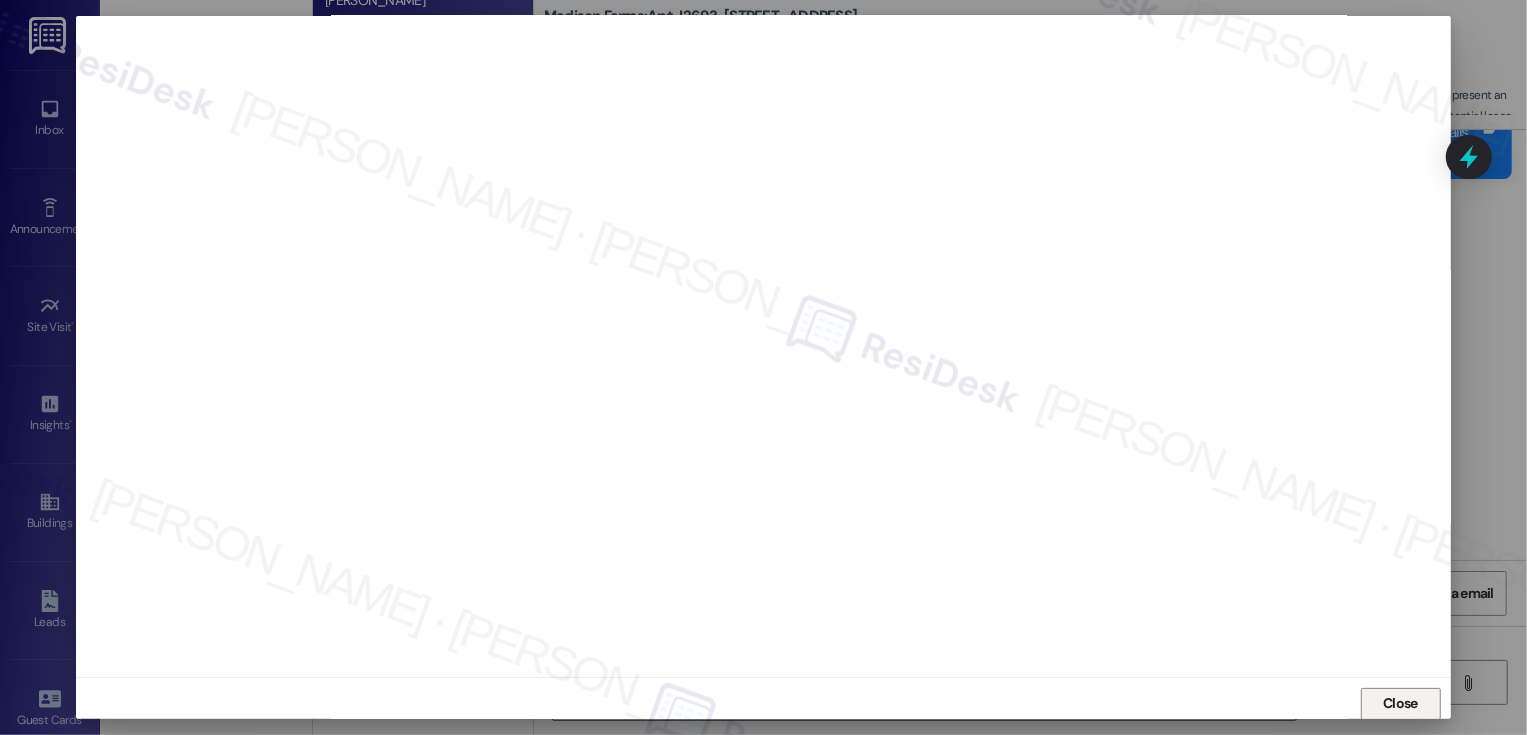 click on "Close" at bounding box center [1401, 704] 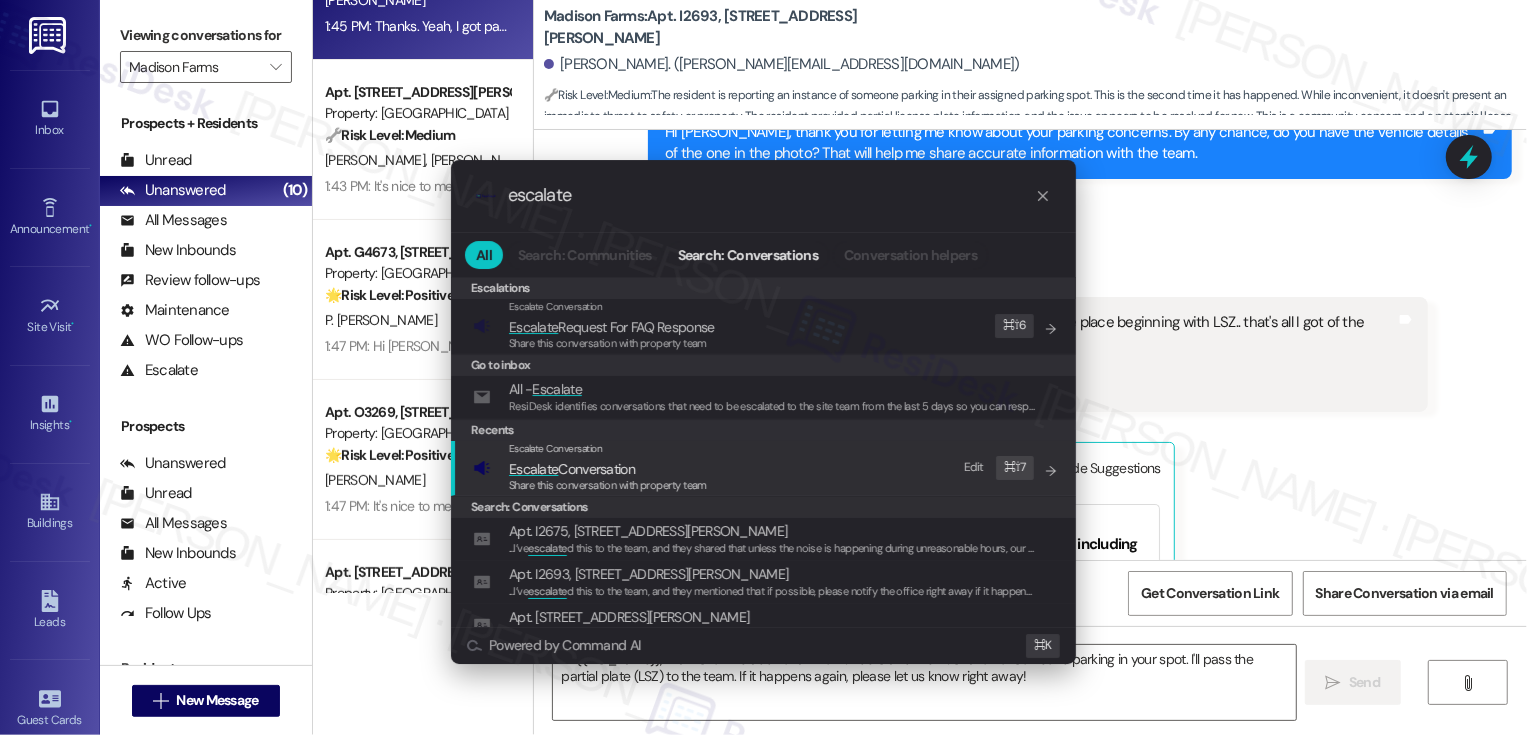 type on "escalate" 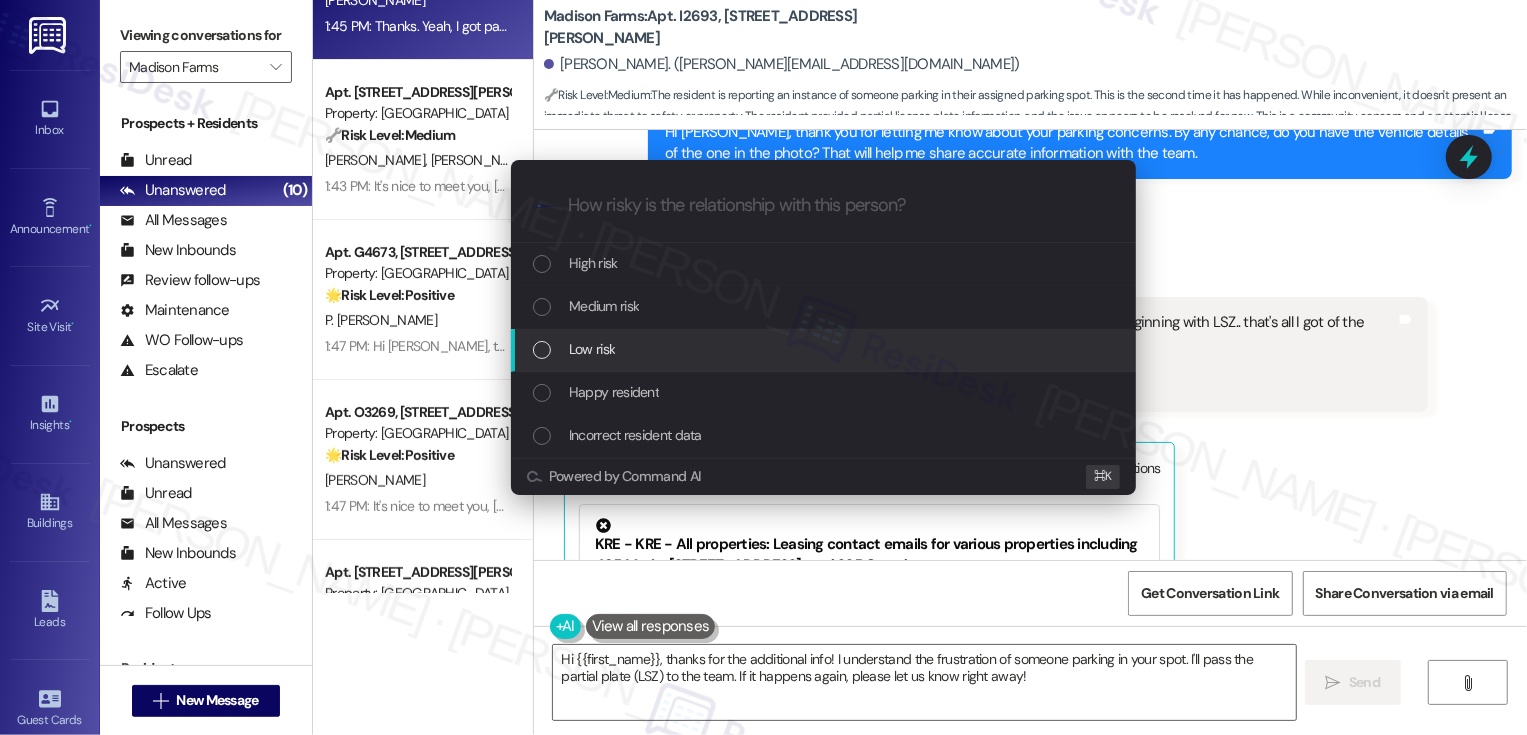 click on "Low risk" at bounding box center (592, 349) 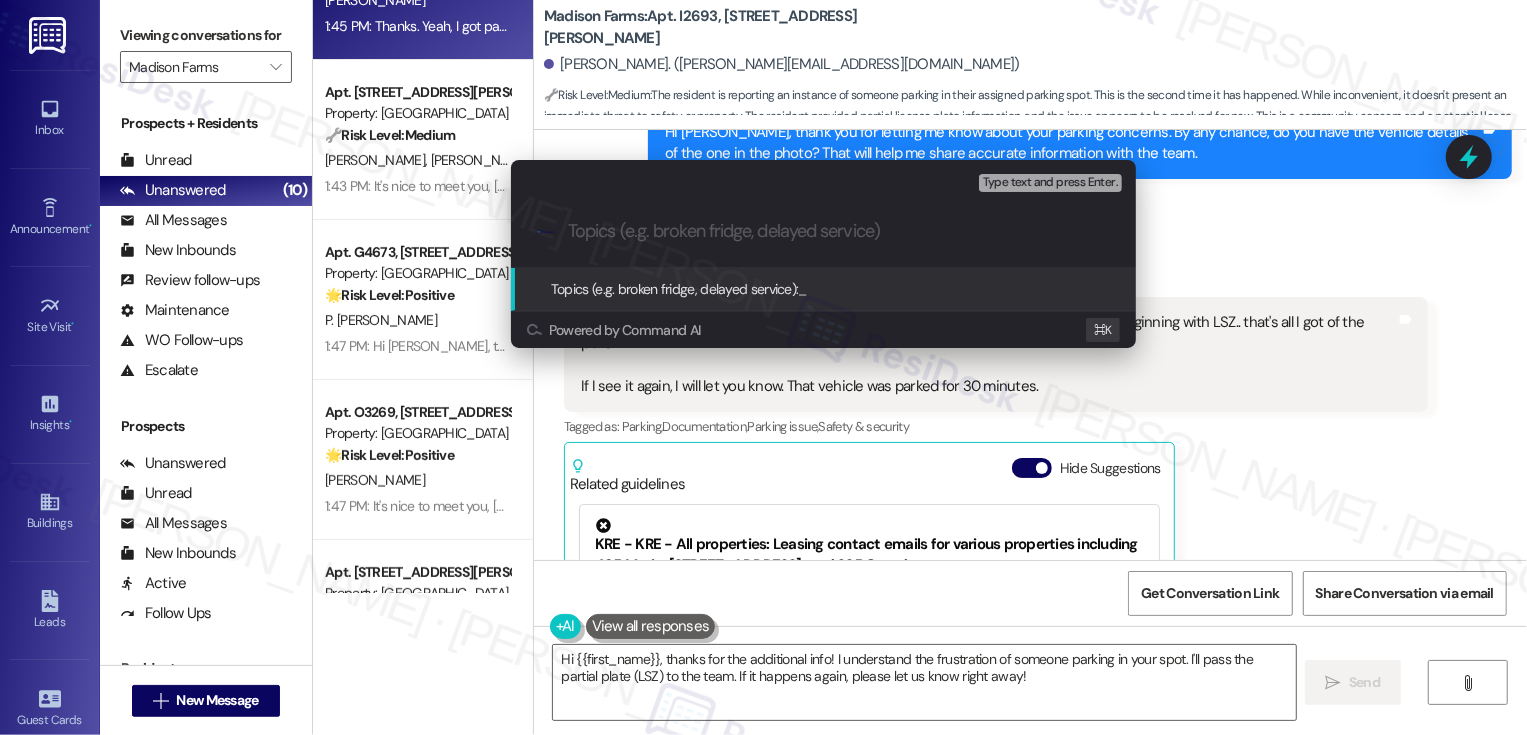 paste on "Parking Concern" 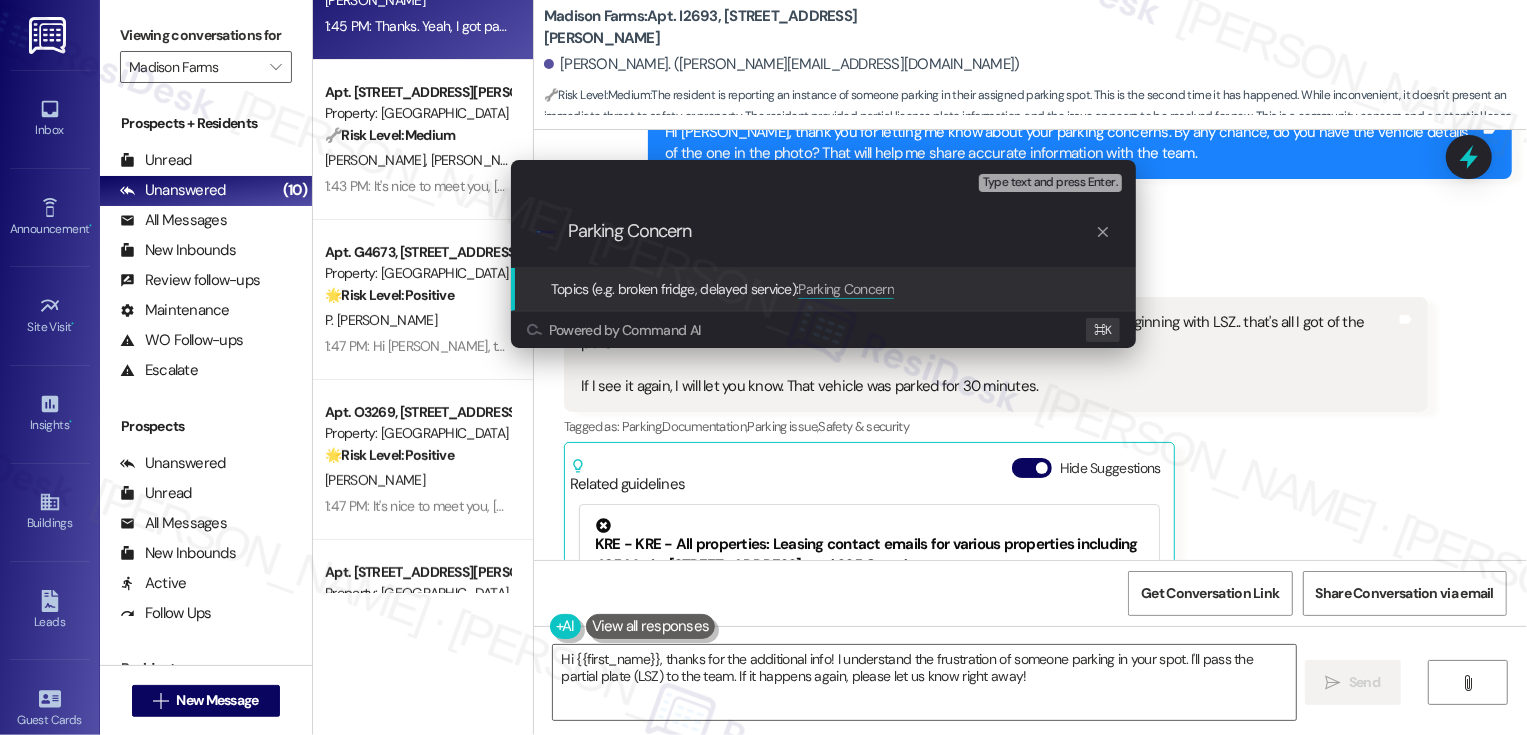 type 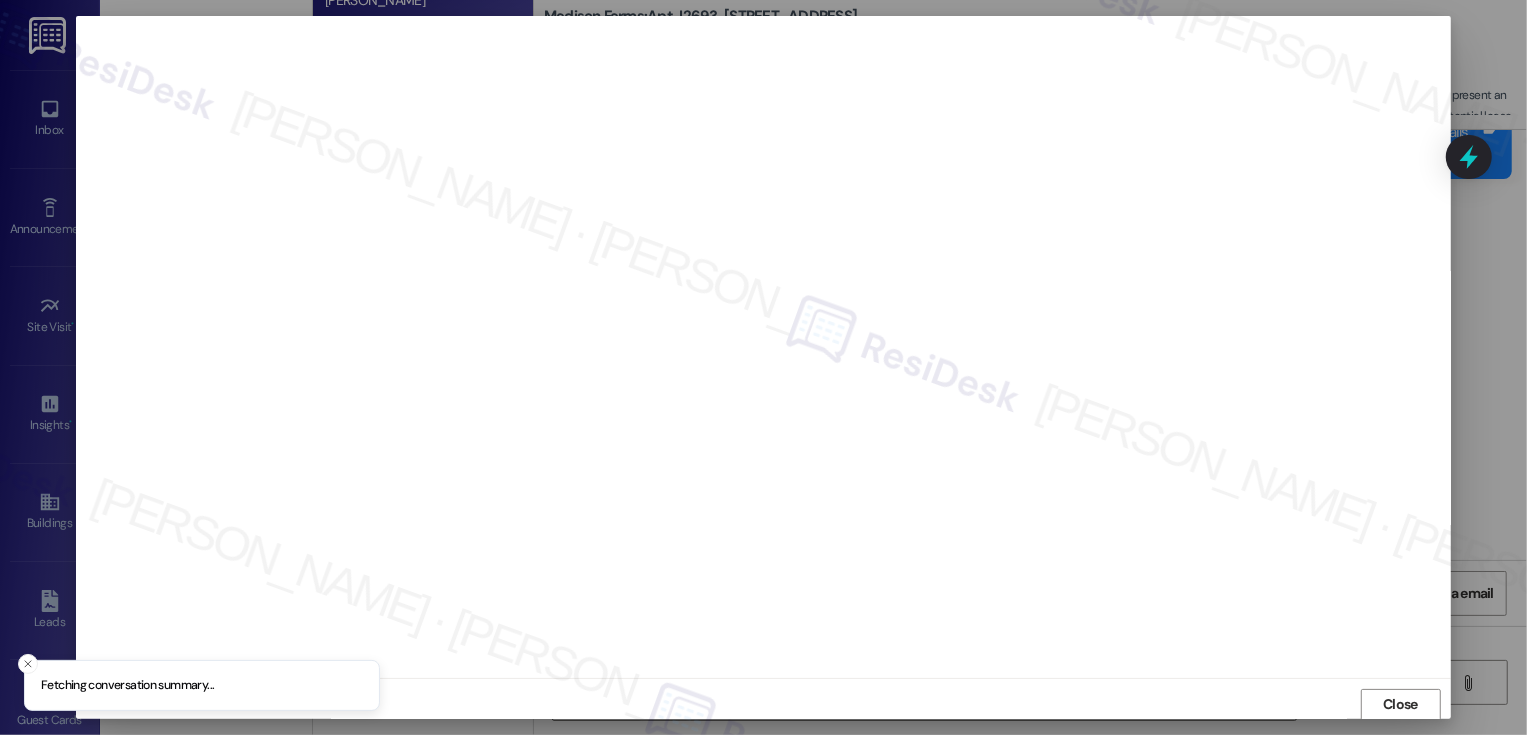 scroll, scrollTop: 1, scrollLeft: 0, axis: vertical 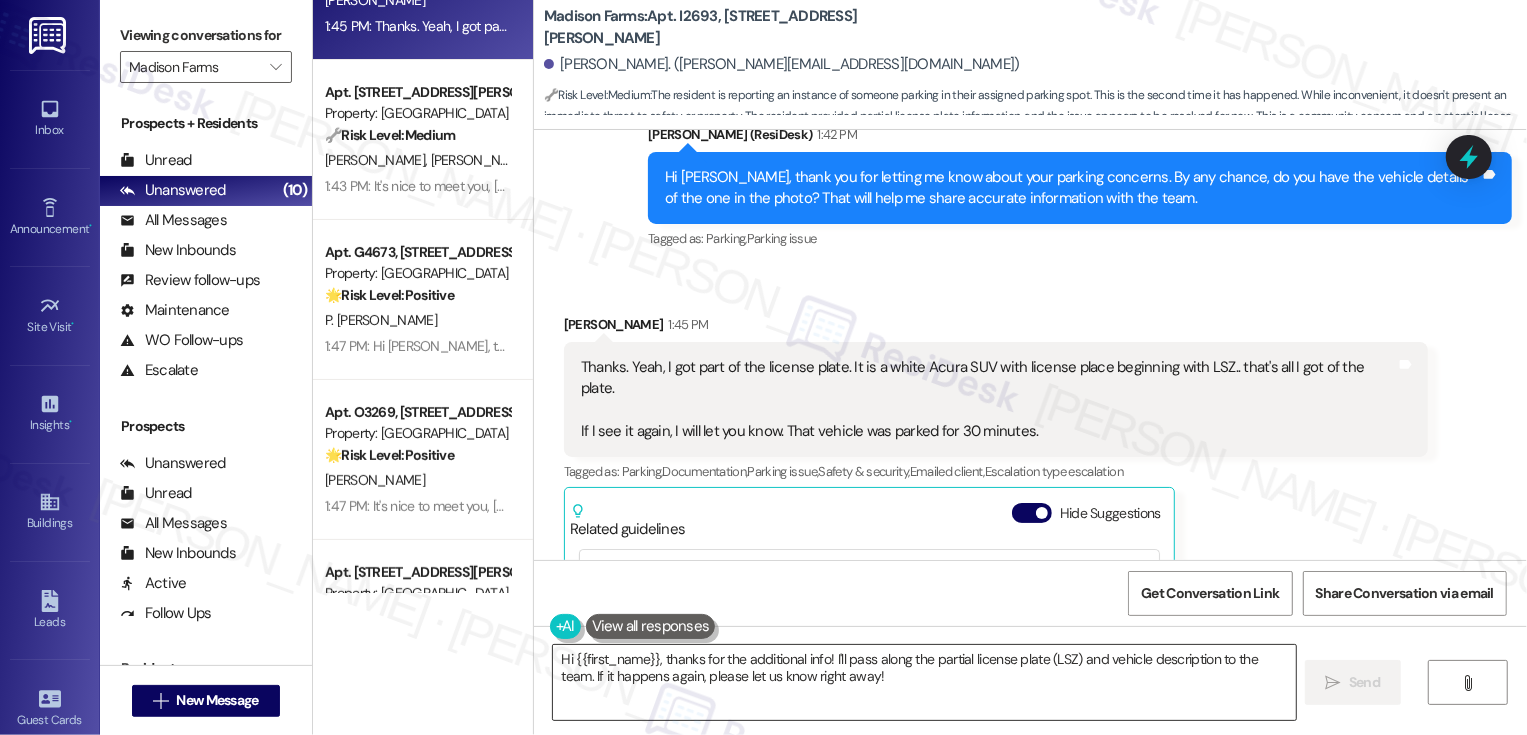 click on "Hi {{first_name}}, thanks for the additional info! I'll pass along the partial license plate (LSZ) and vehicle description to the team. If it happens again, please let us know right away!" at bounding box center (924, 682) 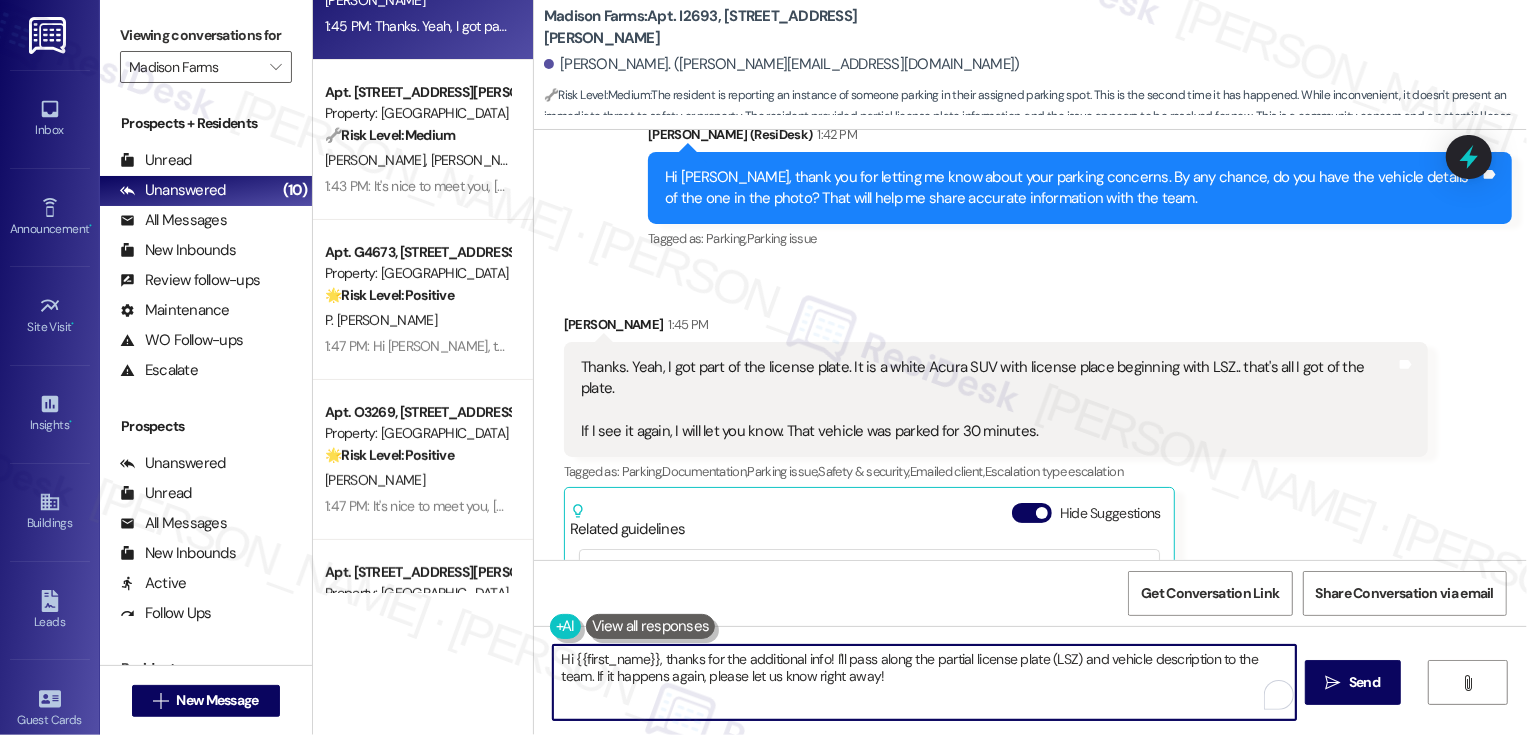 click on "Hi {{first_name}}, thanks for the additional info! I'll pass along the partial license plate (LSZ) and vehicle description to the team. If it happens again, please let us know right away!" at bounding box center [924, 682] 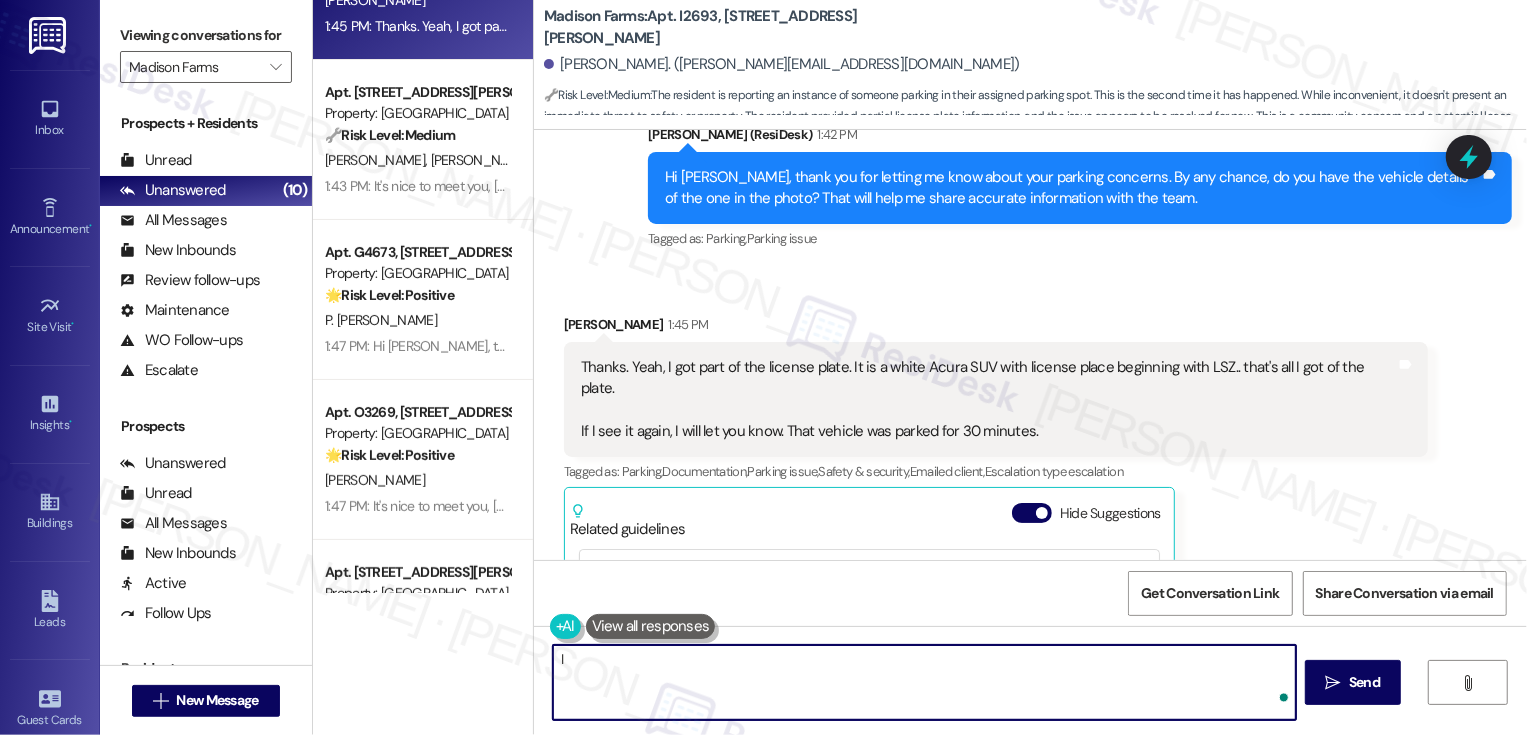 type on "I" 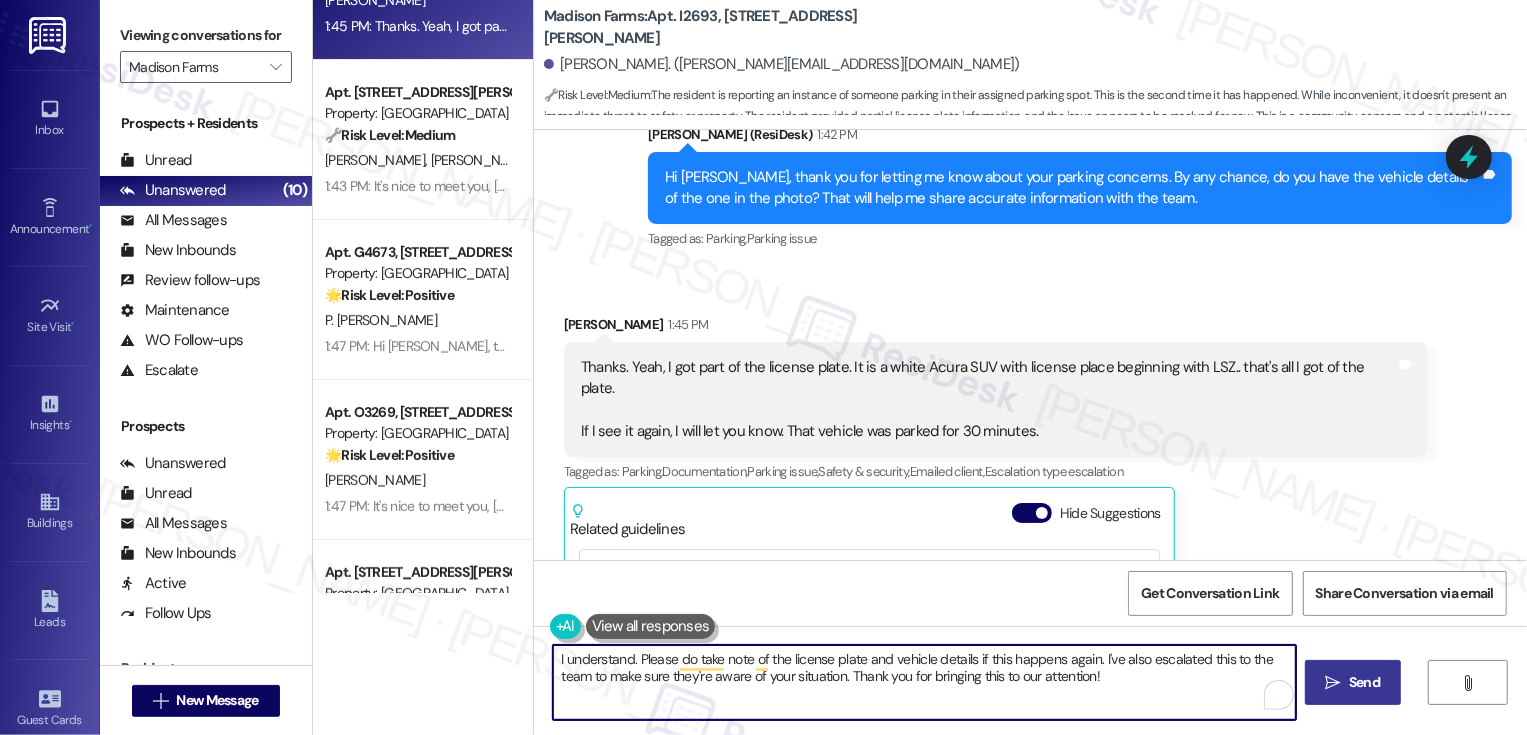 type on "I understand. Please do take note of the license plate and vehicle details if this happens again. I've also escalated this to the team to make sure they're aware of your situation. Thank you for bringing this to our attention!" 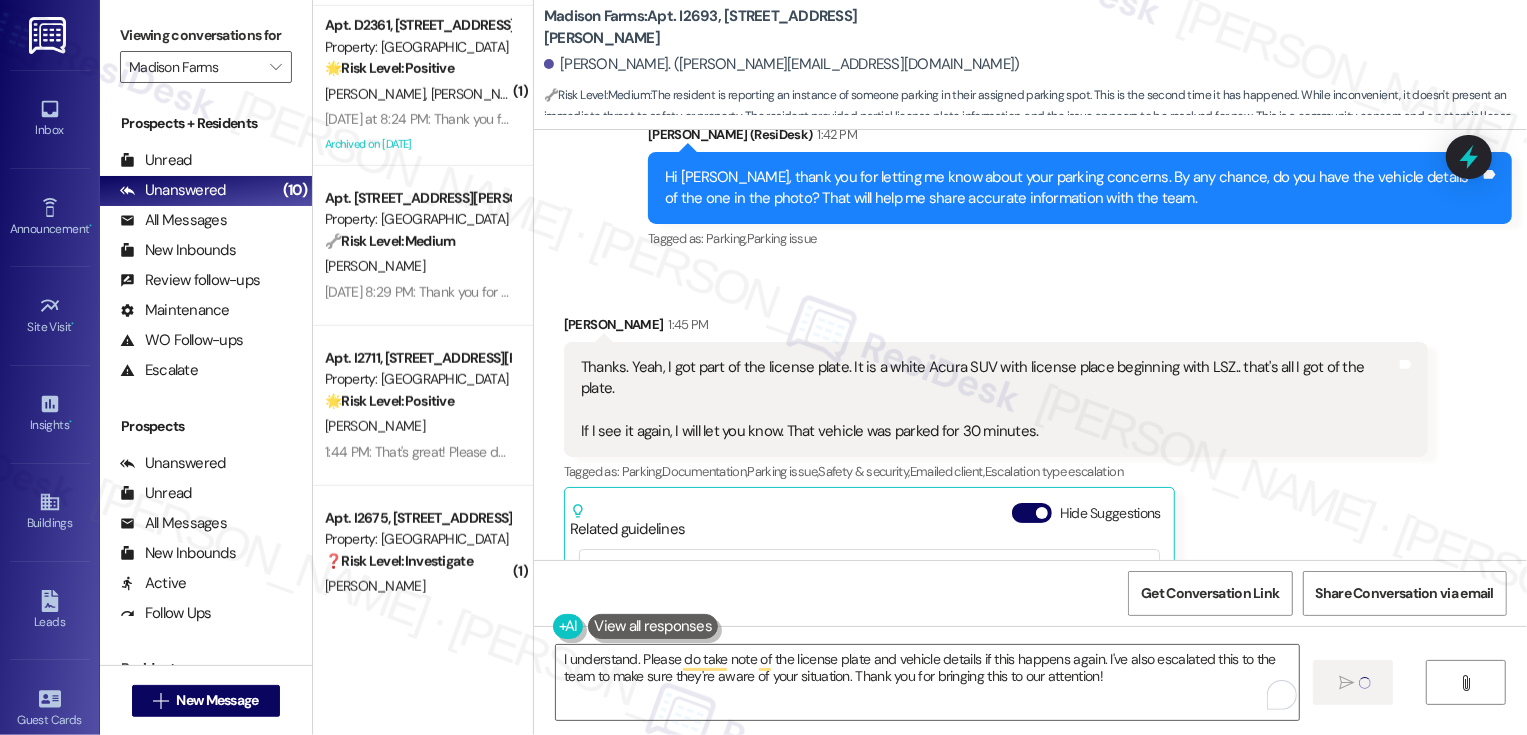 scroll, scrollTop: 1166, scrollLeft: 0, axis: vertical 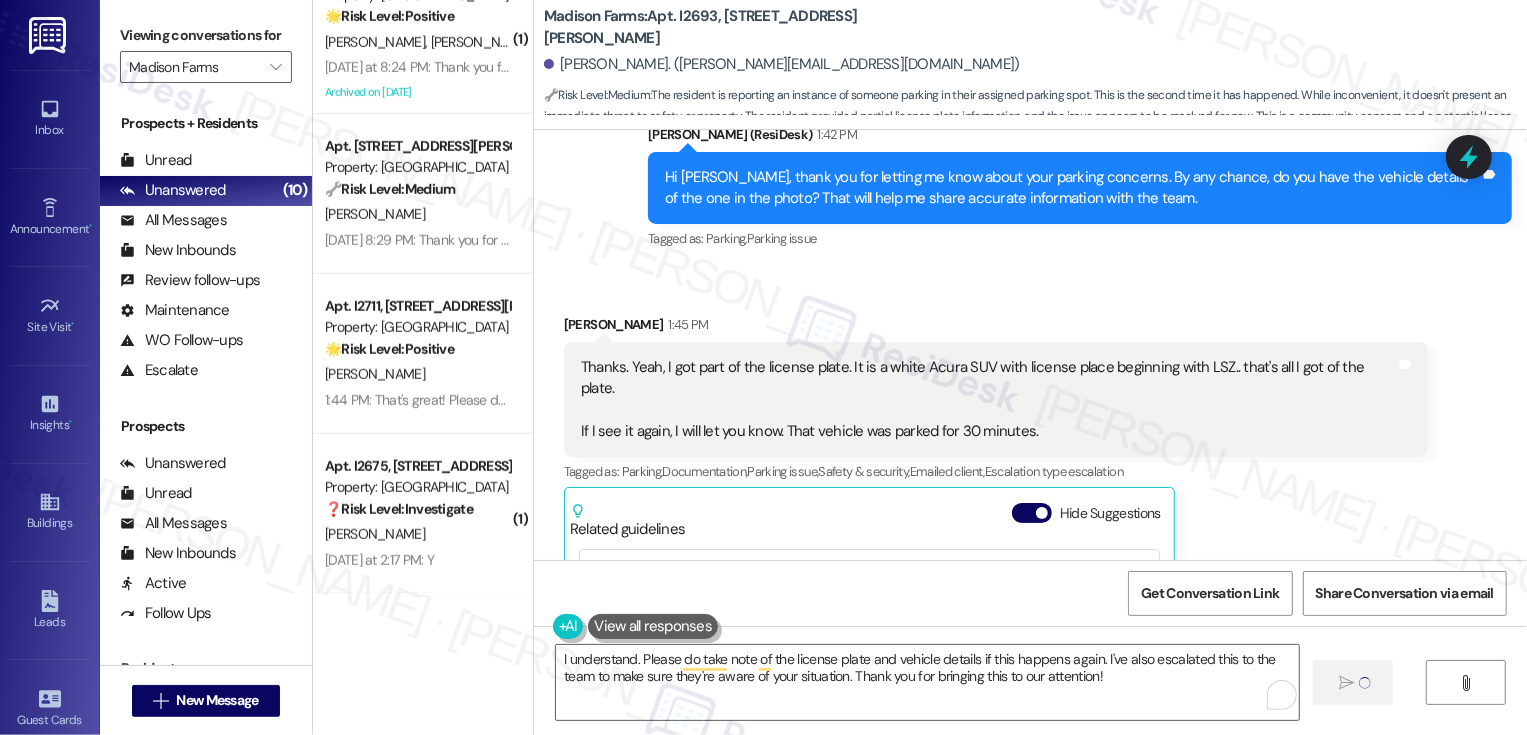 type 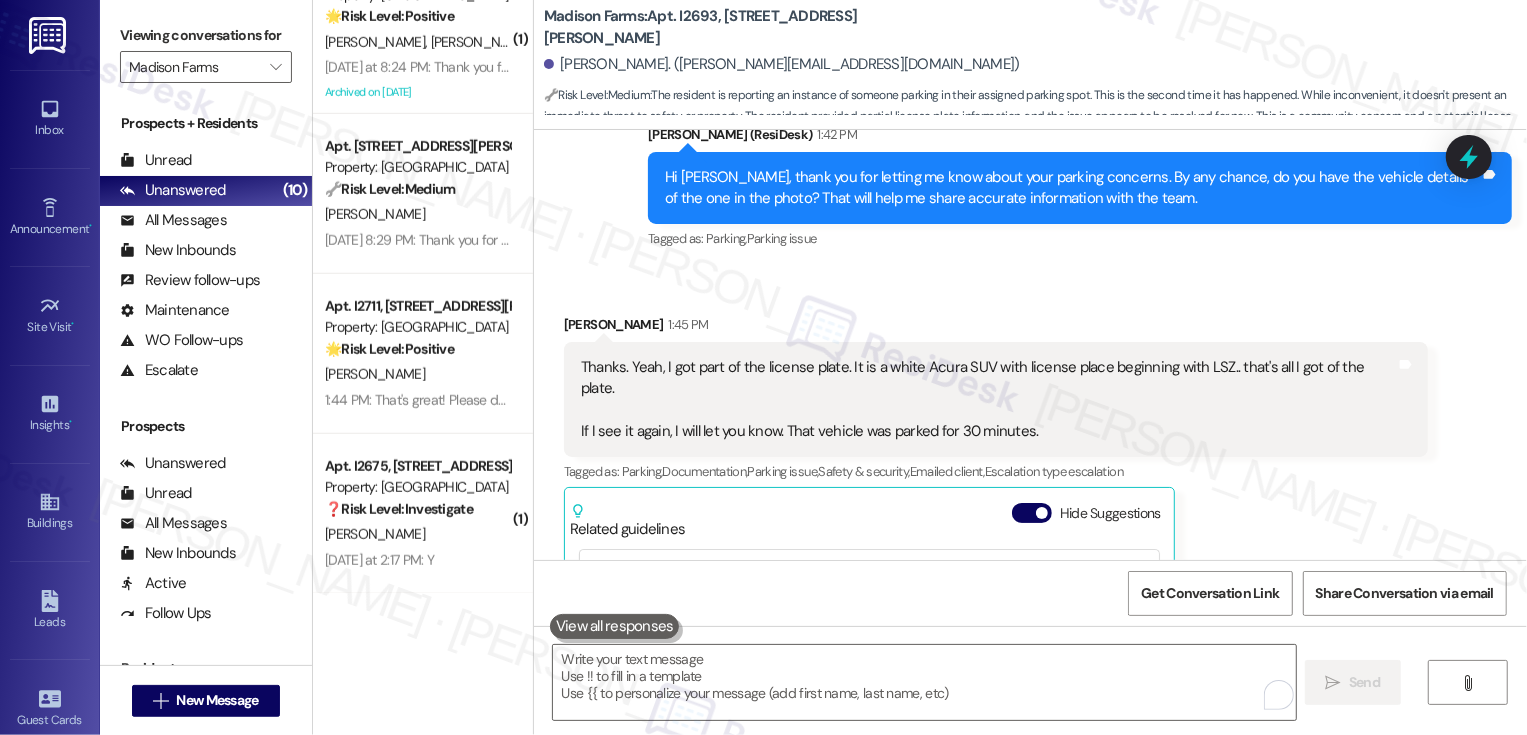 scroll, scrollTop: 4331, scrollLeft: 0, axis: vertical 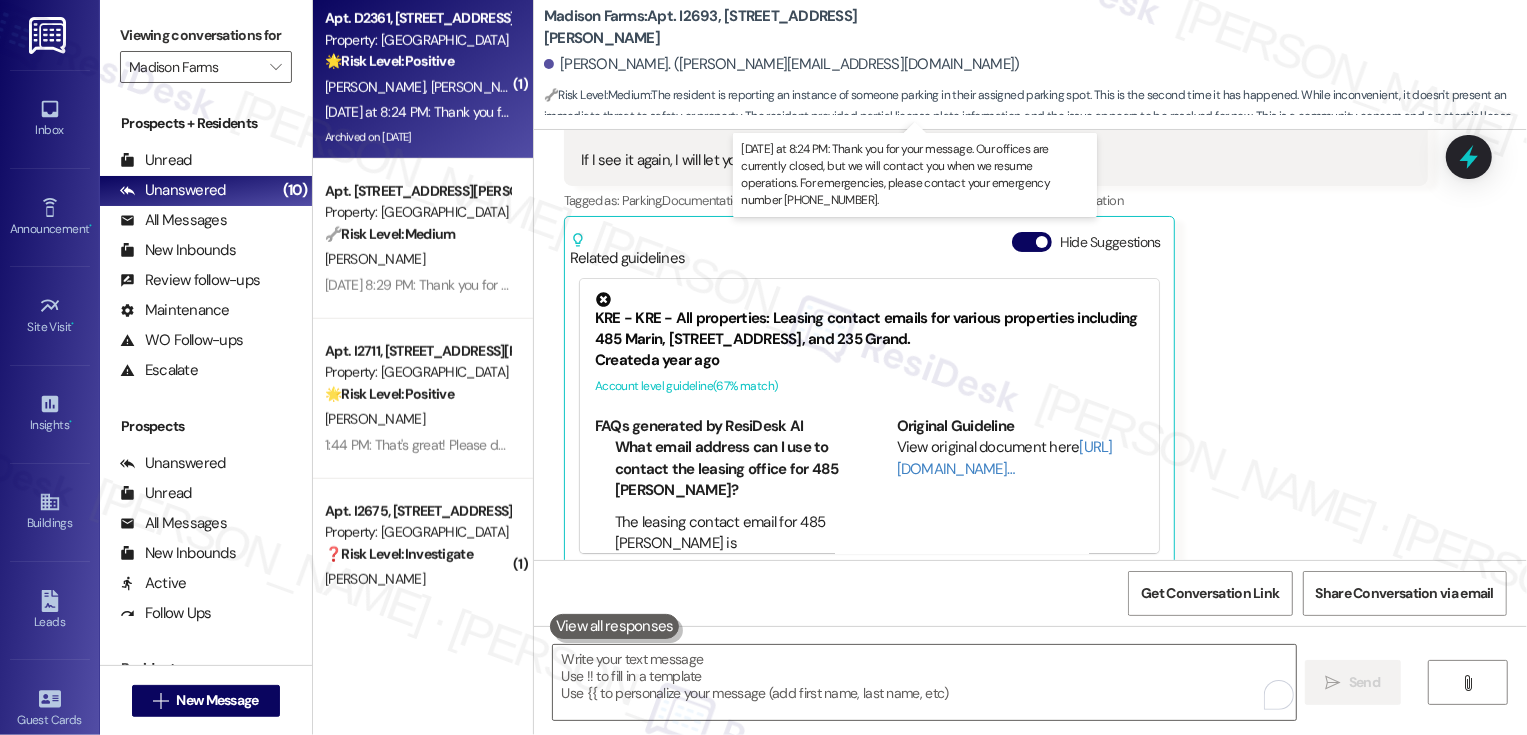 click on "[DATE] at 8:24 PM: Thank you for your message. Our offices are currently closed, but we will contact you when we resume operations. For emergencies, please contact your emergency number [PHONE_NUMBER]. [DATE] at 8:24 PM: Thank you for your message. Our offices are currently closed, but we will contact you when we resume operations. For emergencies, please contact your emergency number [PHONE_NUMBER]." at bounding box center (938, 112) 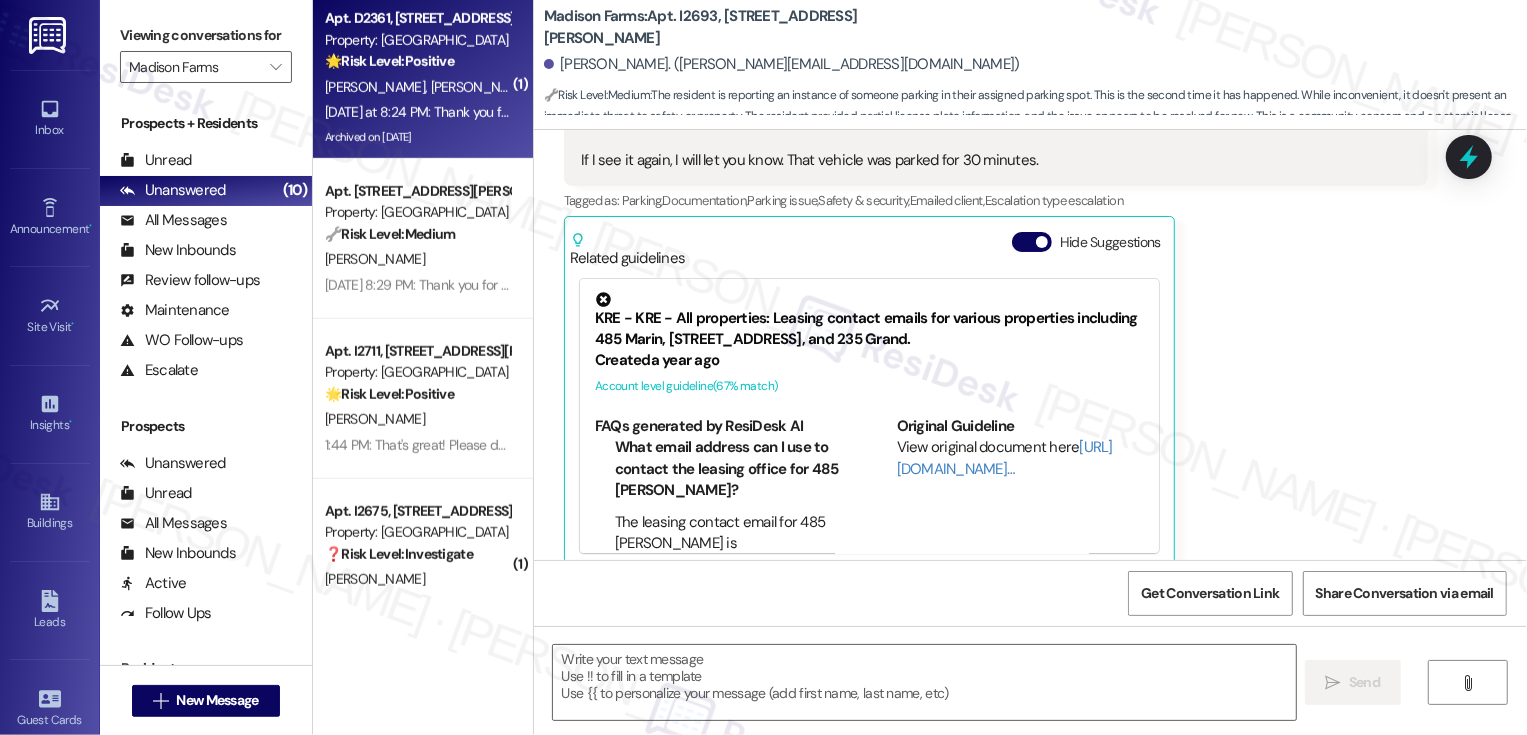 type on "Fetching suggested responses. Please feel free to read through the conversation in the meantime." 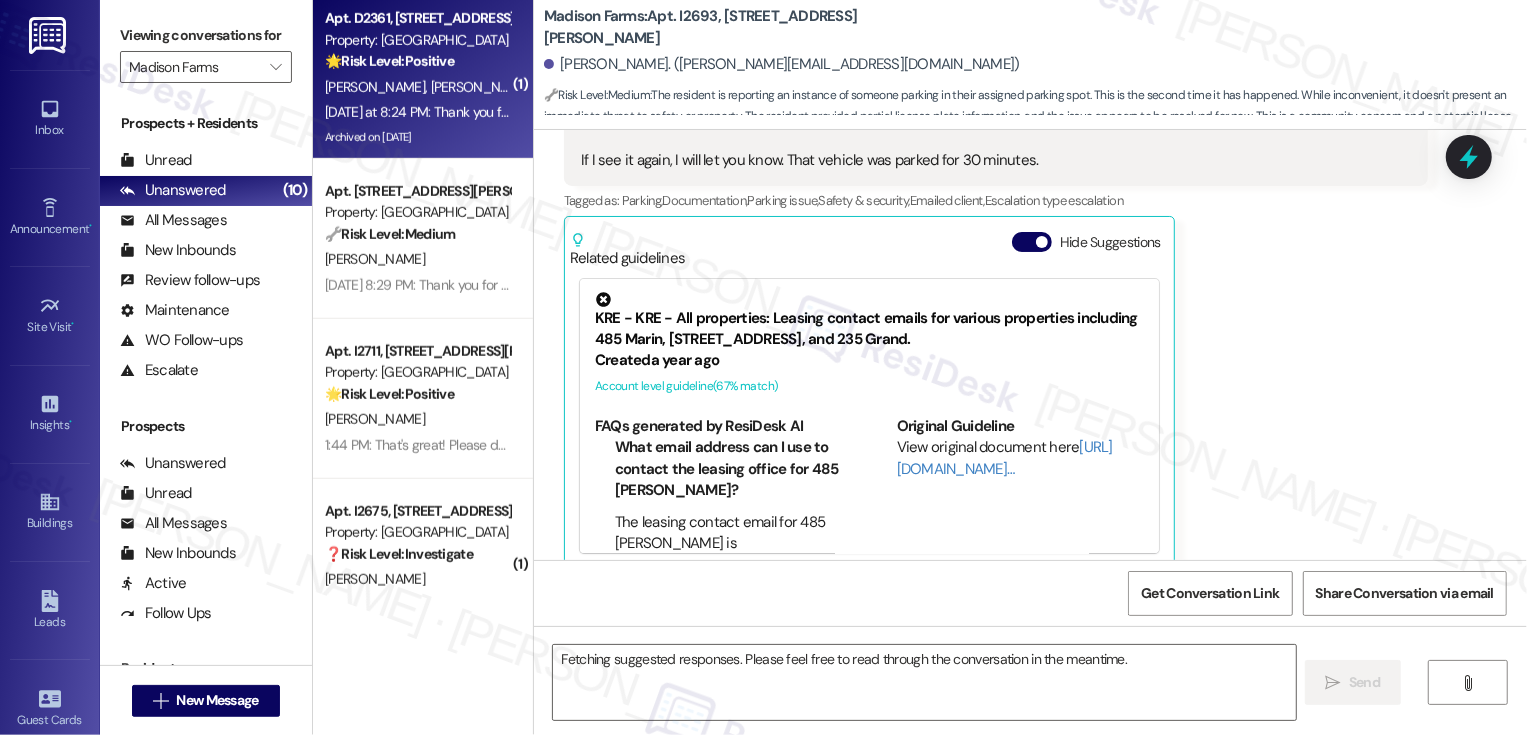click on "[DATE] at 8:24 PM: Thank you for your message. Our offices are currently closed, but we will contact you when we resume operations. For emergencies, please contact your emergency number [PHONE_NUMBER]. [DATE] at 8:24 PM: Thank you for your message. Our offices are currently closed, but we will contact you when we resume operations. For emergencies, please contact your emergency number [PHONE_NUMBER]." at bounding box center [938, 112] 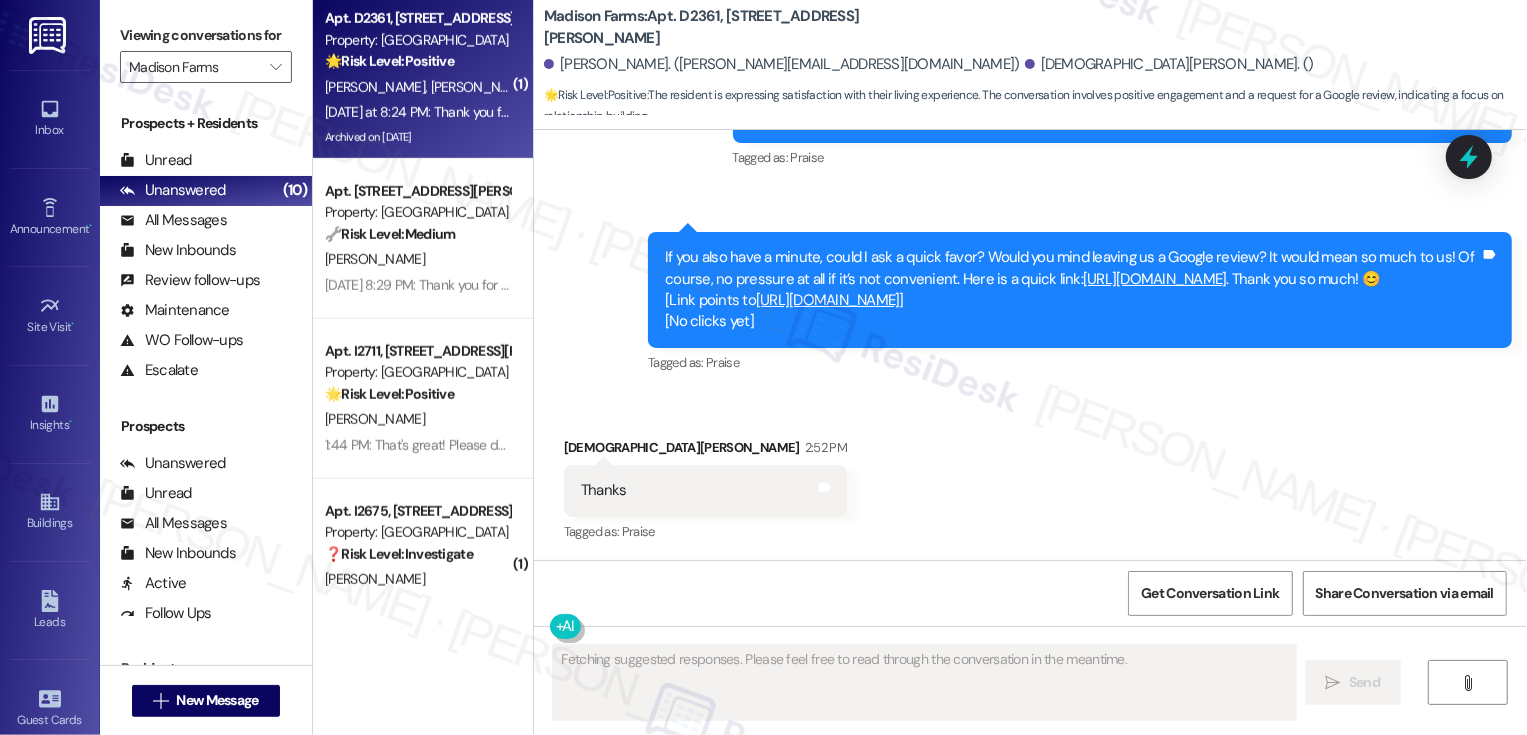 scroll, scrollTop: 3587, scrollLeft: 0, axis: vertical 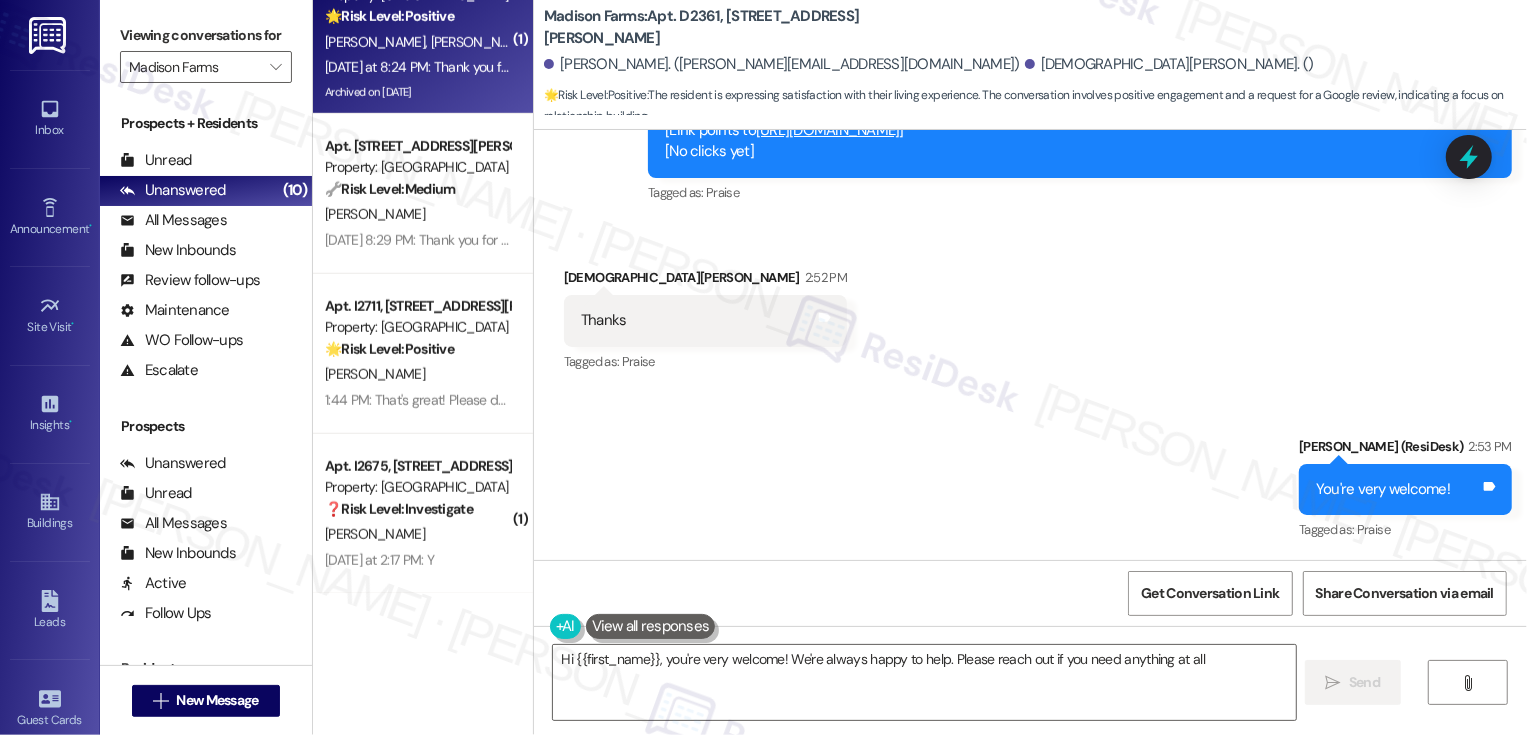 type on "Hi {{first_name}}, you're very welcome! We're always happy to help. Please reach out if you need anything at all!" 